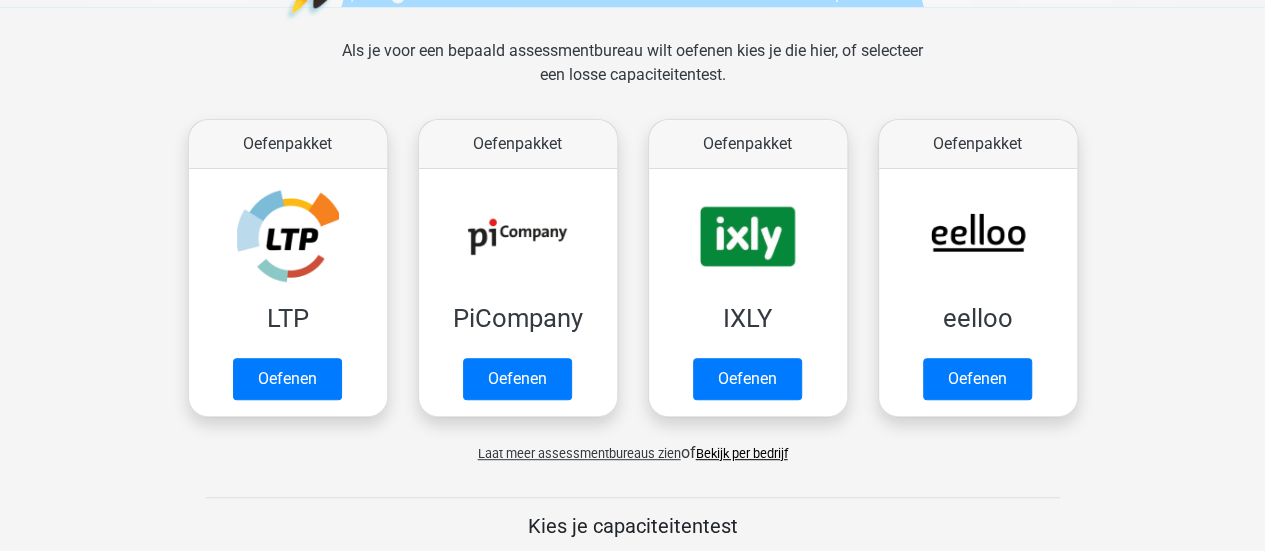 scroll, scrollTop: 320, scrollLeft: 0, axis: vertical 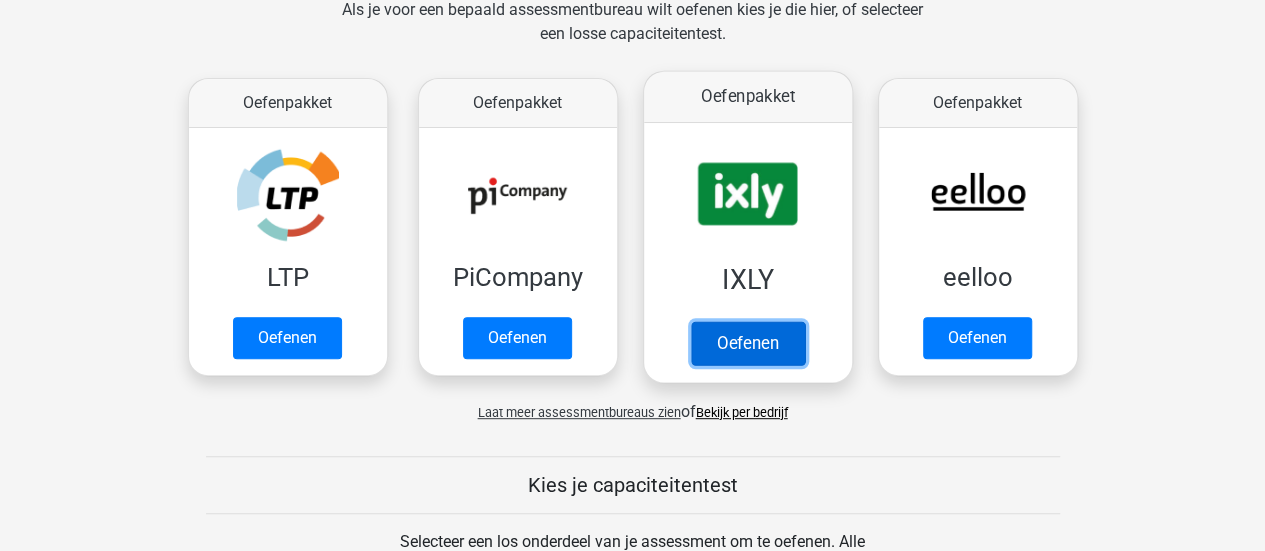 click on "Oefenen" at bounding box center [747, 343] 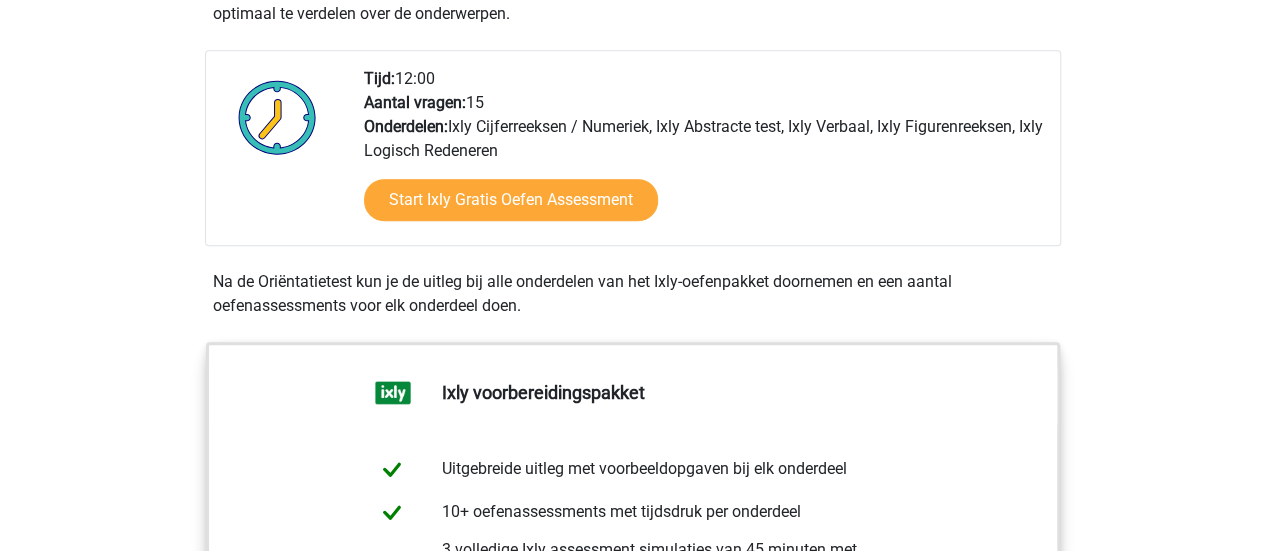 scroll, scrollTop: 489, scrollLeft: 0, axis: vertical 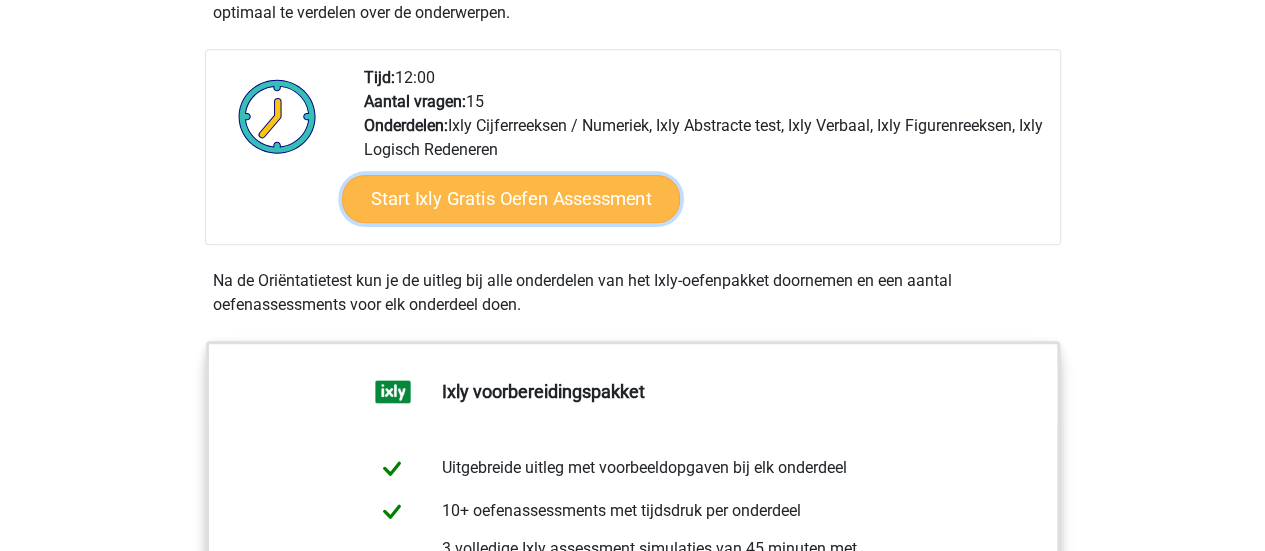 click on "Start Ixly Gratis Oefen Assessment" at bounding box center (510, 199) 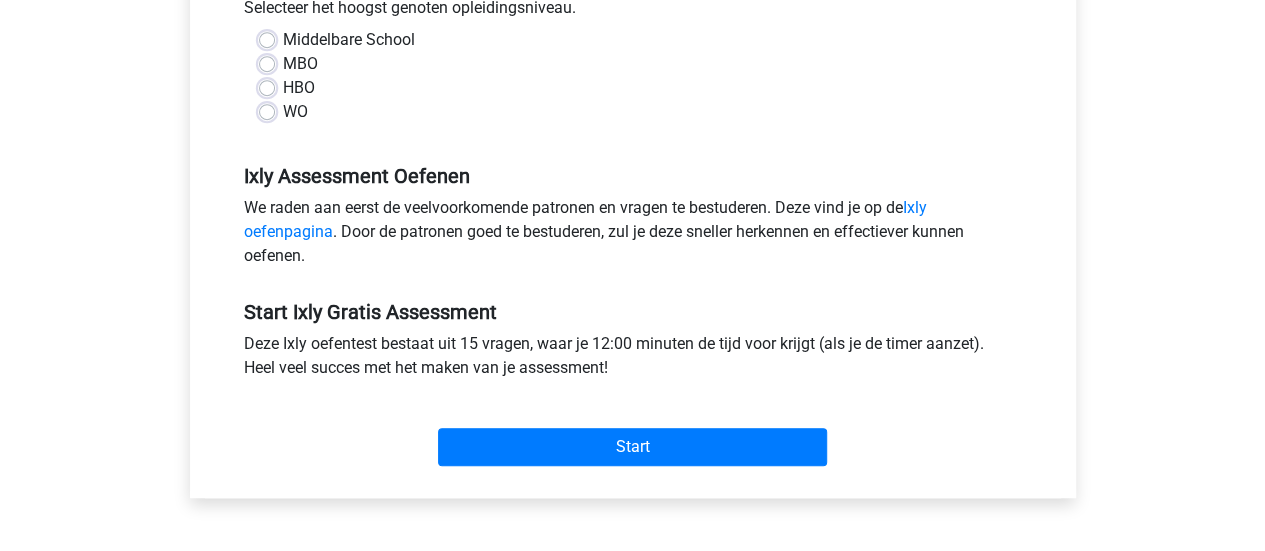 scroll, scrollTop: 489, scrollLeft: 0, axis: vertical 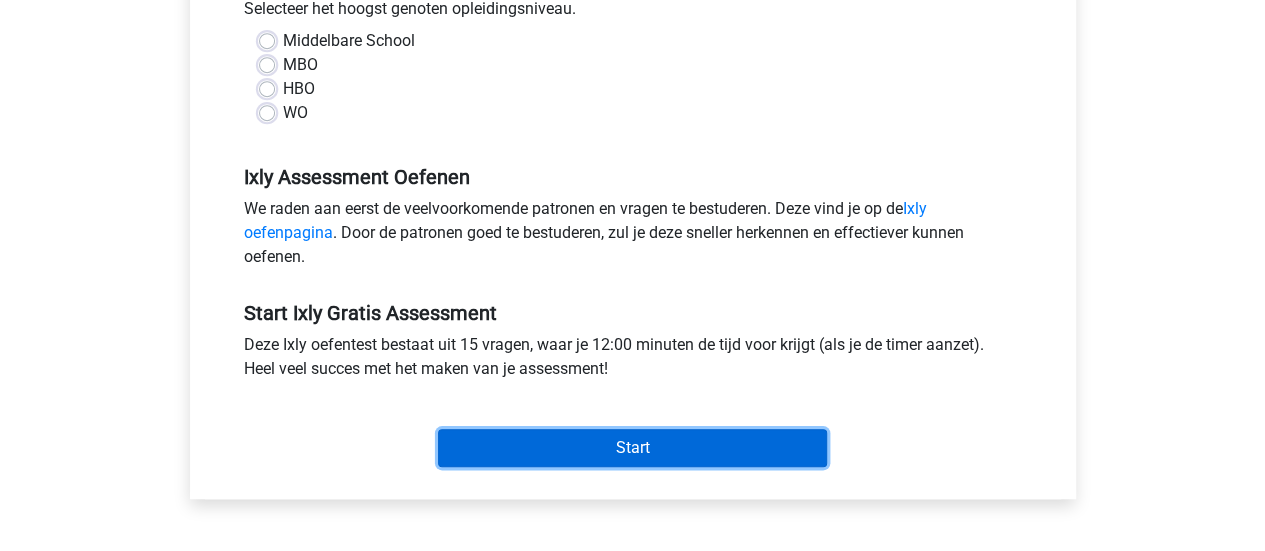 click on "Start" at bounding box center [632, 448] 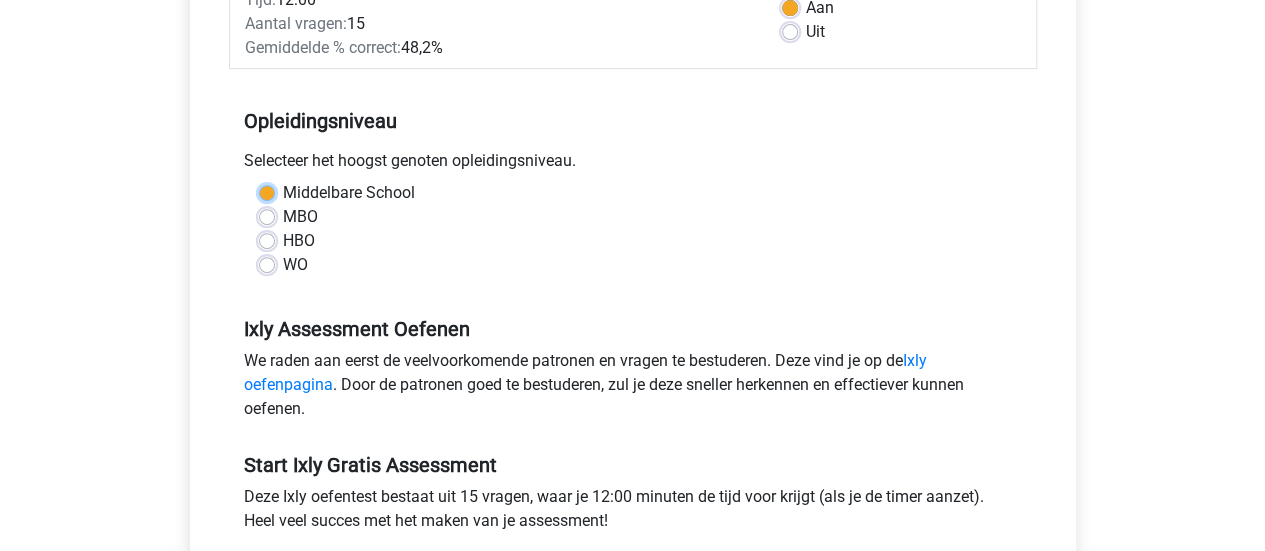 scroll, scrollTop: 336, scrollLeft: 0, axis: vertical 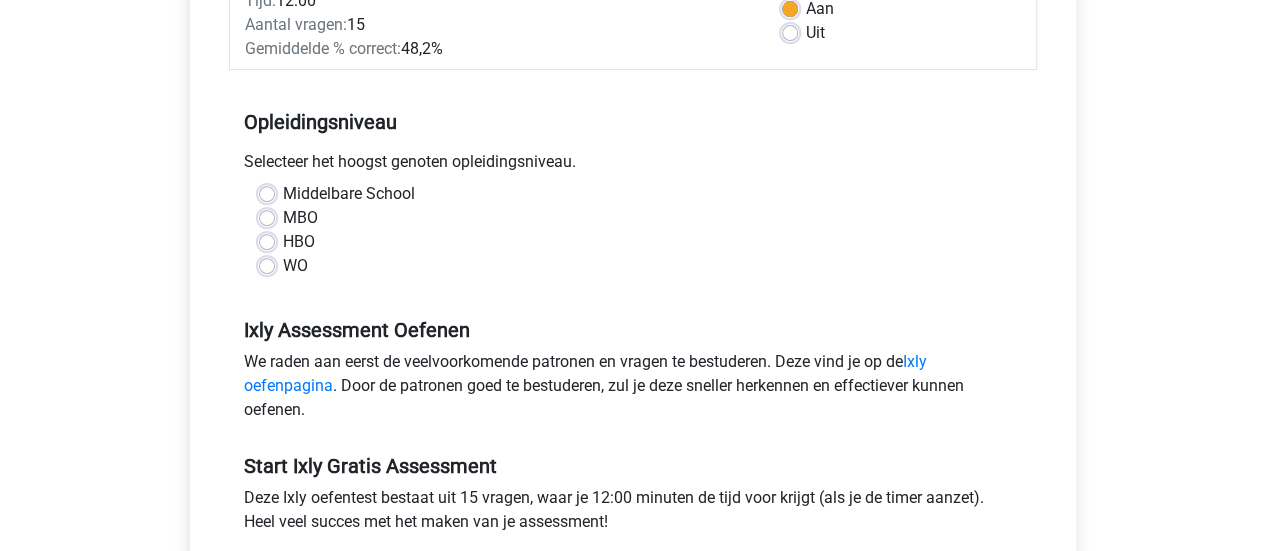click on "Middelbare School
MBO
HBO
WO" at bounding box center (633, 238) 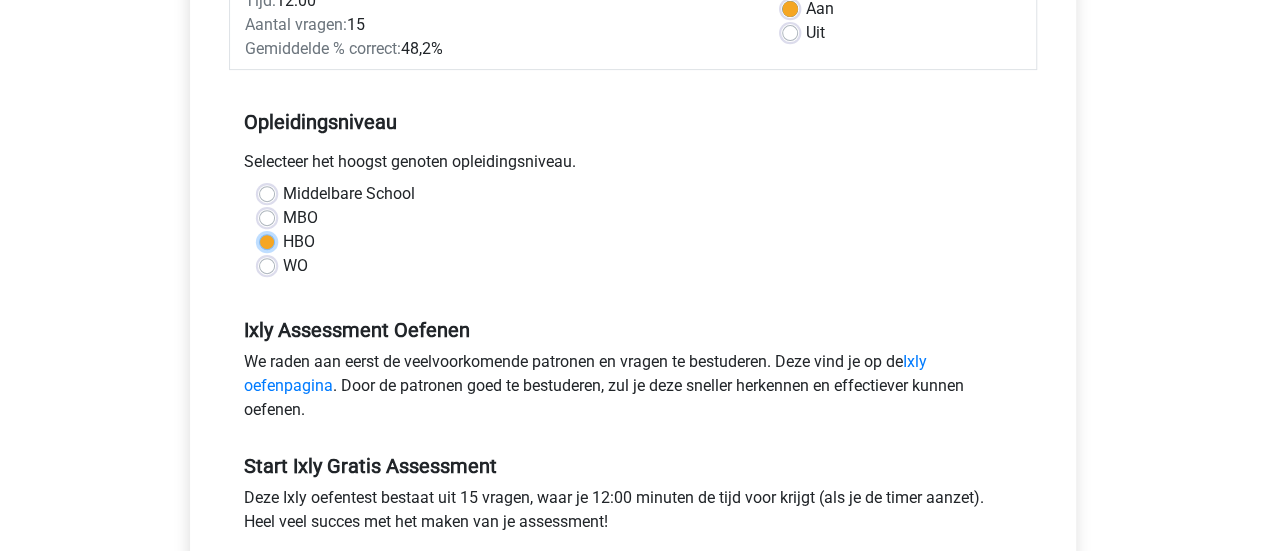 click on "HBO" at bounding box center (267, 240) 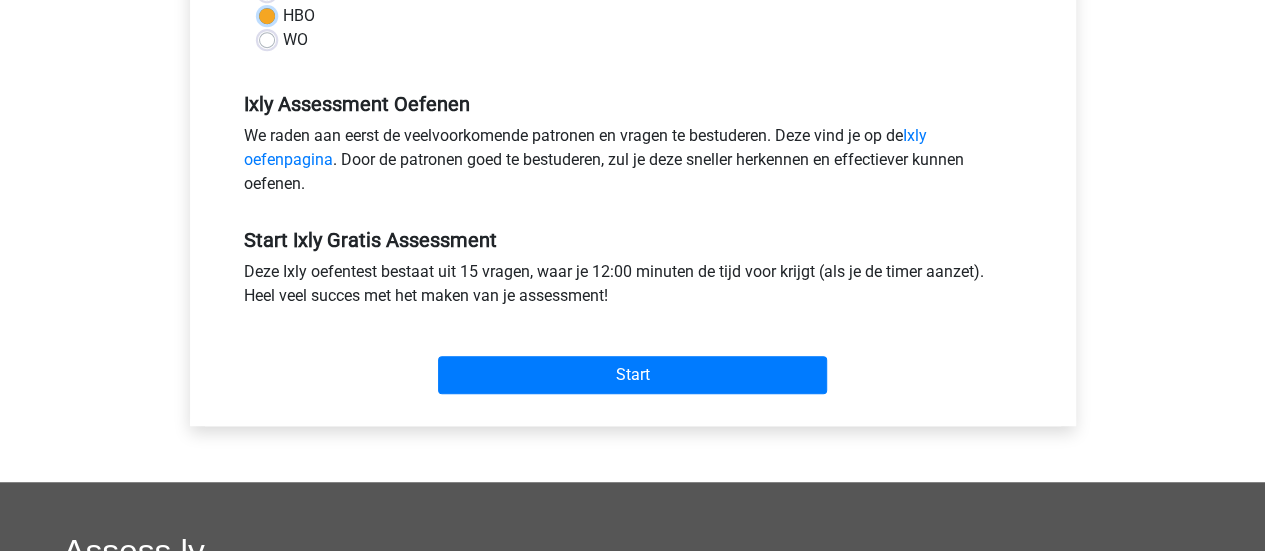 scroll, scrollTop: 567, scrollLeft: 0, axis: vertical 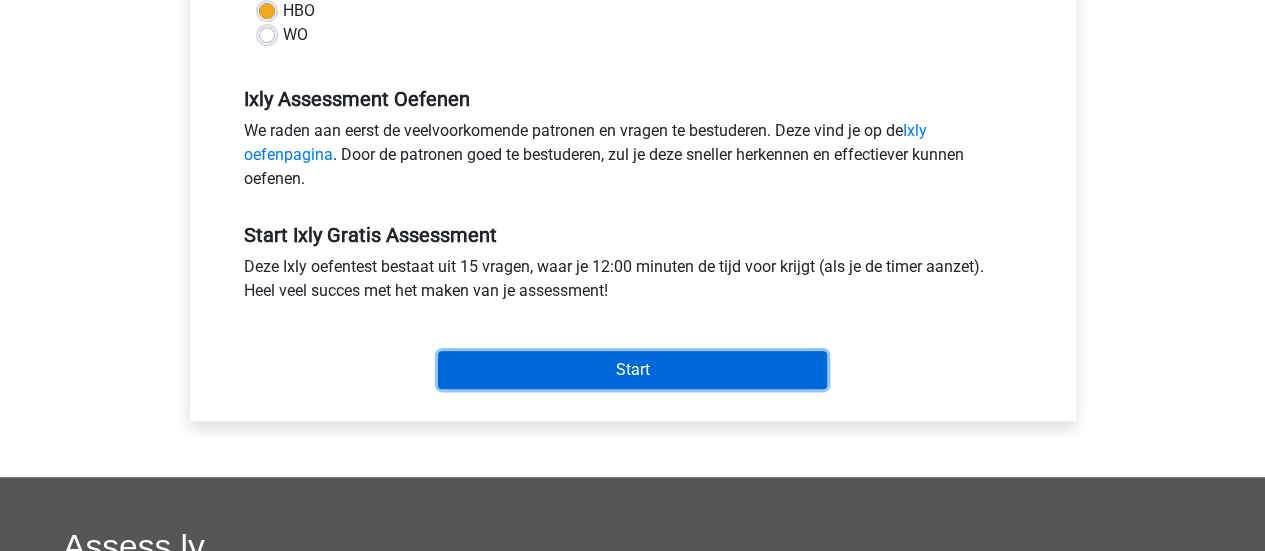 click on "Start" at bounding box center (632, 370) 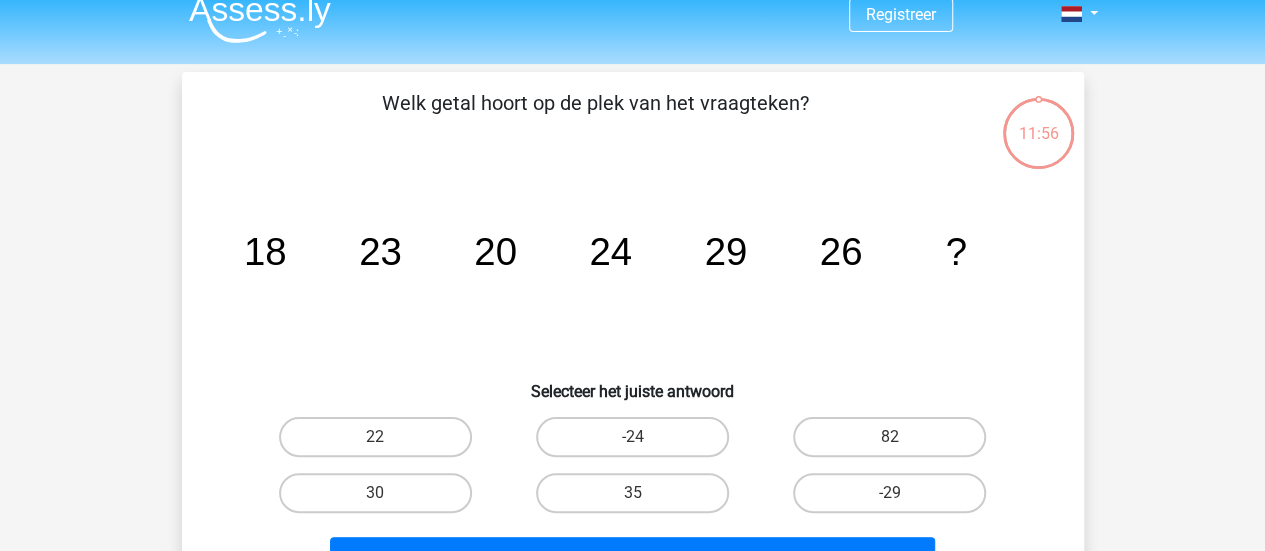 scroll, scrollTop: 21, scrollLeft: 0, axis: vertical 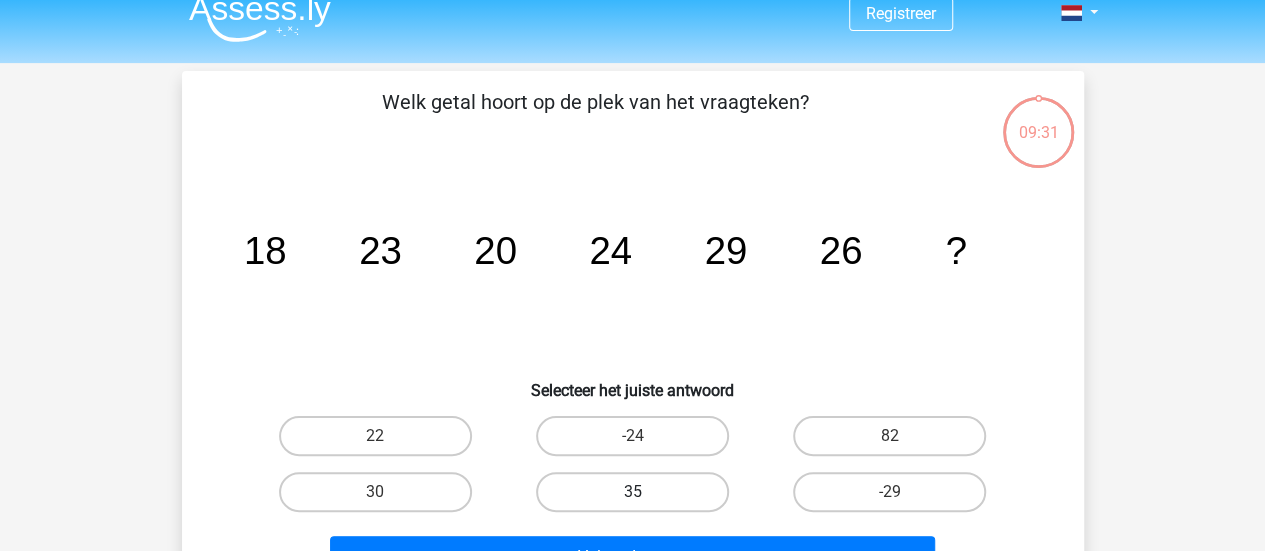 click on "35" at bounding box center (632, 492) 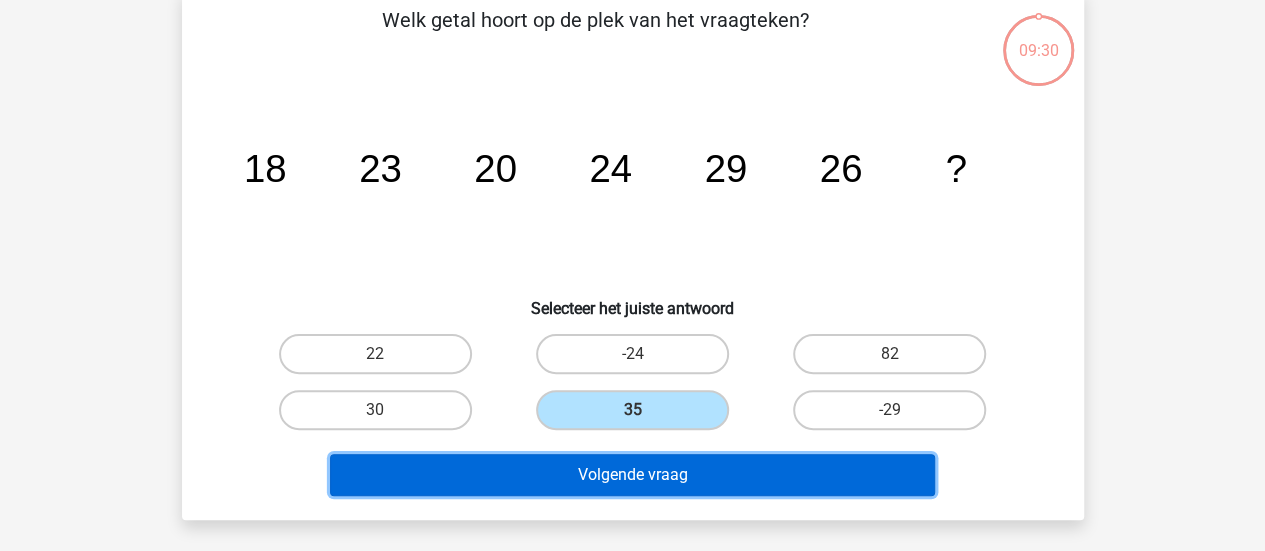 click on "Volgende vraag" at bounding box center (632, 475) 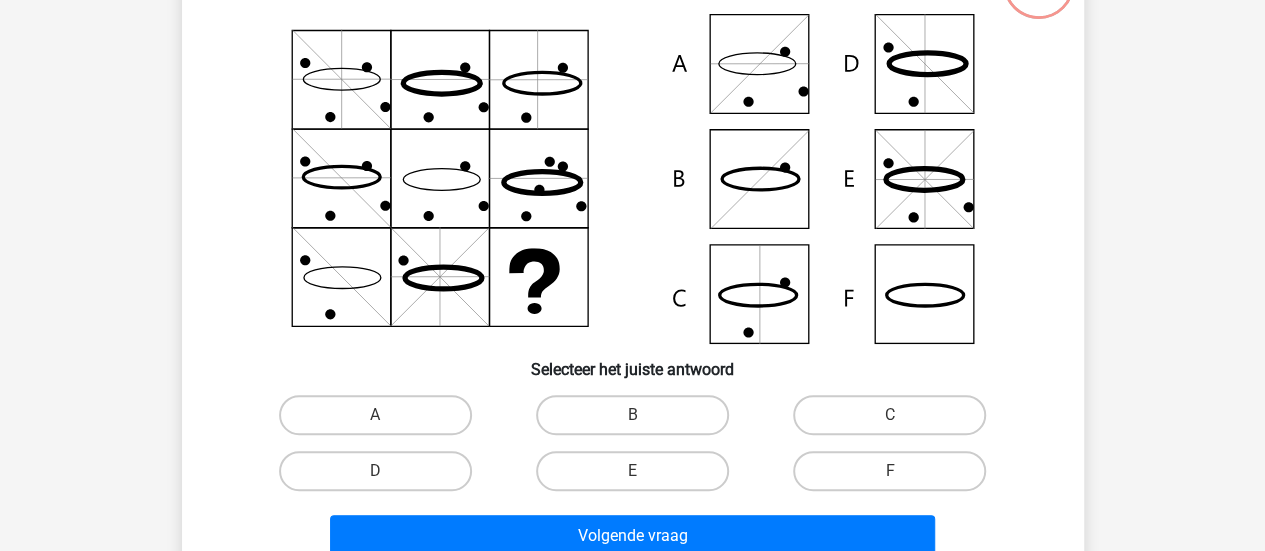 scroll, scrollTop: 171, scrollLeft: 0, axis: vertical 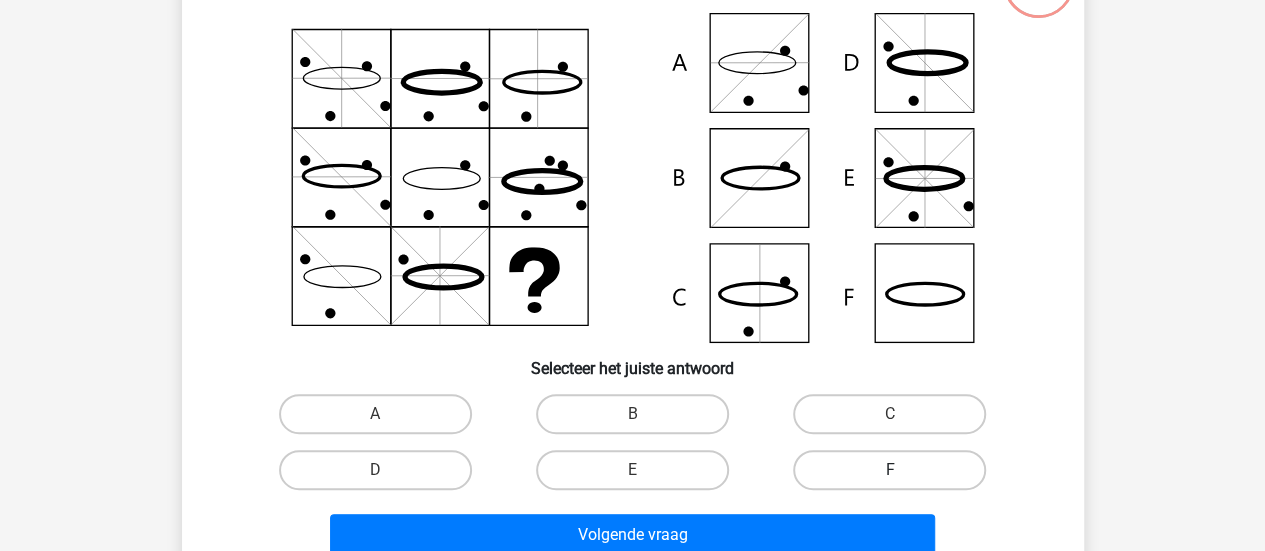 click on "F" at bounding box center [889, 470] 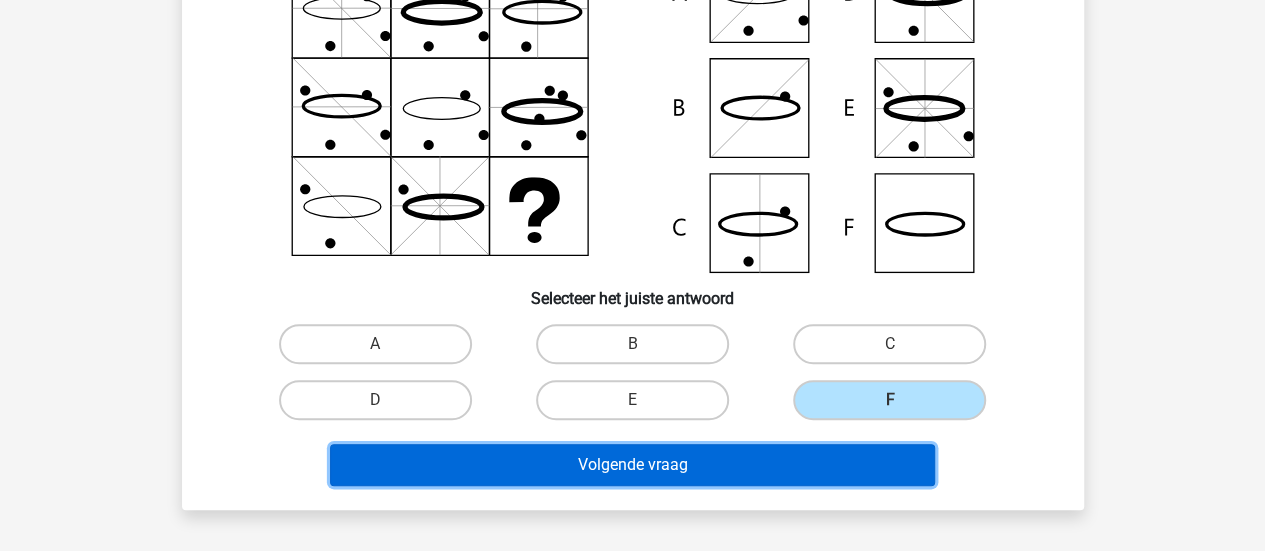 click on "Volgende vraag" at bounding box center (632, 465) 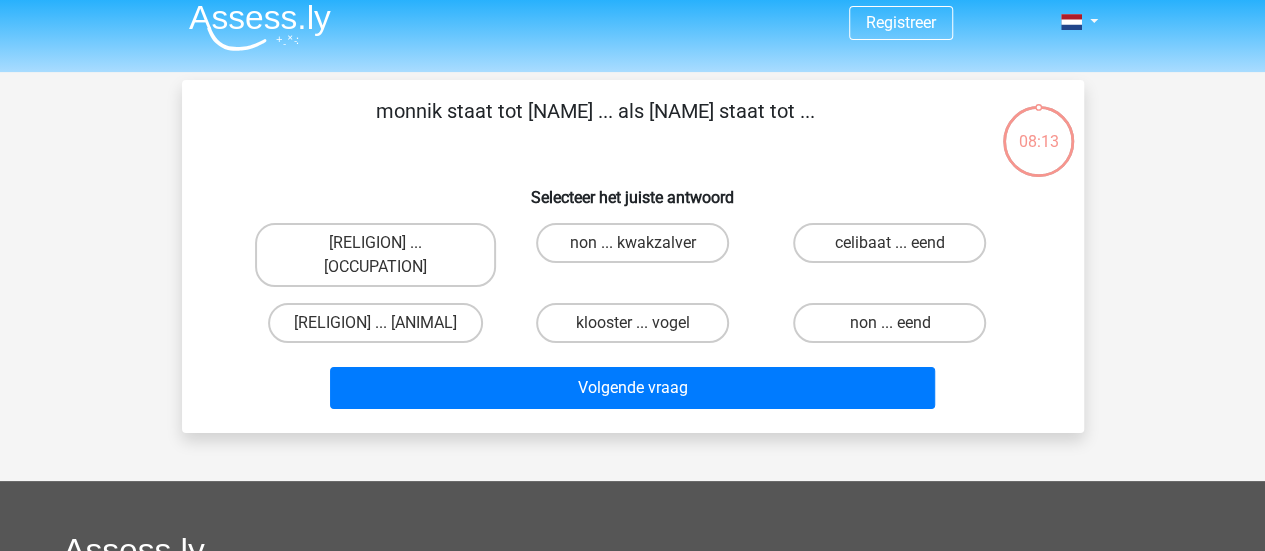scroll, scrollTop: 0, scrollLeft: 0, axis: both 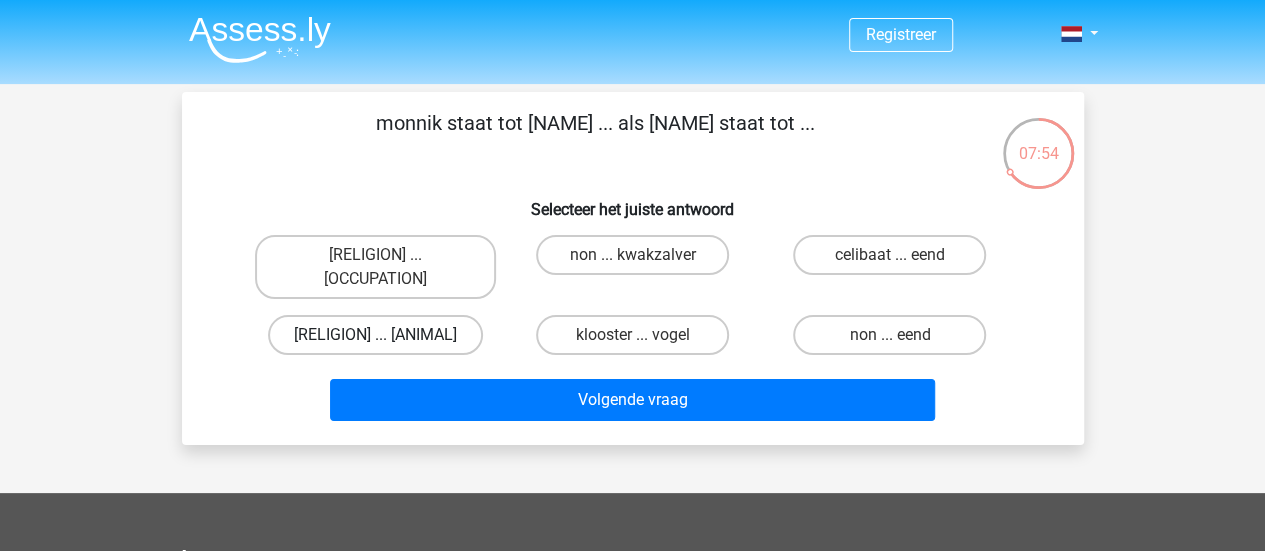 click on "religieus ... eend" at bounding box center (375, 335) 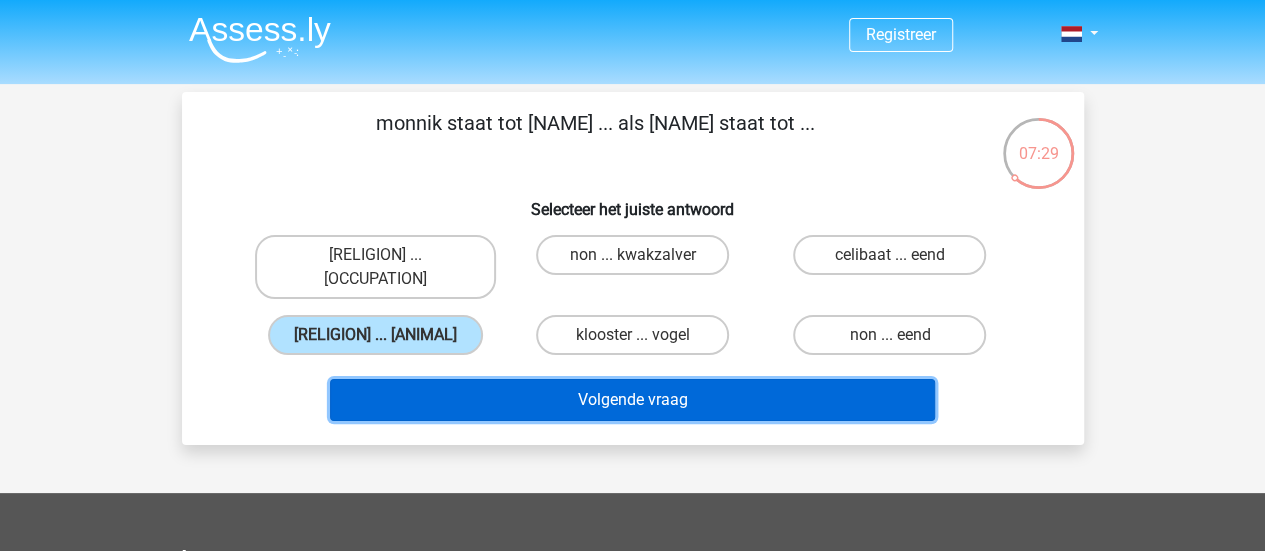 click on "Volgende vraag" at bounding box center [632, 400] 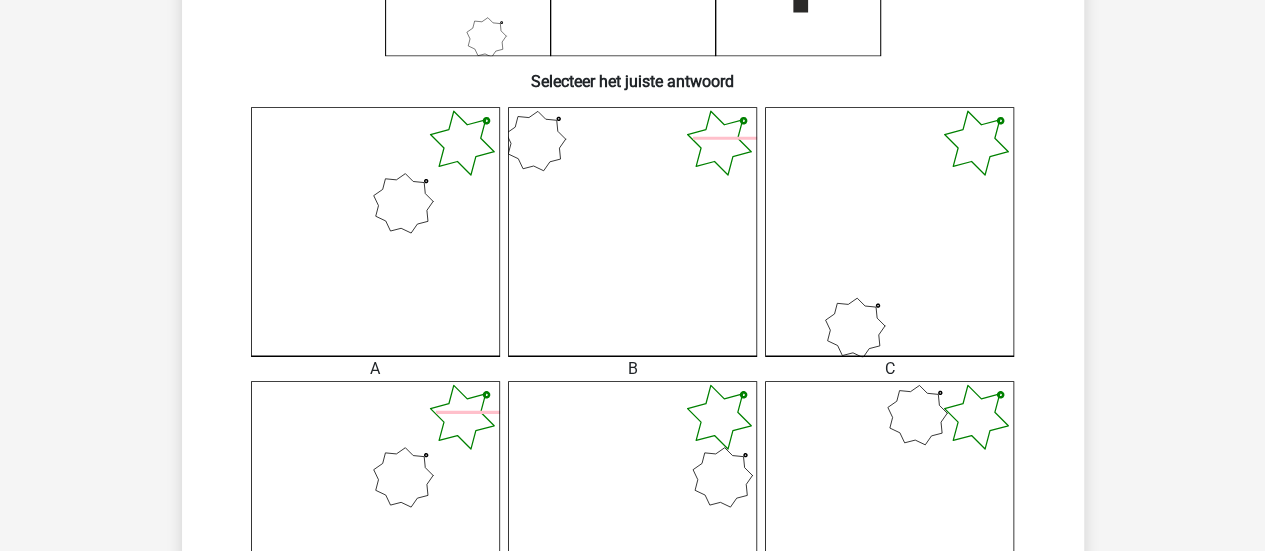 scroll, scrollTop: 459, scrollLeft: 0, axis: vertical 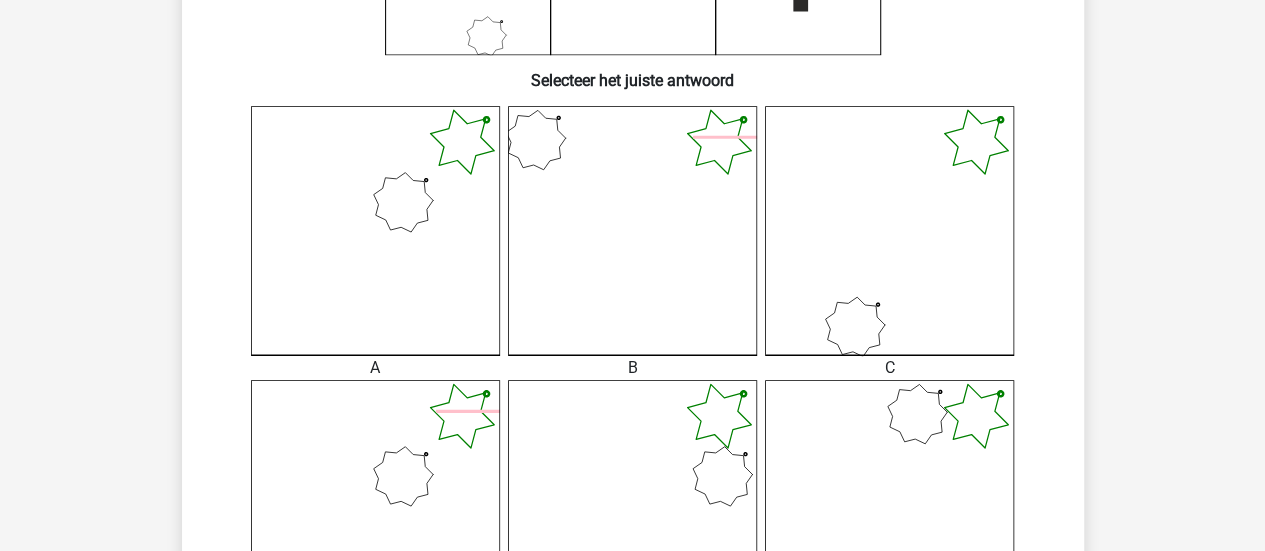 click at bounding box center [375, 230] 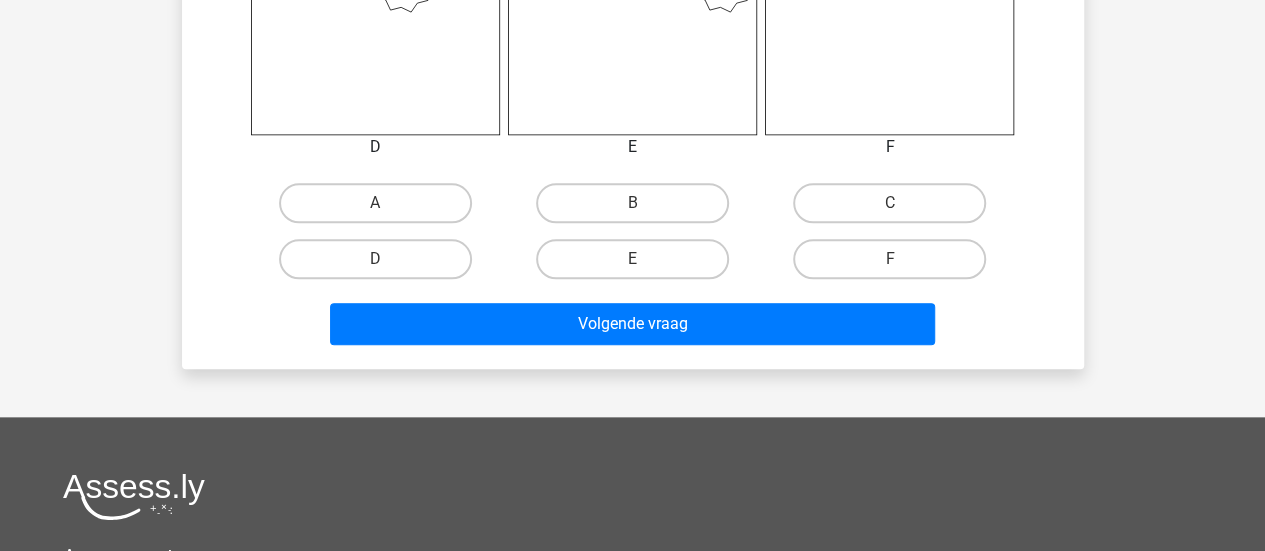 scroll, scrollTop: 965, scrollLeft: 0, axis: vertical 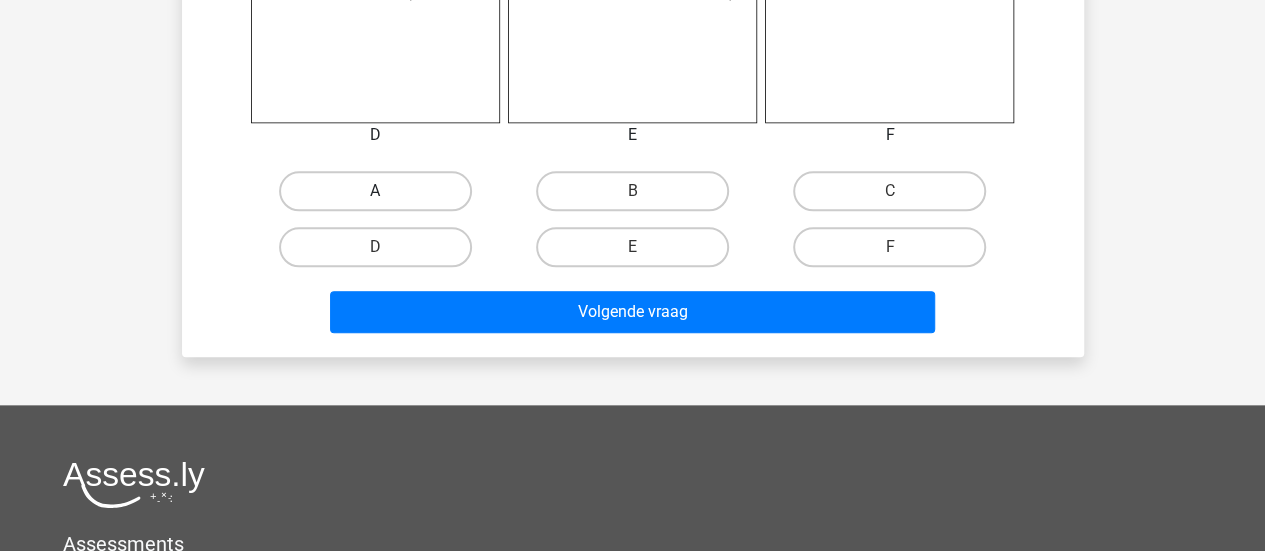 click on "A" at bounding box center (375, 191) 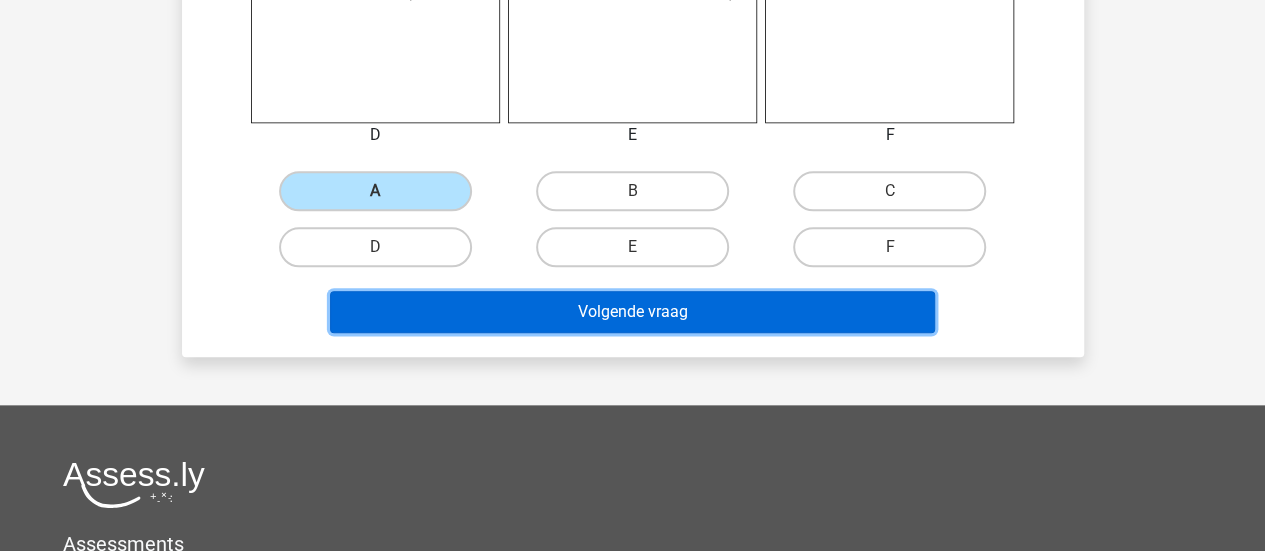 click on "Volgende vraag" at bounding box center [632, 312] 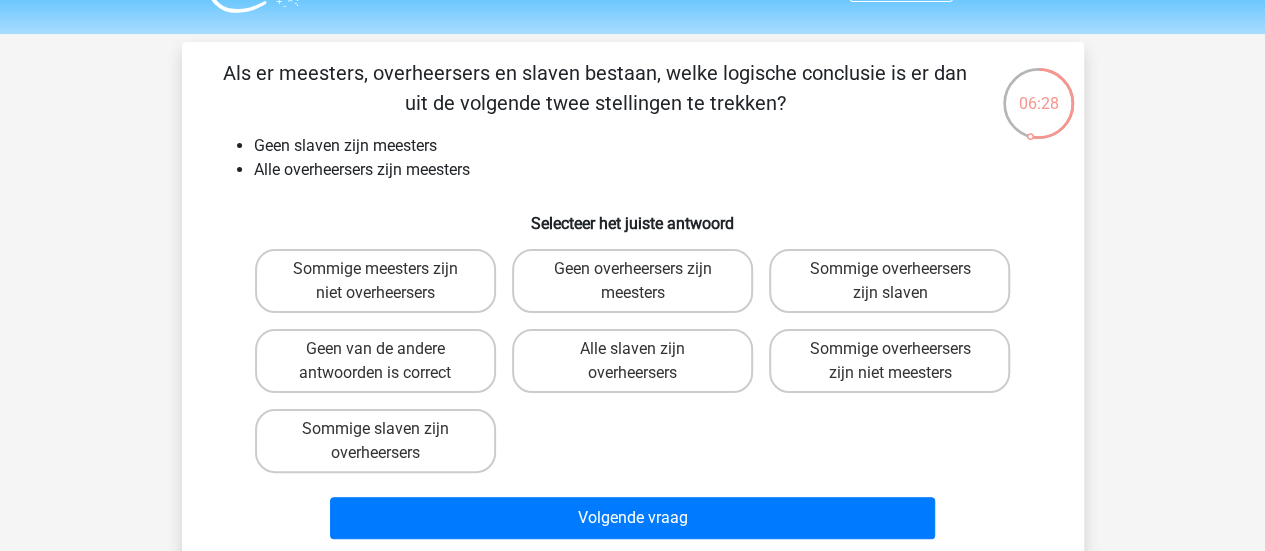 scroll, scrollTop: 49, scrollLeft: 0, axis: vertical 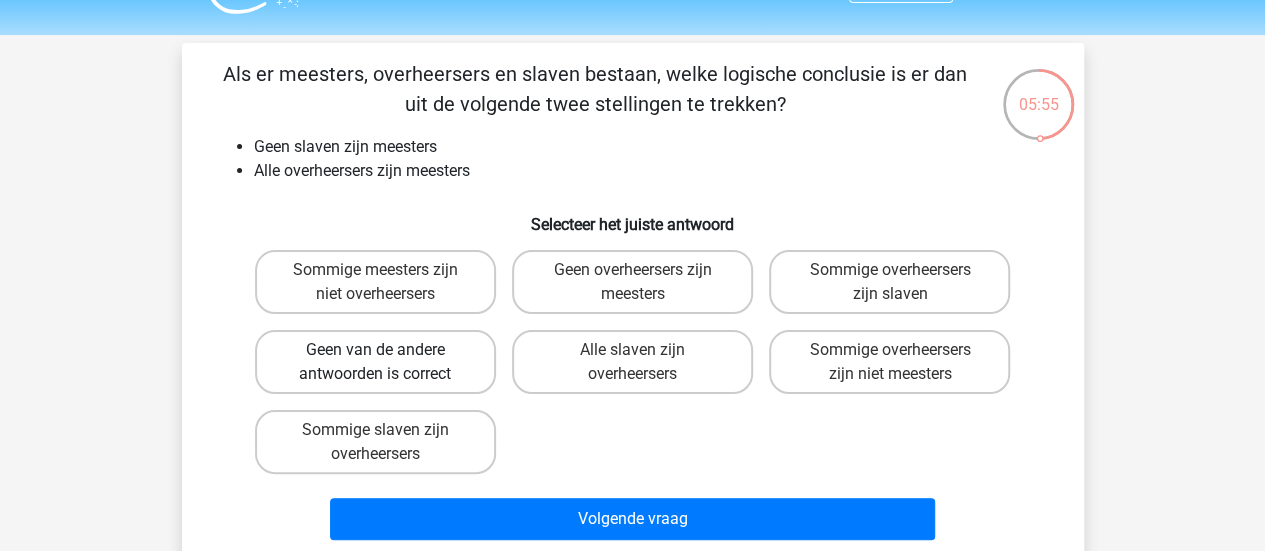 click on "Geen van de andere antwoorden is correct" at bounding box center [375, 362] 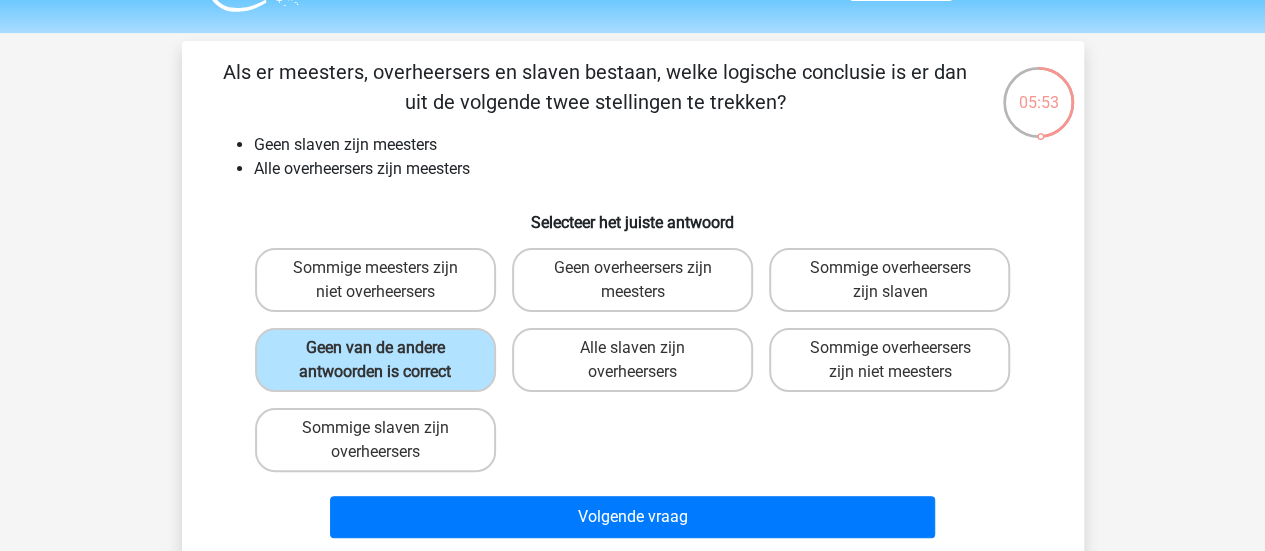 scroll, scrollTop: 50, scrollLeft: 0, axis: vertical 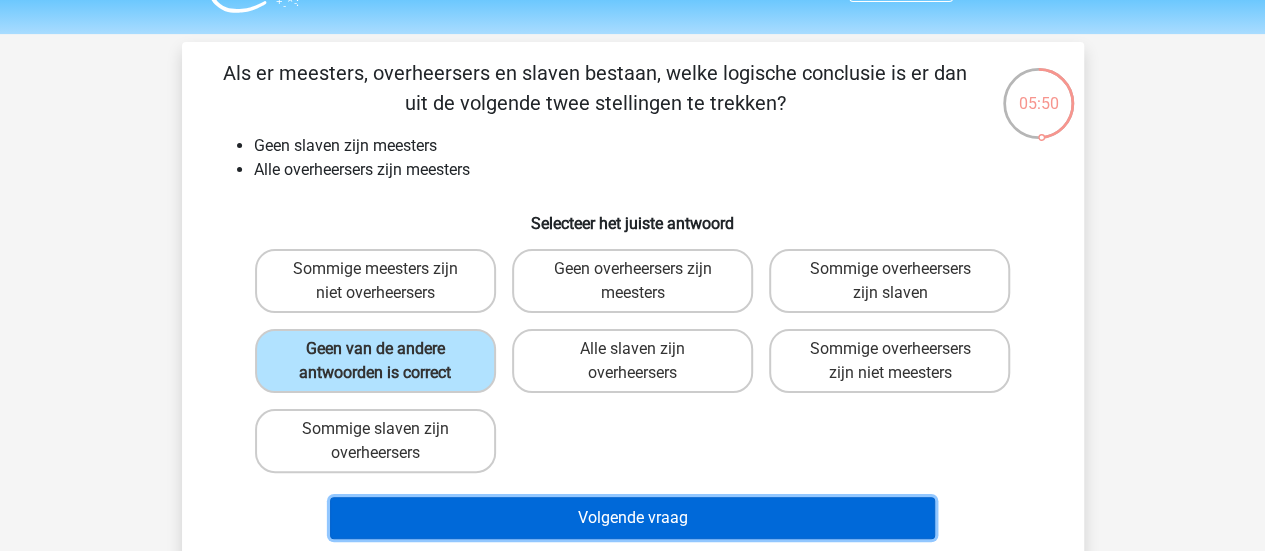 click on "Volgende vraag" at bounding box center (632, 518) 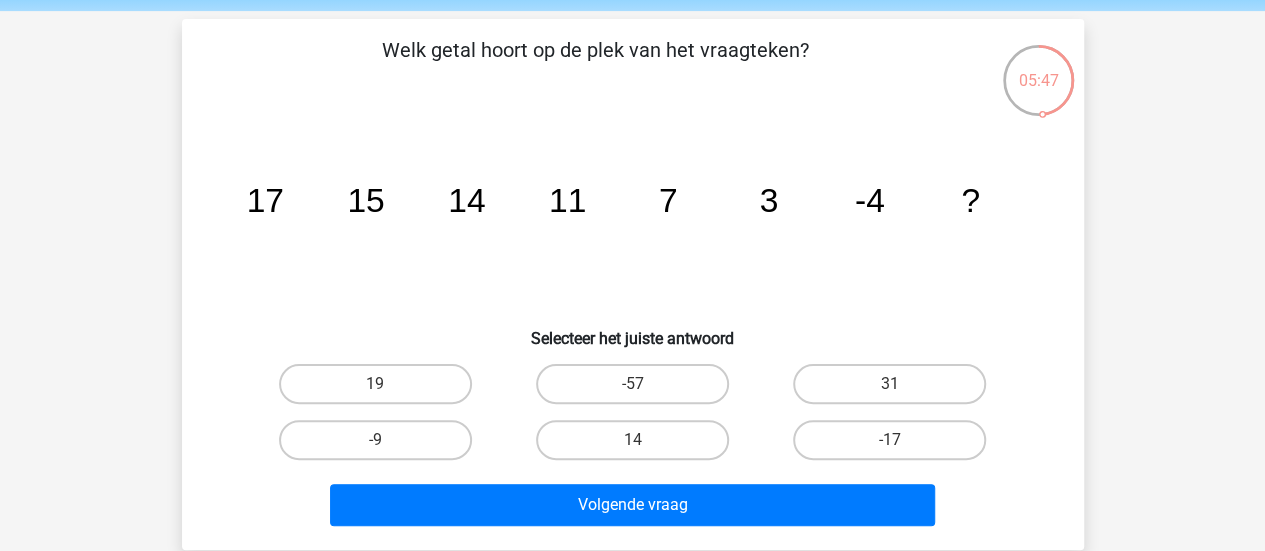 scroll, scrollTop: 67, scrollLeft: 0, axis: vertical 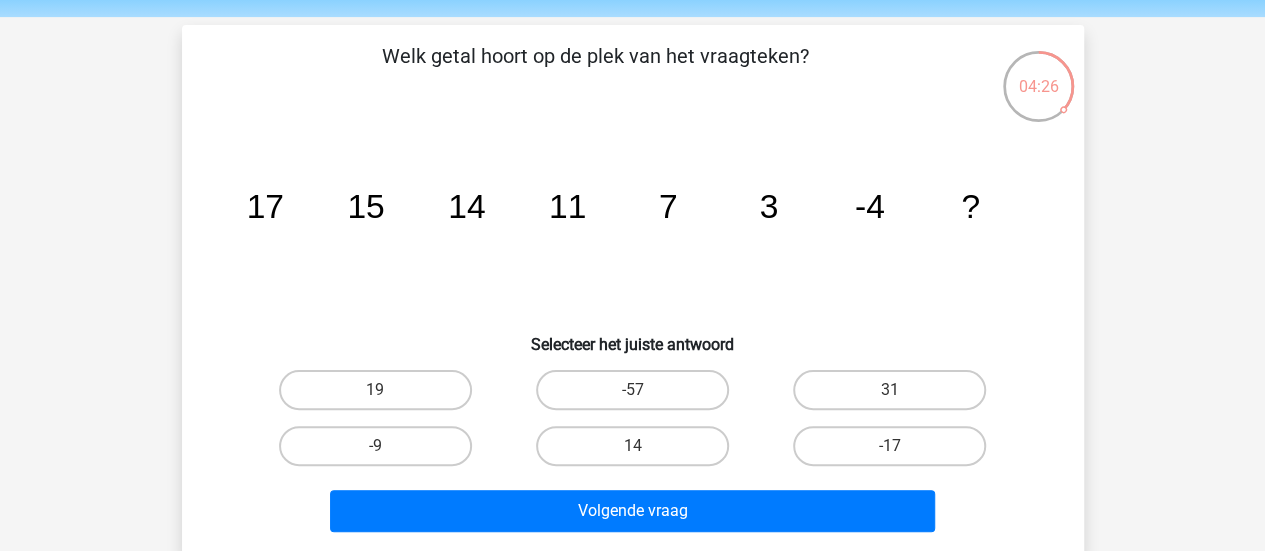 click on "-9" at bounding box center [381, 452] 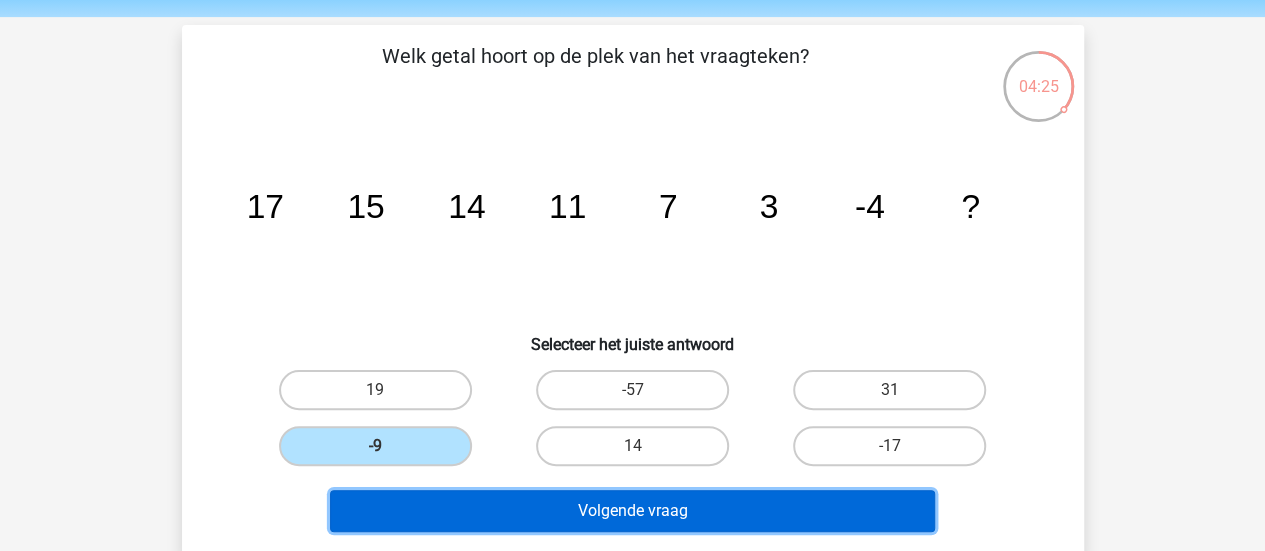 click on "Volgende vraag" at bounding box center [632, 511] 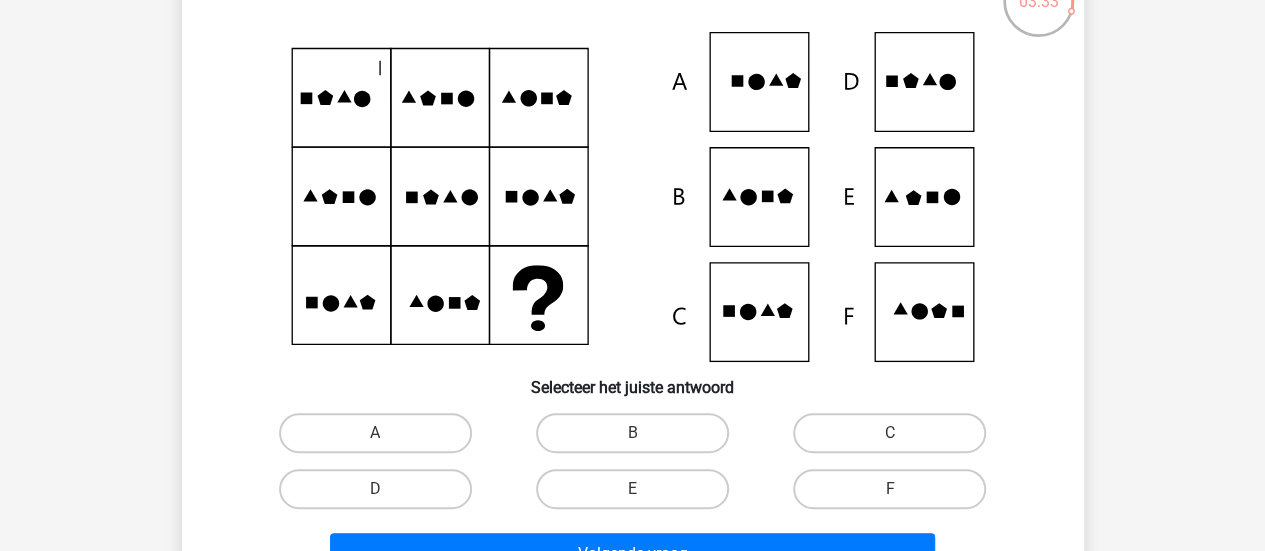scroll, scrollTop: 153, scrollLeft: 0, axis: vertical 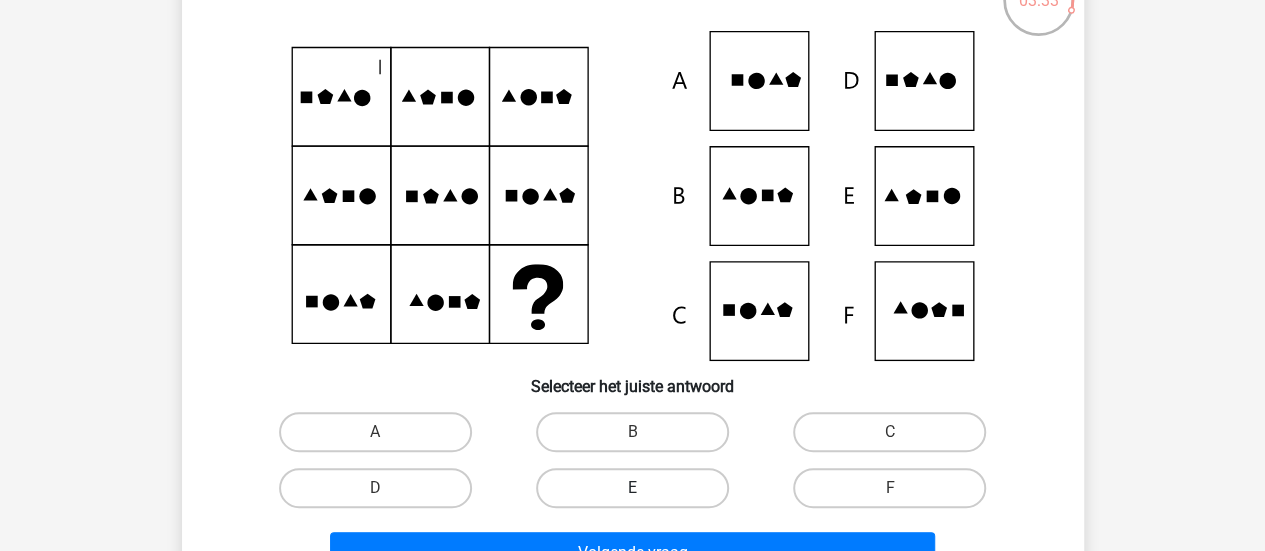 click on "E" at bounding box center (632, 488) 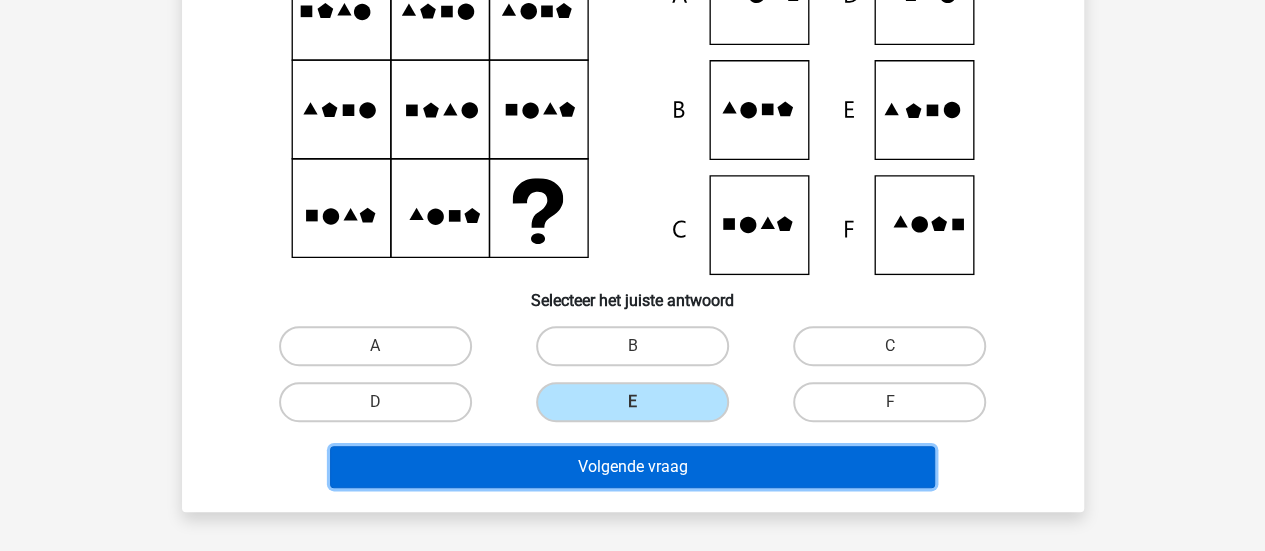click on "Volgende vraag" at bounding box center (632, 467) 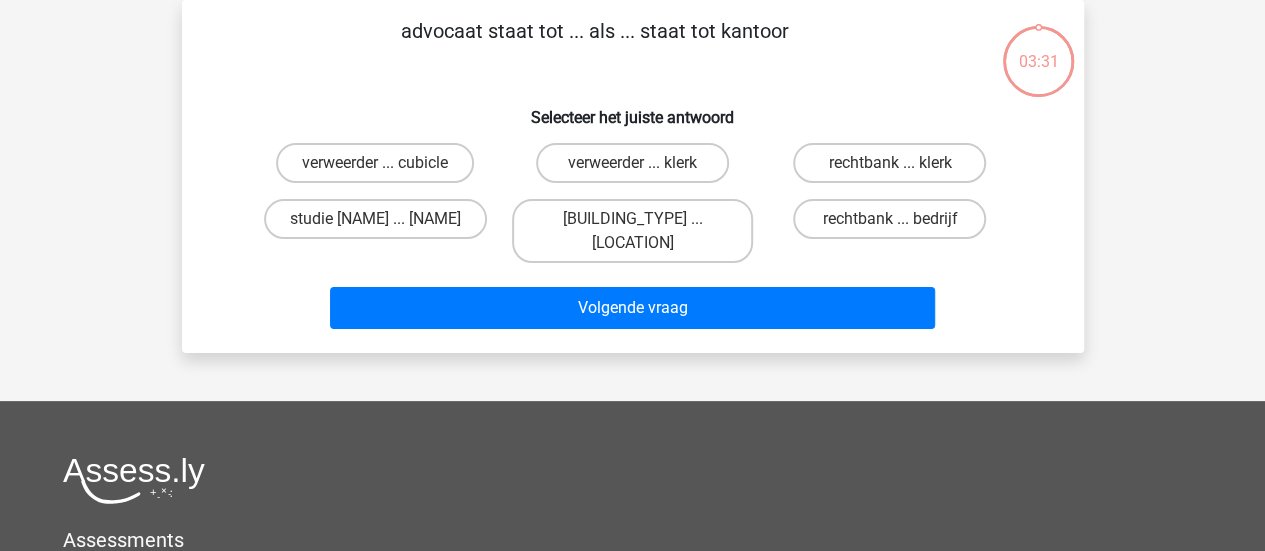 scroll, scrollTop: 0, scrollLeft: 0, axis: both 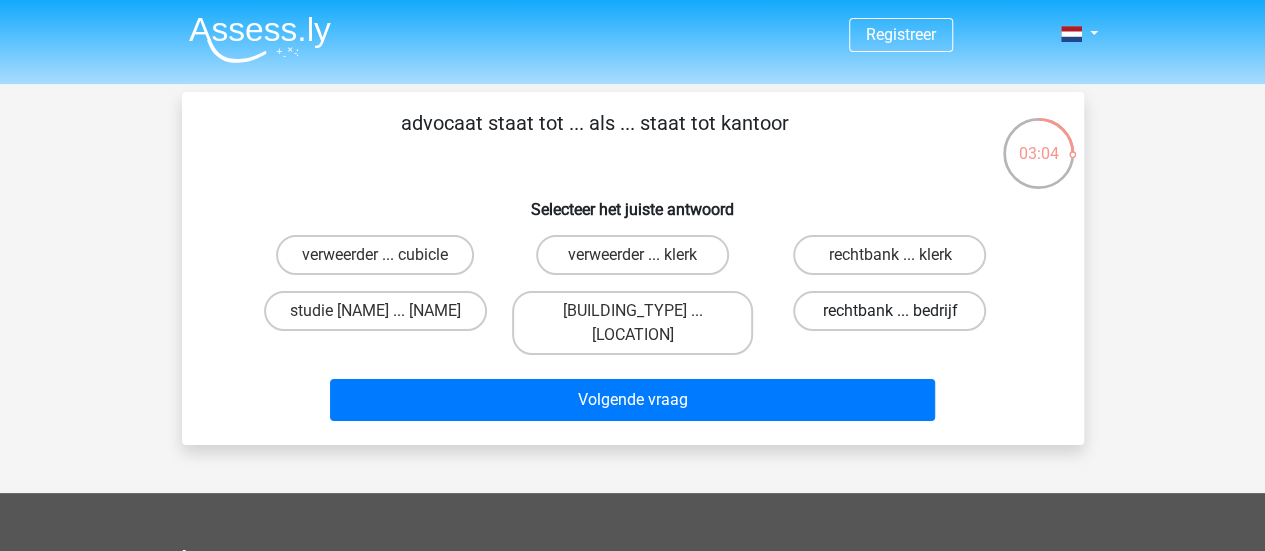 click on "rechtbank ... bedrijf" at bounding box center (889, 311) 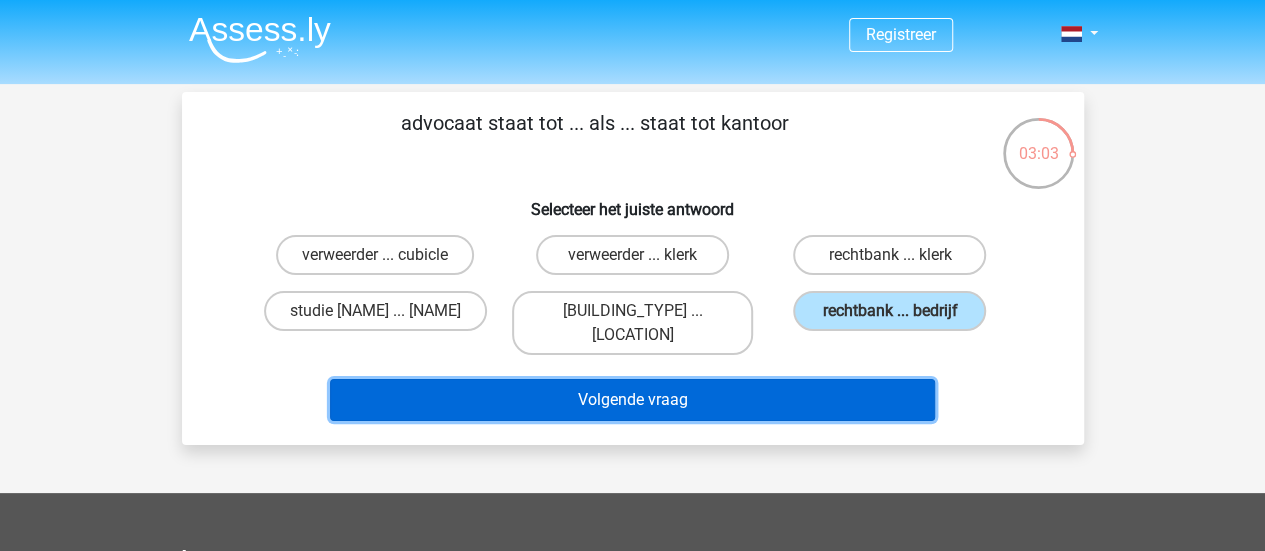 click on "Volgende vraag" at bounding box center [632, 400] 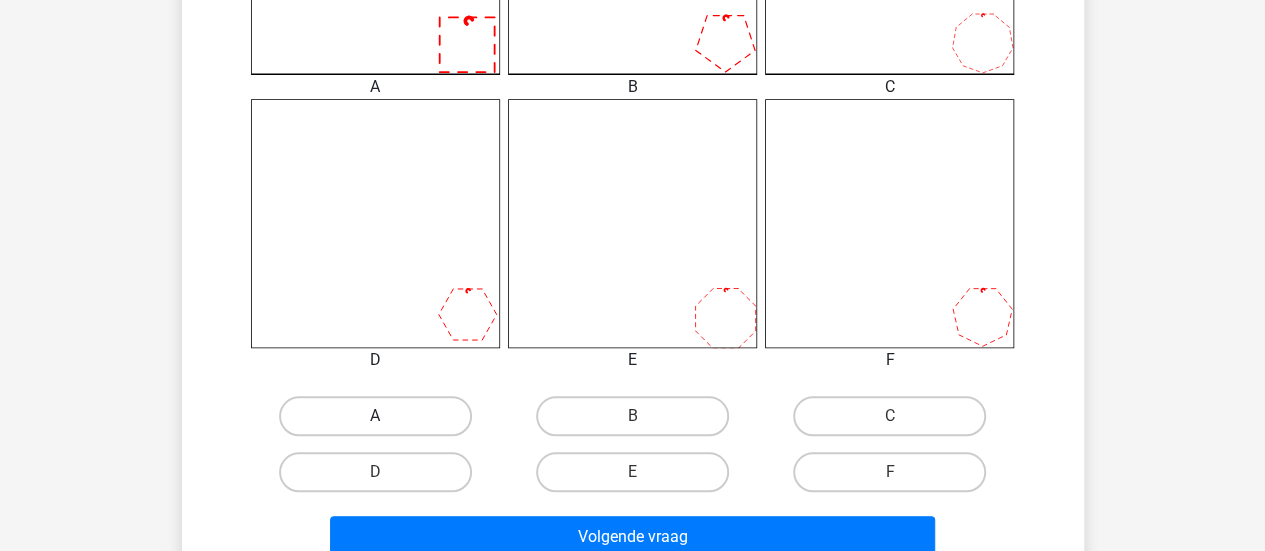 scroll, scrollTop: 741, scrollLeft: 0, axis: vertical 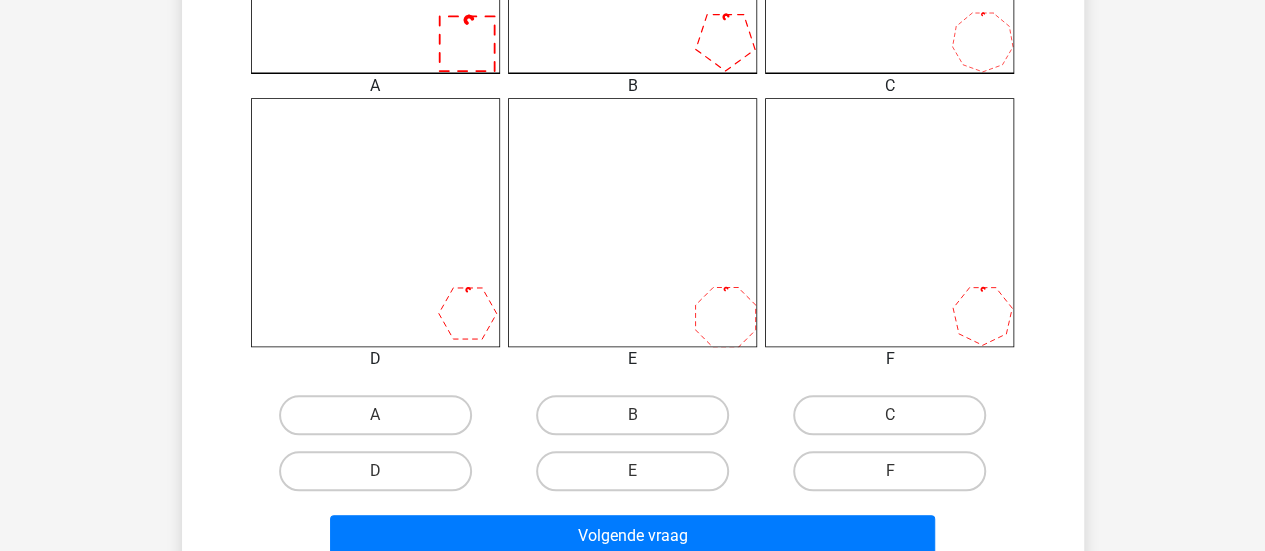 click on "A" at bounding box center [381, 421] 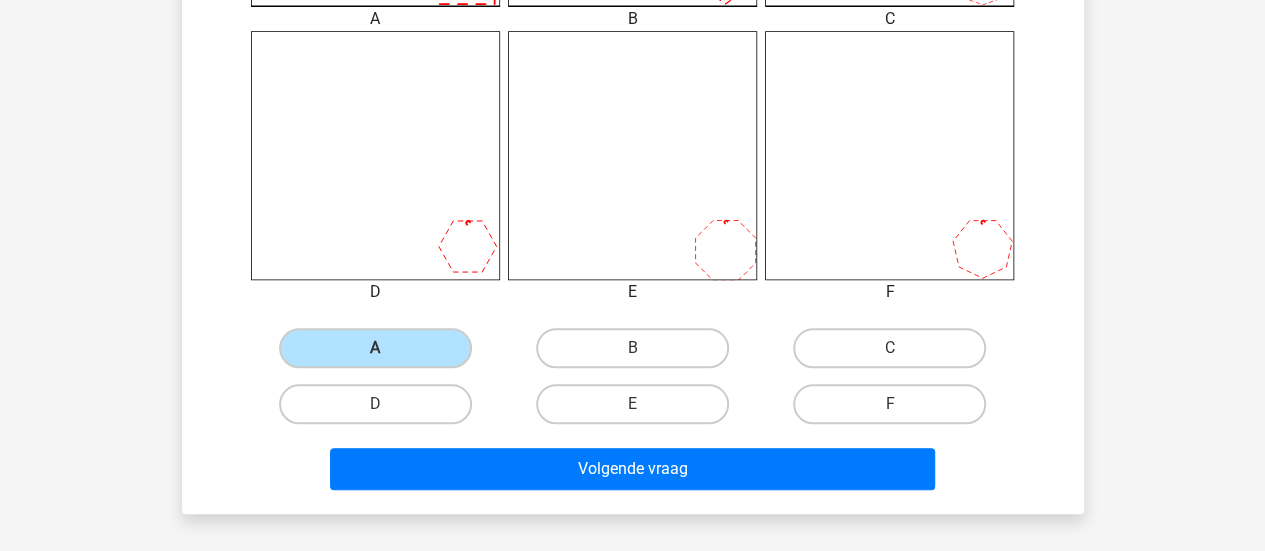 scroll, scrollTop: 810, scrollLeft: 0, axis: vertical 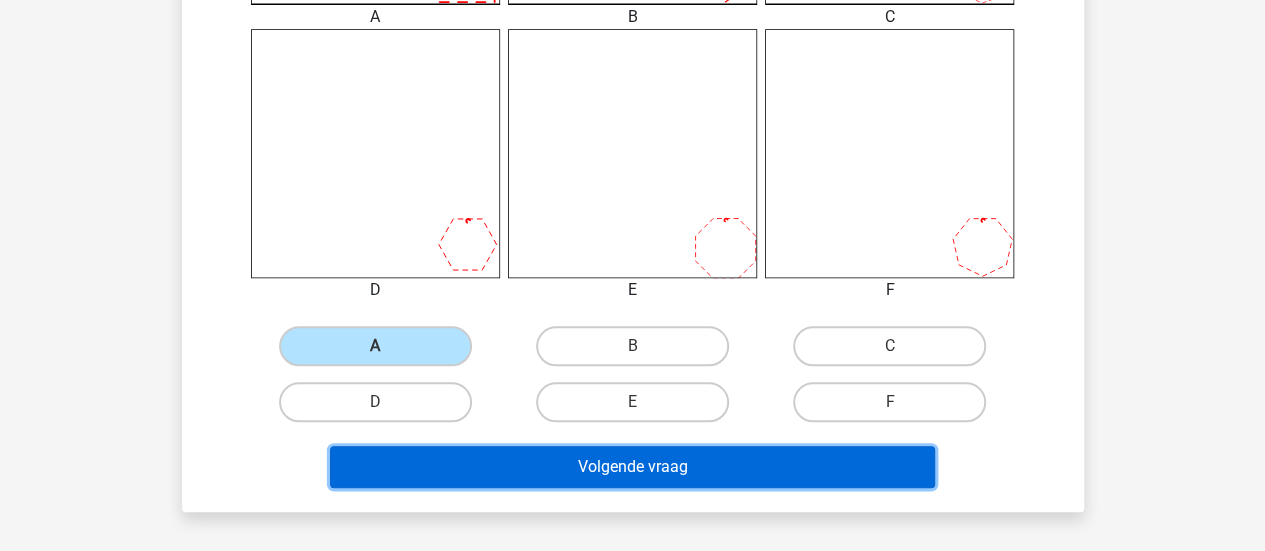 click on "Volgende vraag" at bounding box center (632, 467) 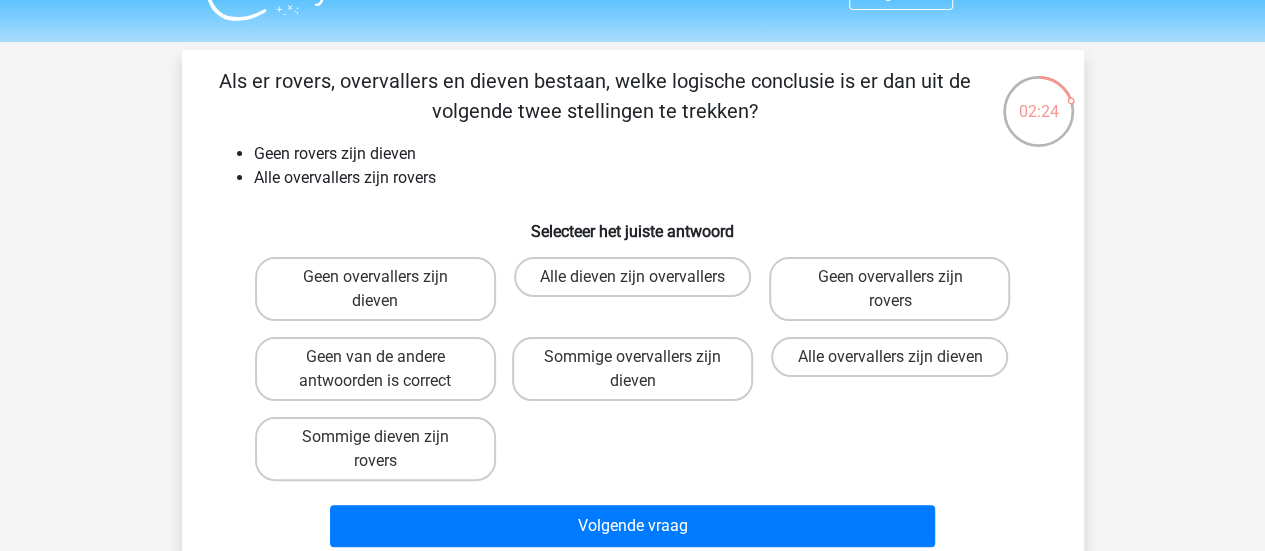 scroll, scrollTop: 30, scrollLeft: 0, axis: vertical 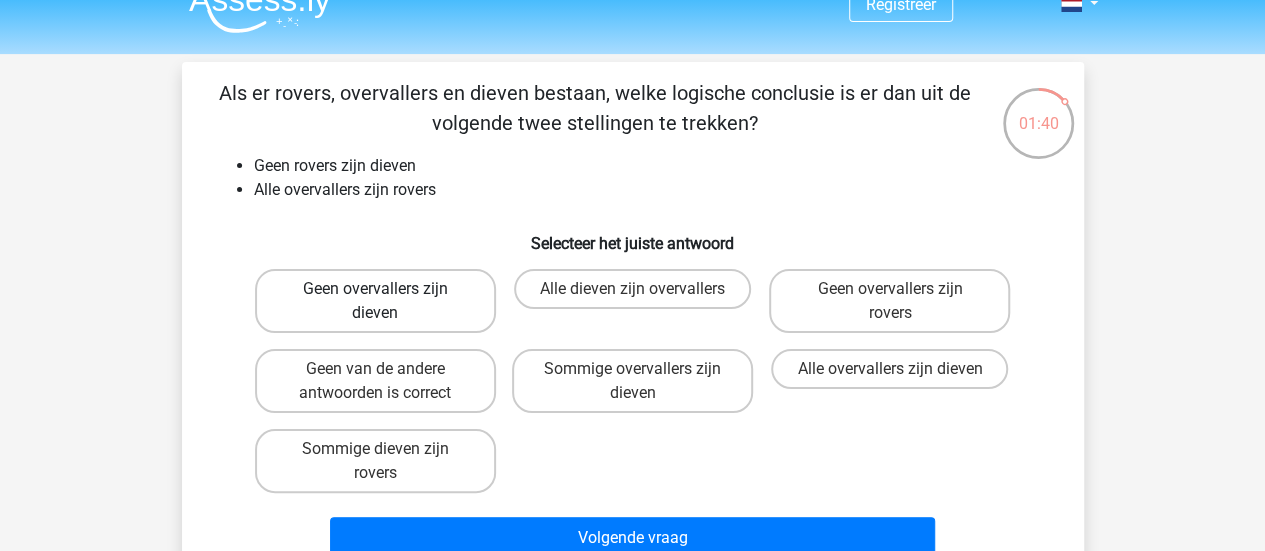 click on "Geen overvallers zijn dieven" at bounding box center [375, 301] 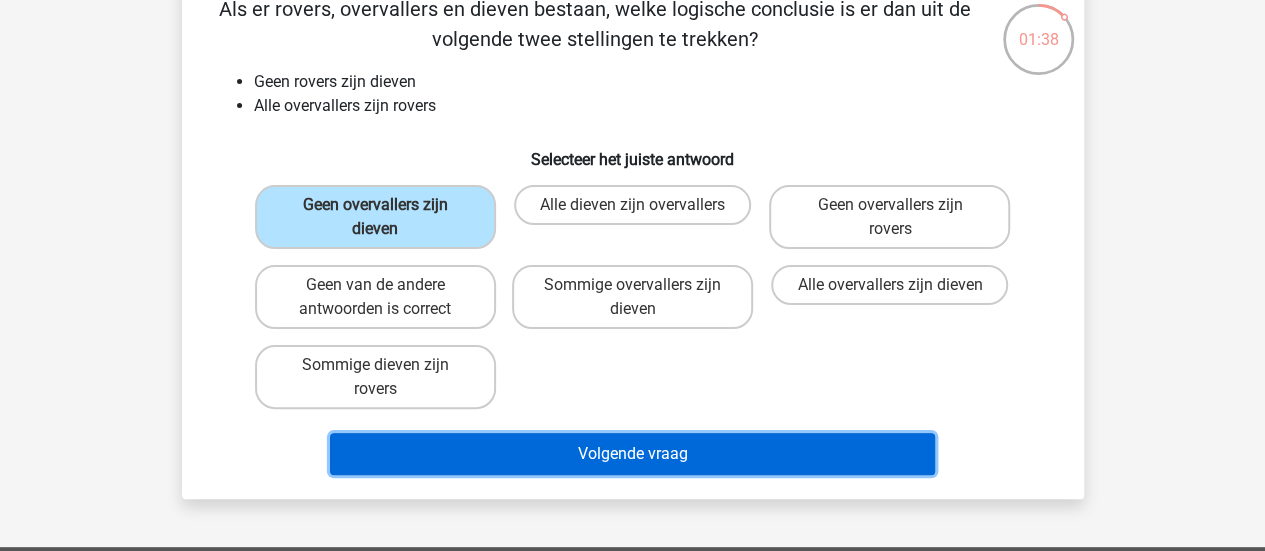 click on "Volgende vraag" at bounding box center (632, 454) 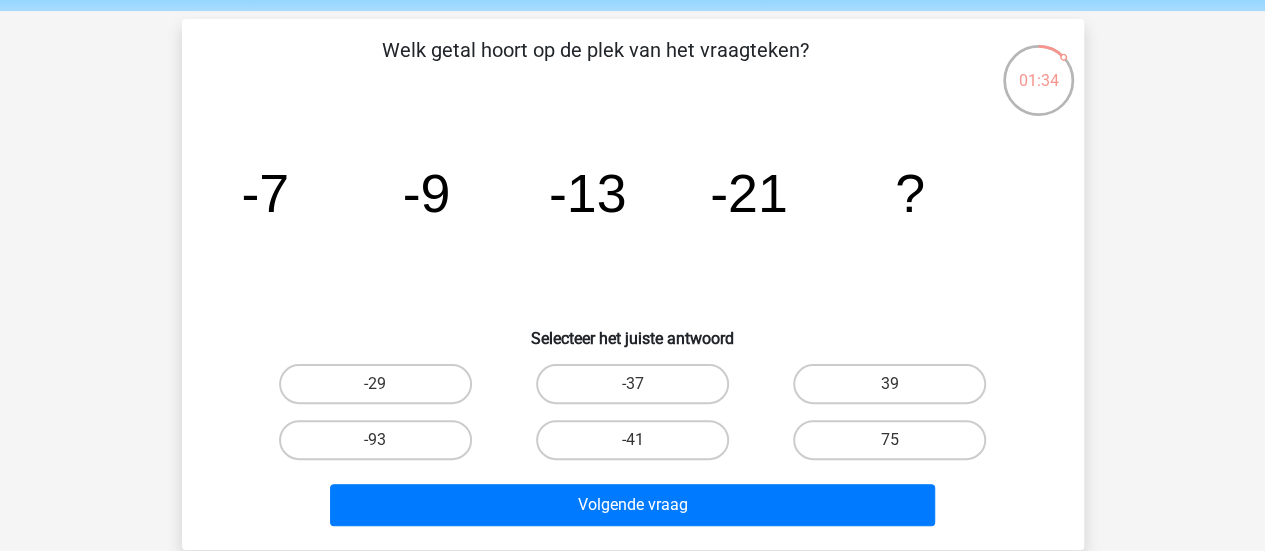 scroll, scrollTop: 74, scrollLeft: 0, axis: vertical 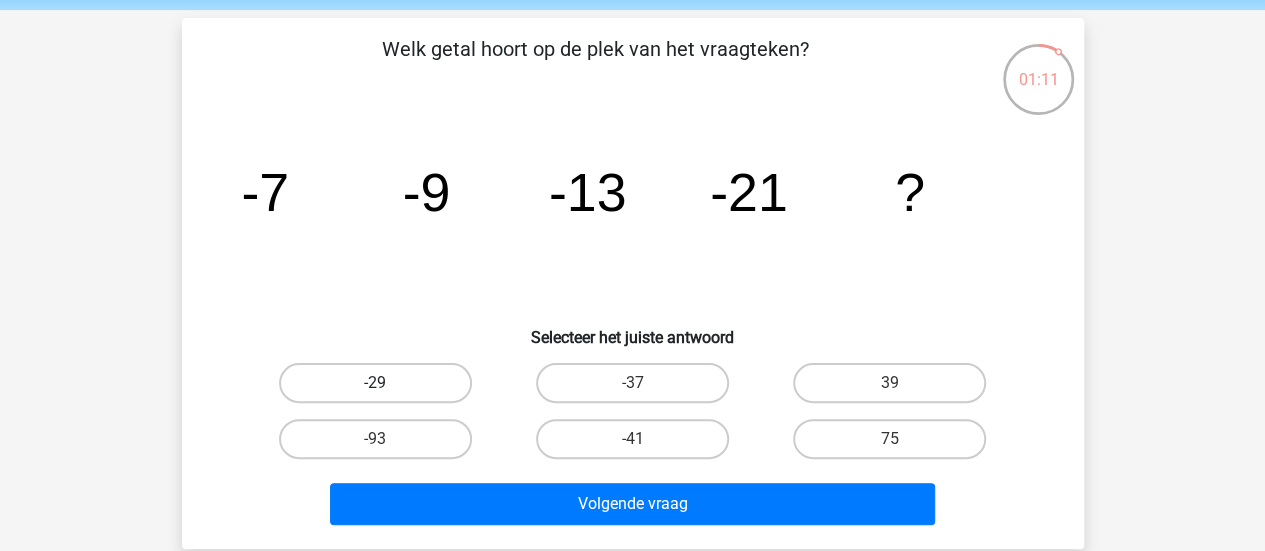 click on "-29" at bounding box center (375, 383) 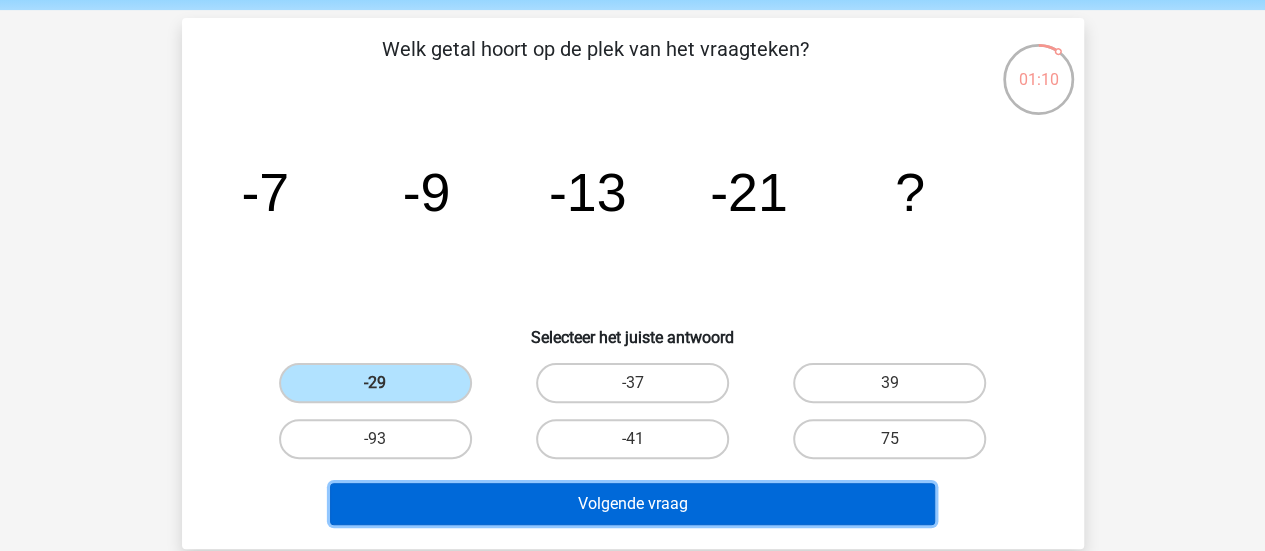 click on "Volgende vraag" at bounding box center (632, 504) 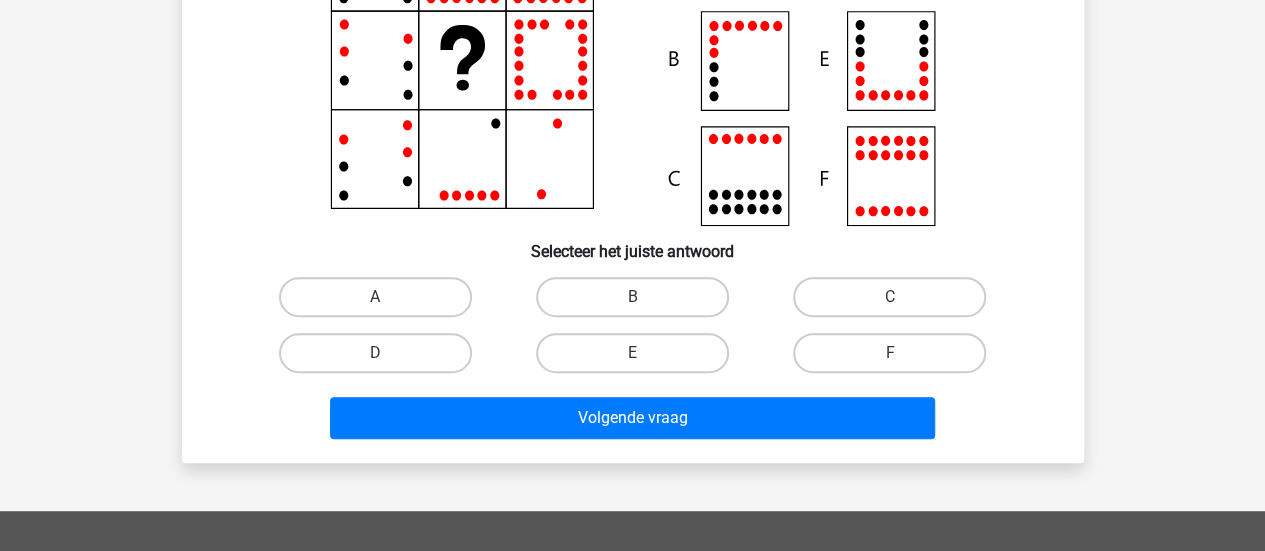 scroll, scrollTop: 294, scrollLeft: 0, axis: vertical 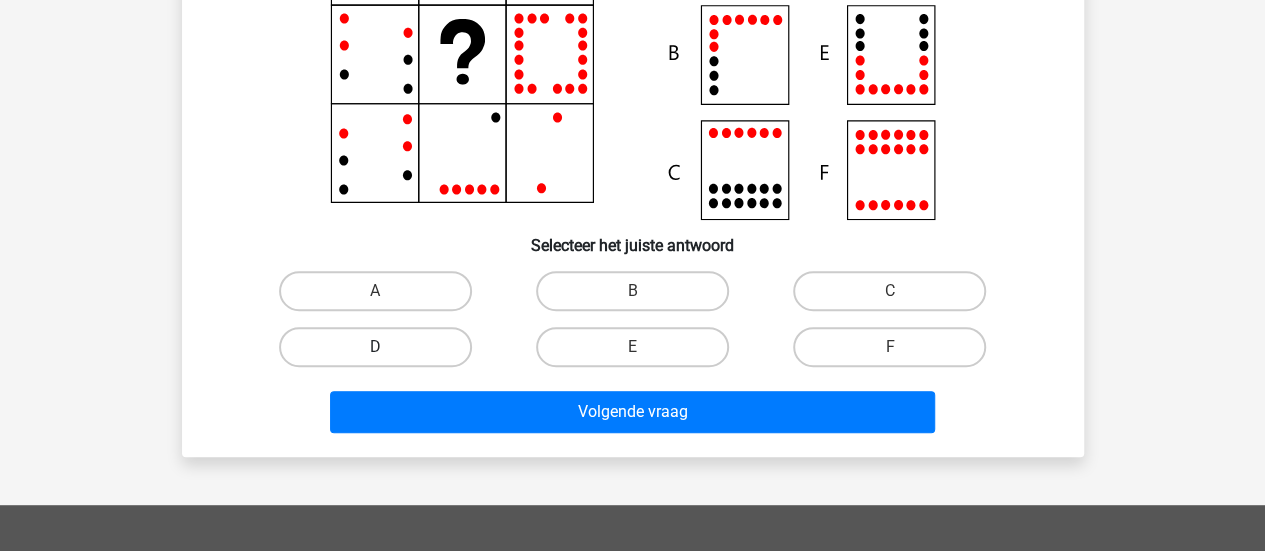 click on "D" at bounding box center (375, 347) 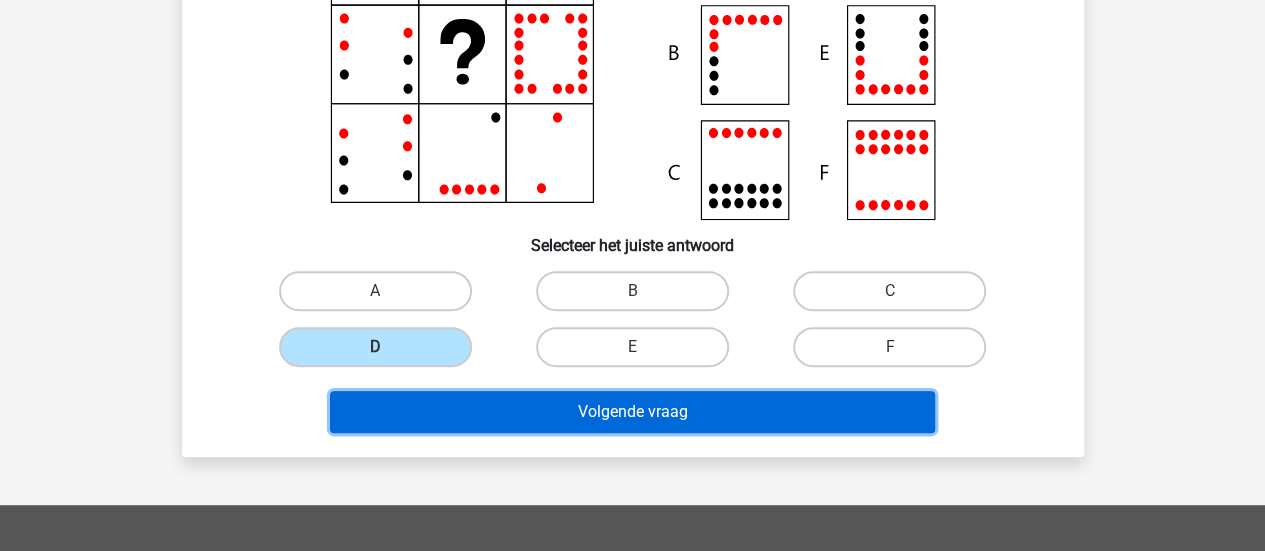 click on "Volgende vraag" at bounding box center (632, 412) 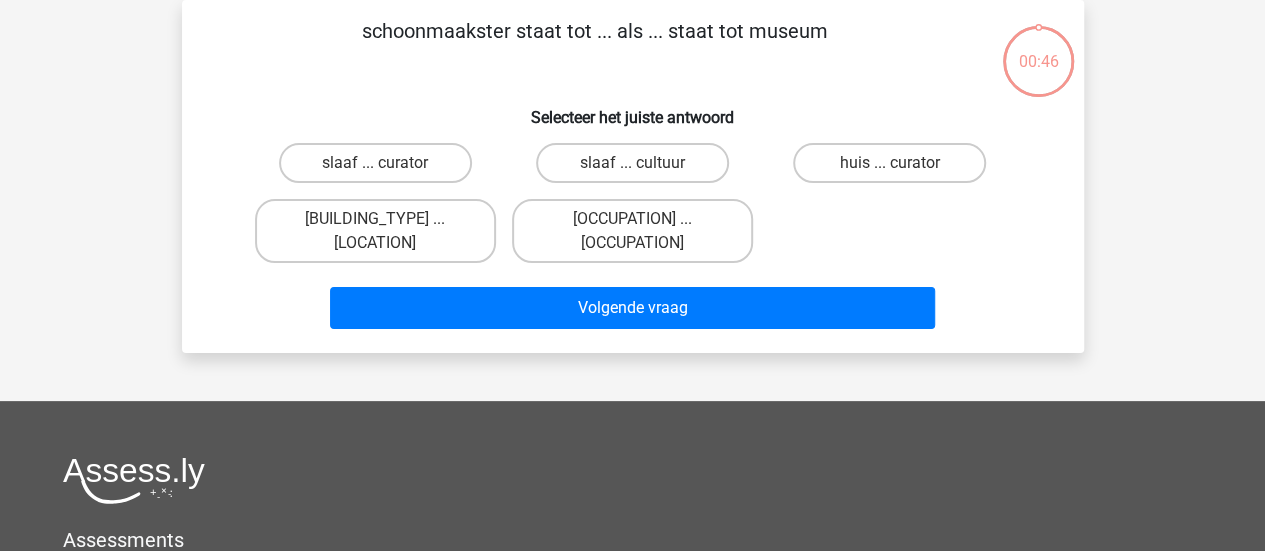 scroll, scrollTop: 4, scrollLeft: 0, axis: vertical 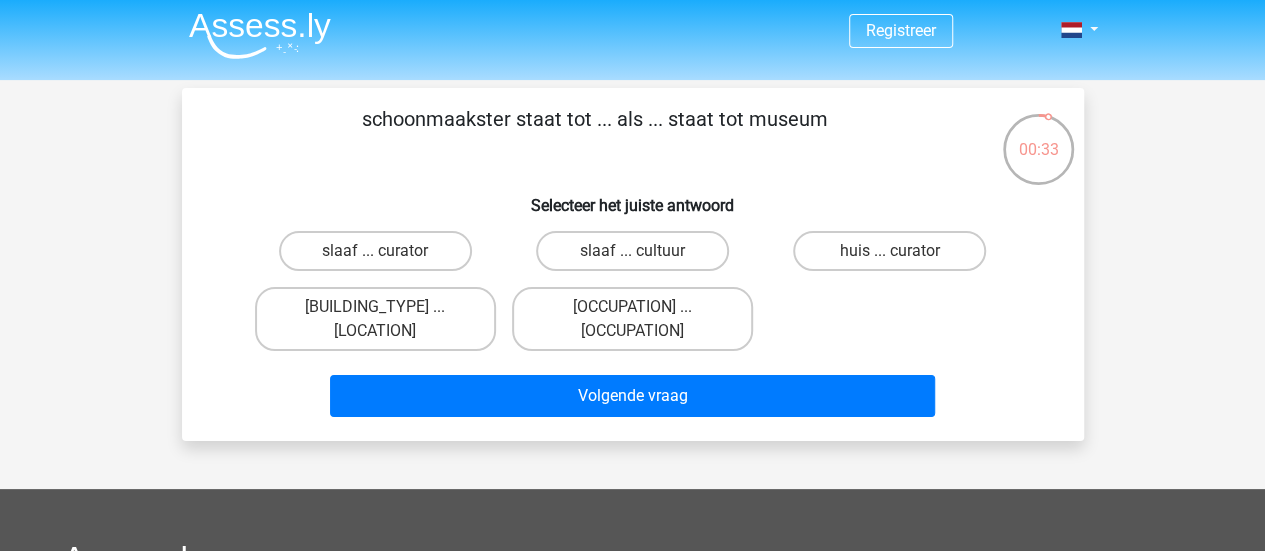 click on "huis ... curator" at bounding box center [889, 251] 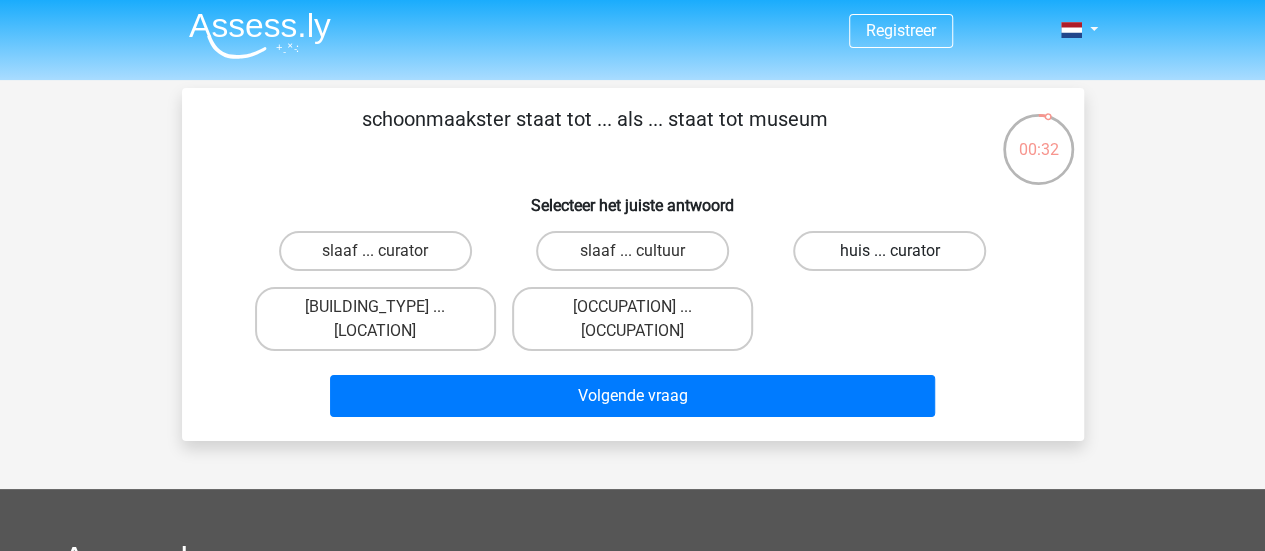 click on "huis ... curator" at bounding box center [889, 251] 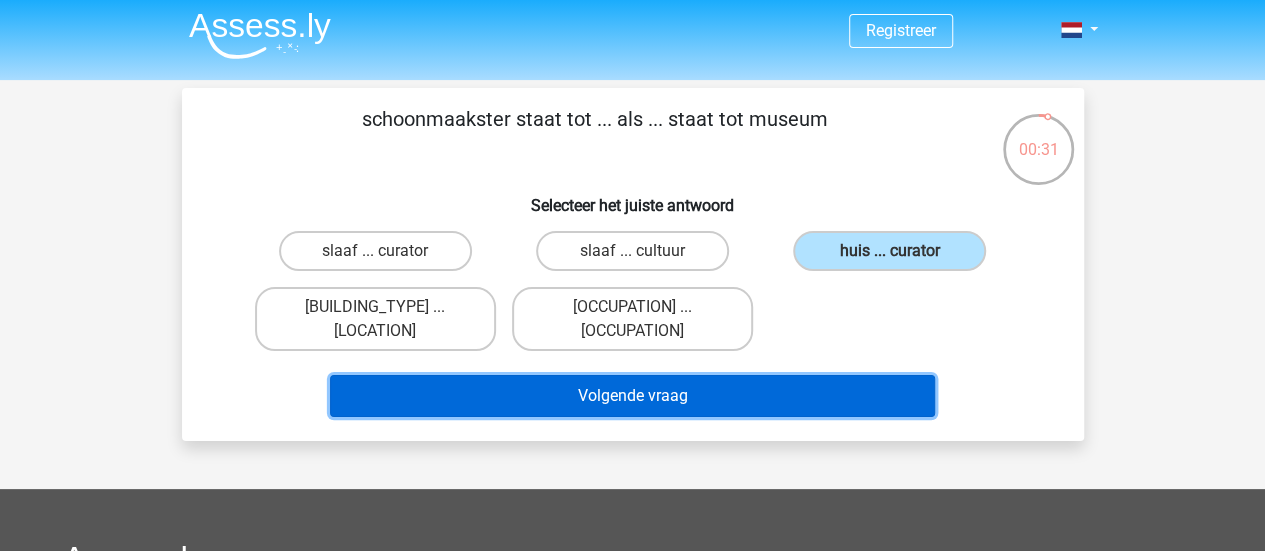 click on "Volgende vraag" at bounding box center (632, 396) 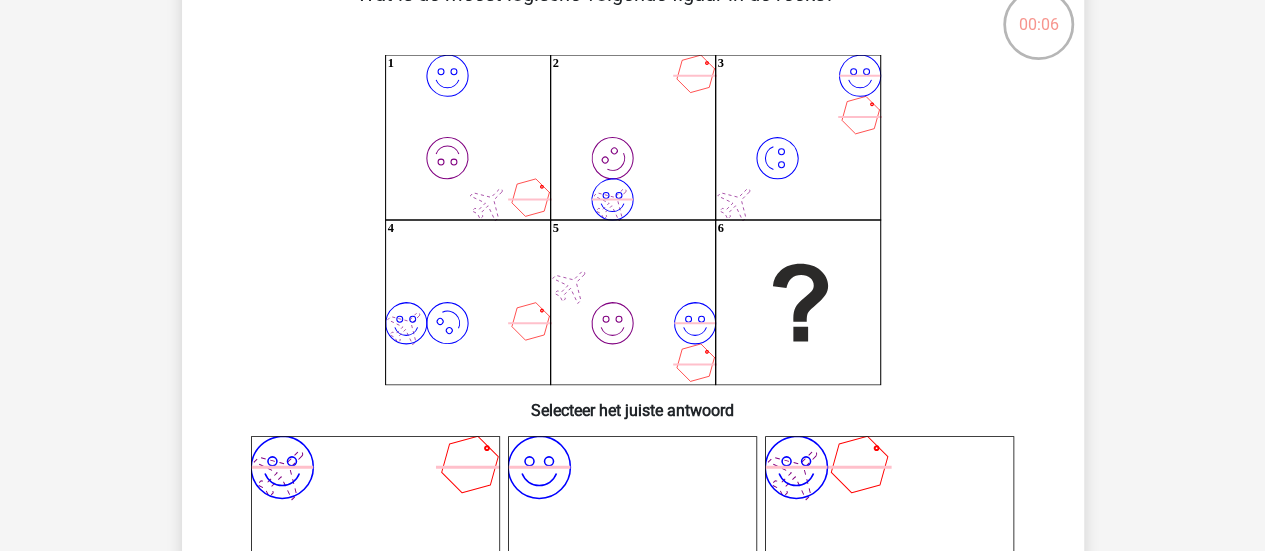 scroll, scrollTop: 128, scrollLeft: 0, axis: vertical 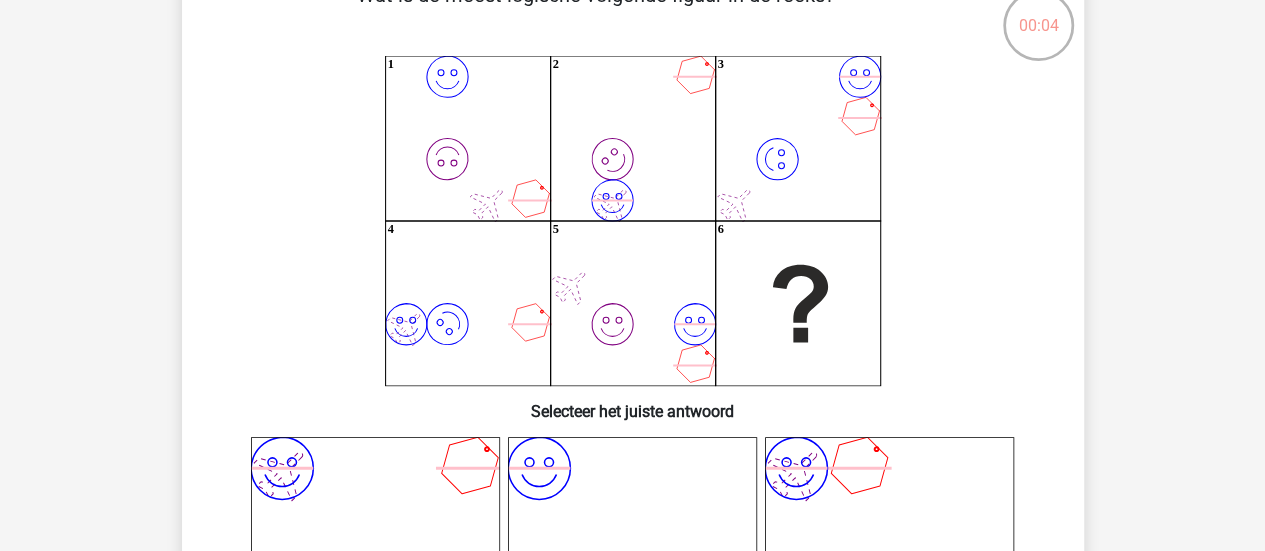 click on "image/svg+xml
image/svg+xml
1
image/svg+xml
image/svg+xml
2
image/svg+xml
image/svg+xml
3" at bounding box center [633, 221] 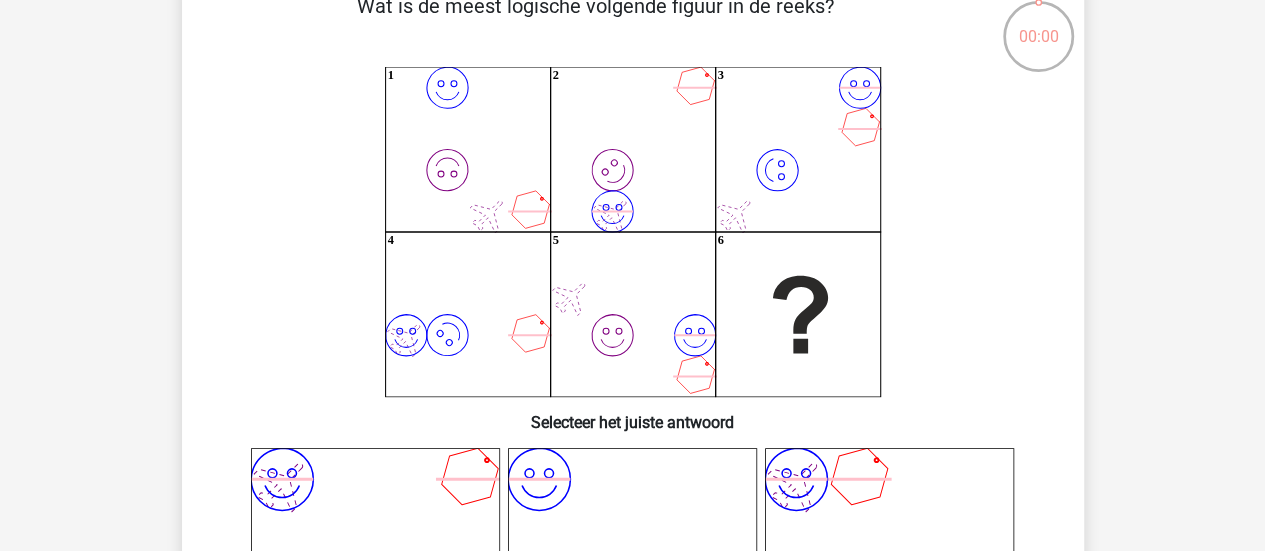 scroll, scrollTop: 116, scrollLeft: 0, axis: vertical 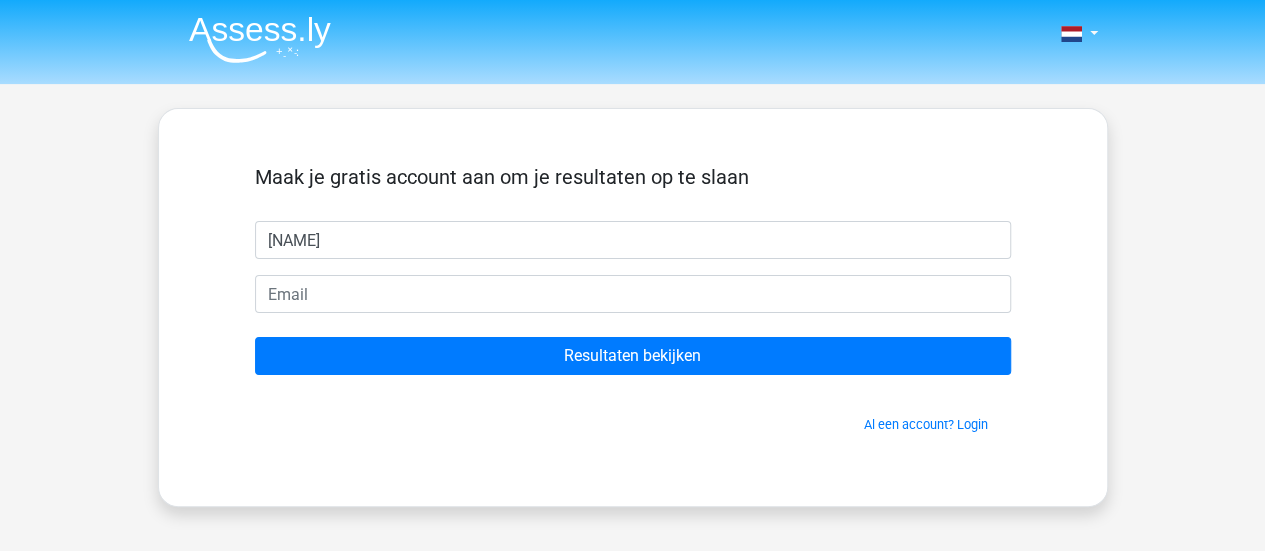 type on "hanne" 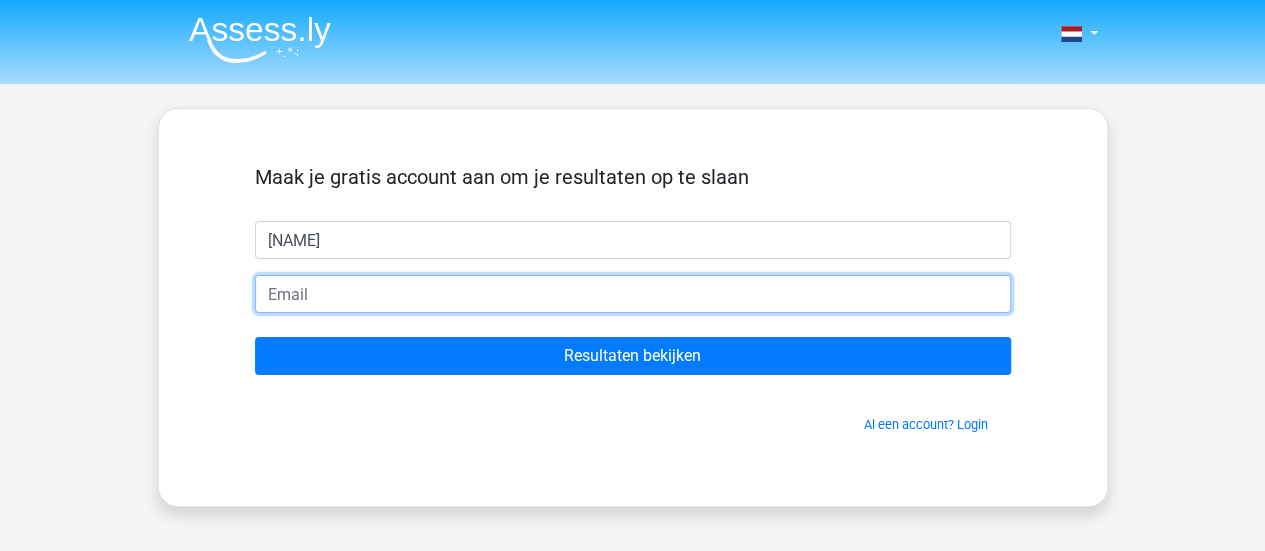 click at bounding box center [633, 294] 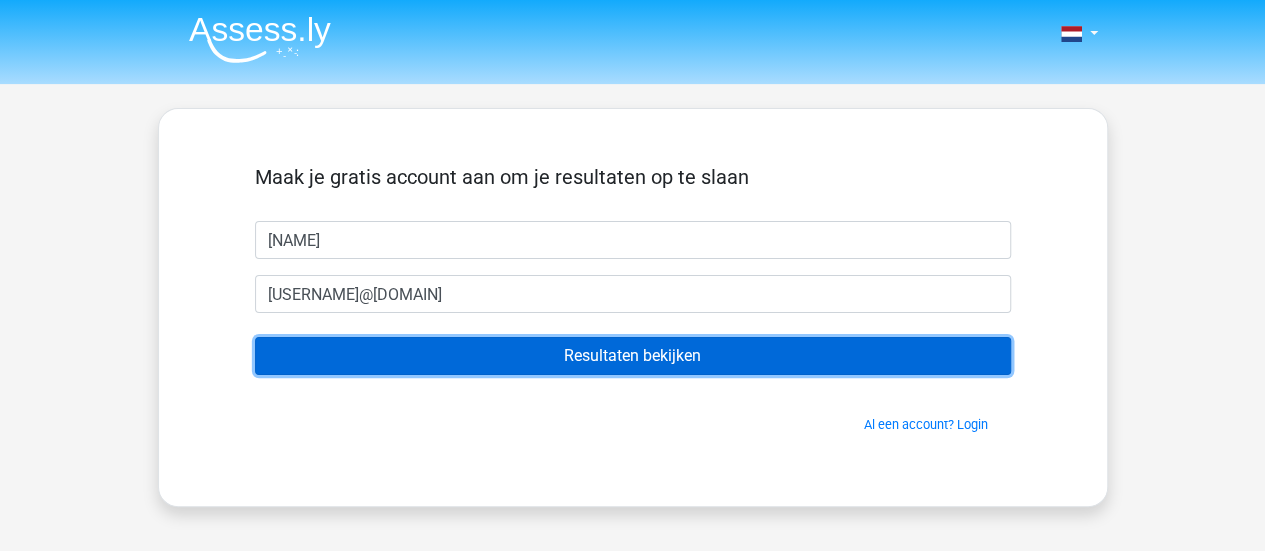 click on "Resultaten bekijken" at bounding box center [633, 356] 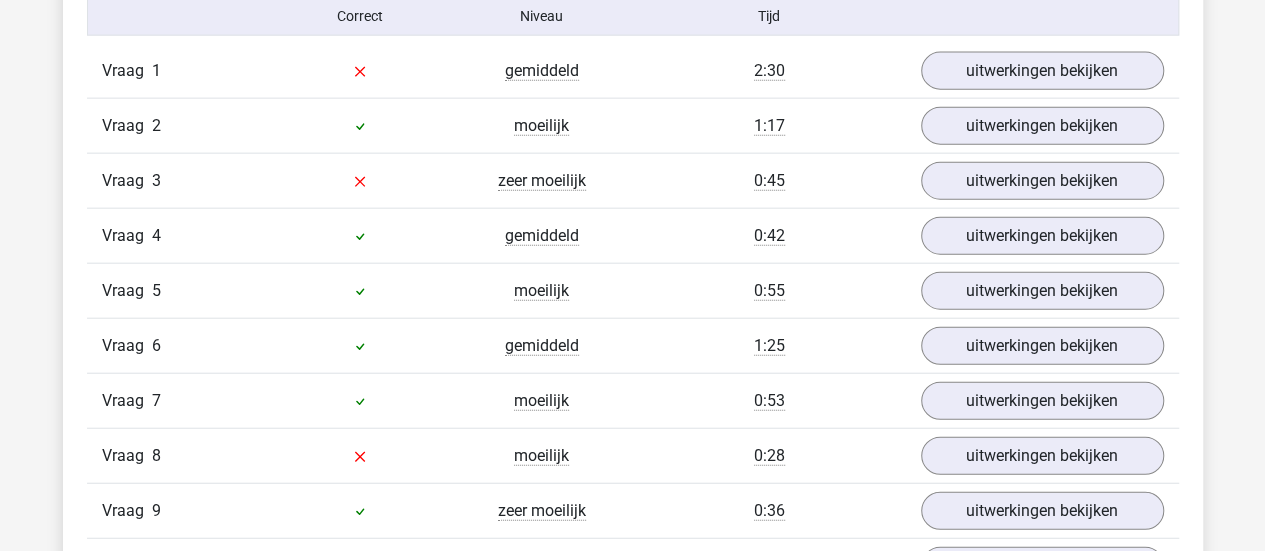 scroll, scrollTop: 2300, scrollLeft: 0, axis: vertical 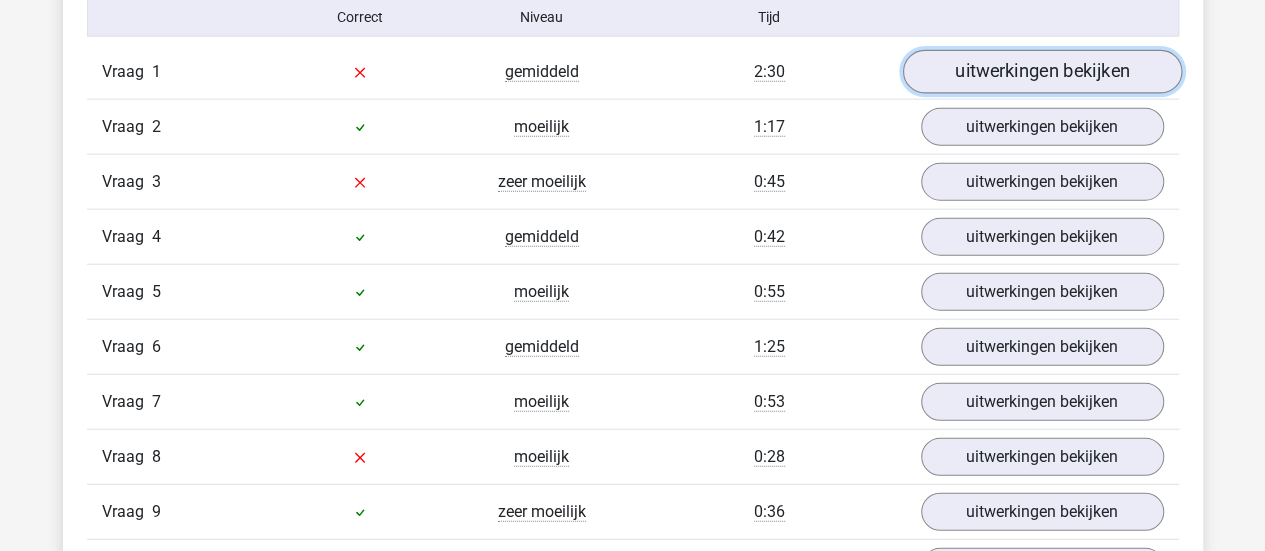 click on "uitwerkingen bekijken" at bounding box center [1041, 72] 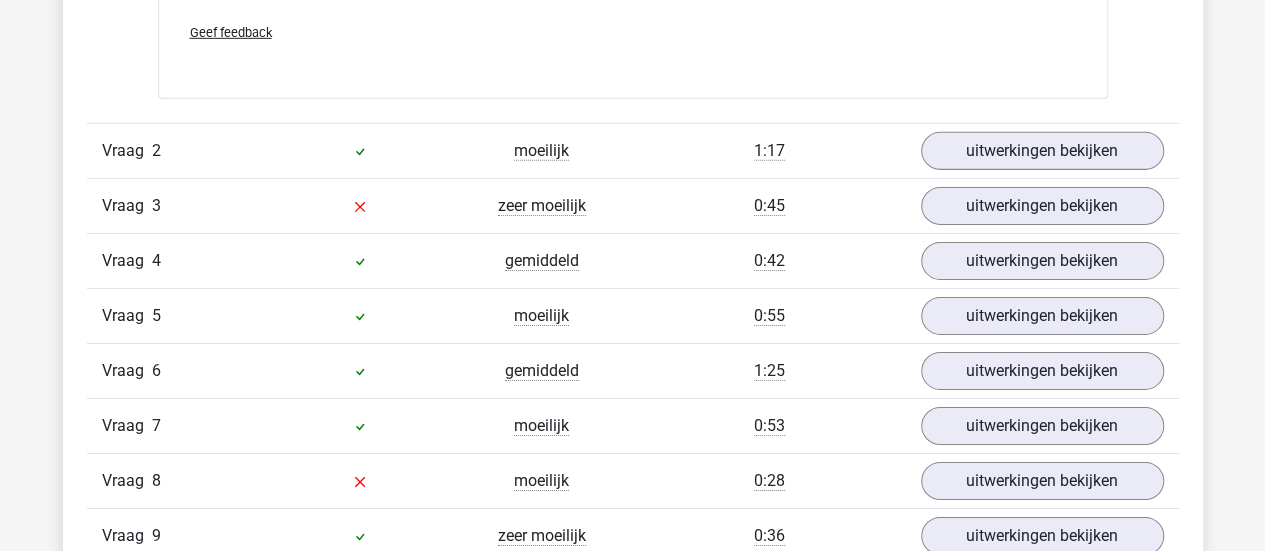 scroll, scrollTop: 3151, scrollLeft: 0, axis: vertical 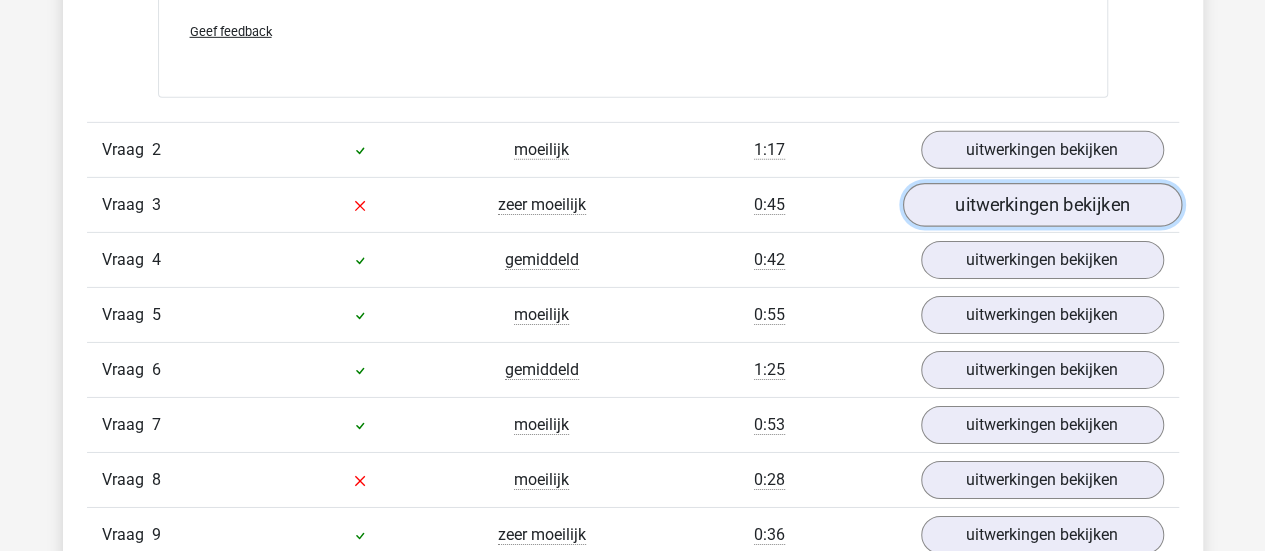 click on "uitwerkingen bekijken" at bounding box center (1041, 205) 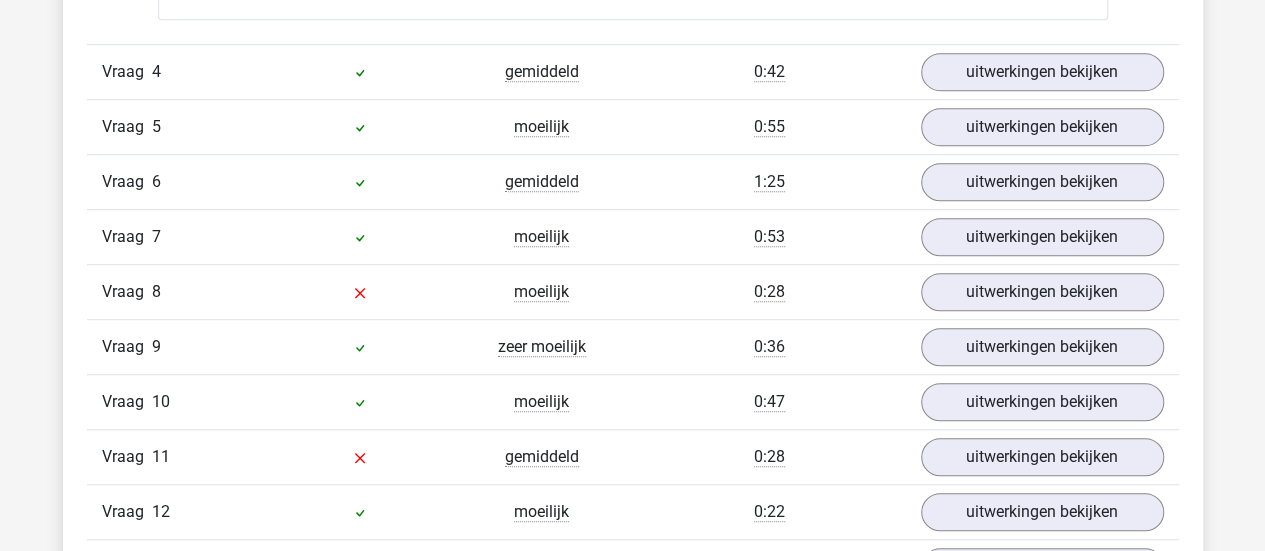 scroll, scrollTop: 4336, scrollLeft: 0, axis: vertical 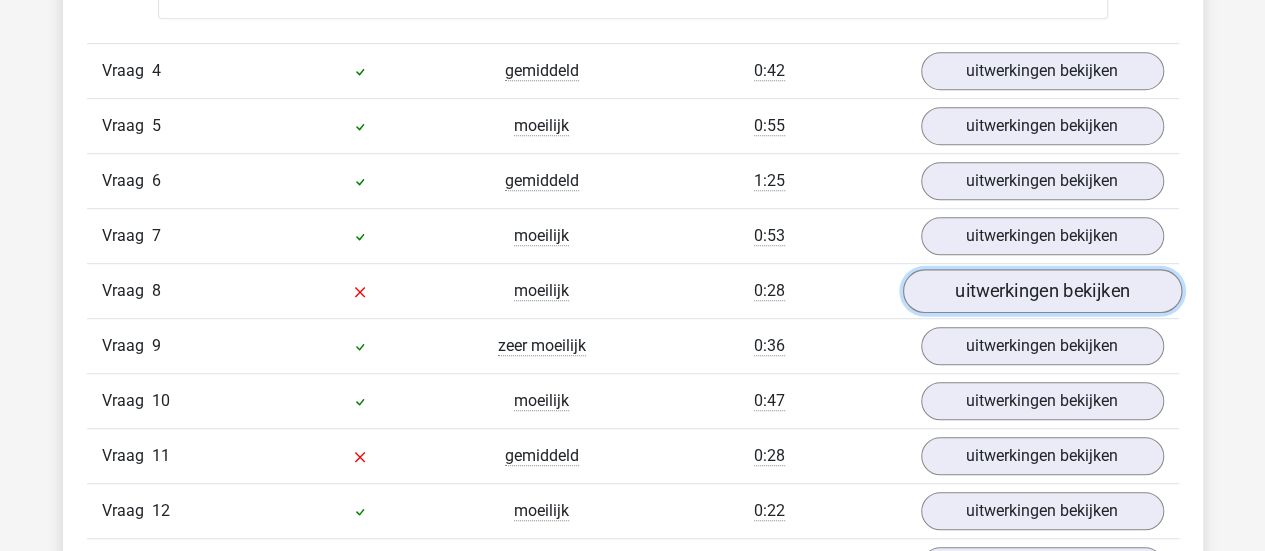 click on "uitwerkingen bekijken" at bounding box center [1041, 291] 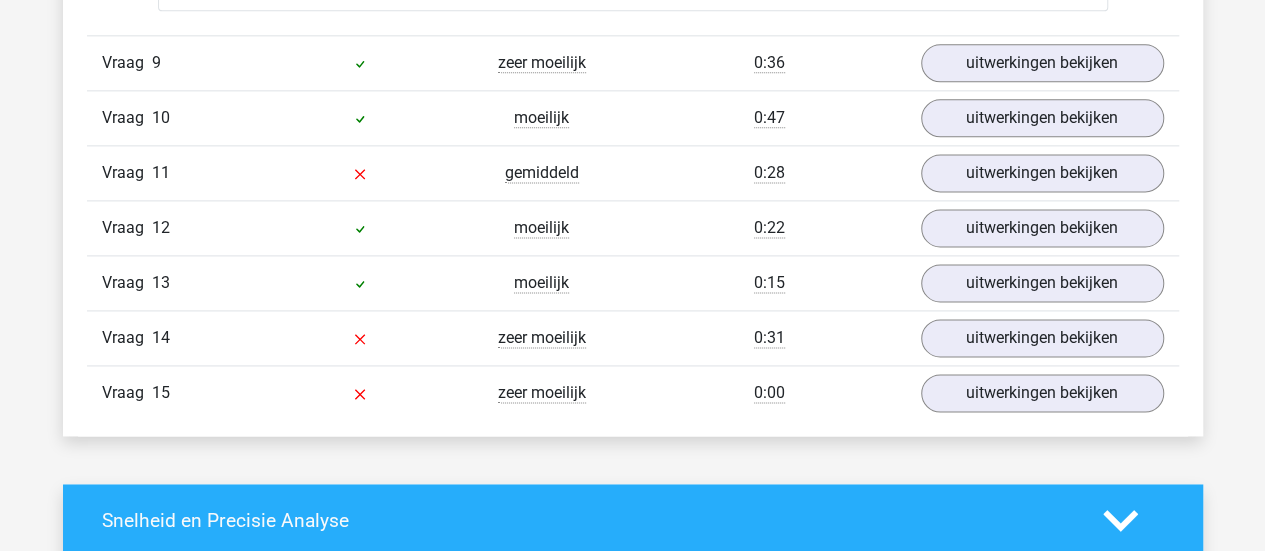 scroll, scrollTop: 5050, scrollLeft: 0, axis: vertical 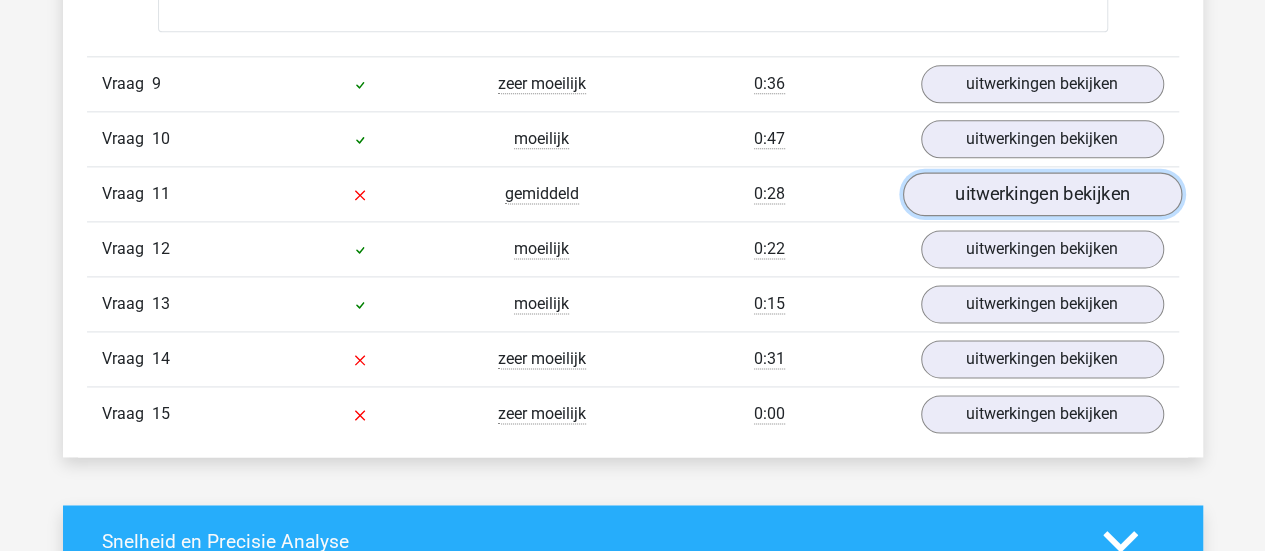 click on "uitwerkingen bekijken" at bounding box center (1041, 194) 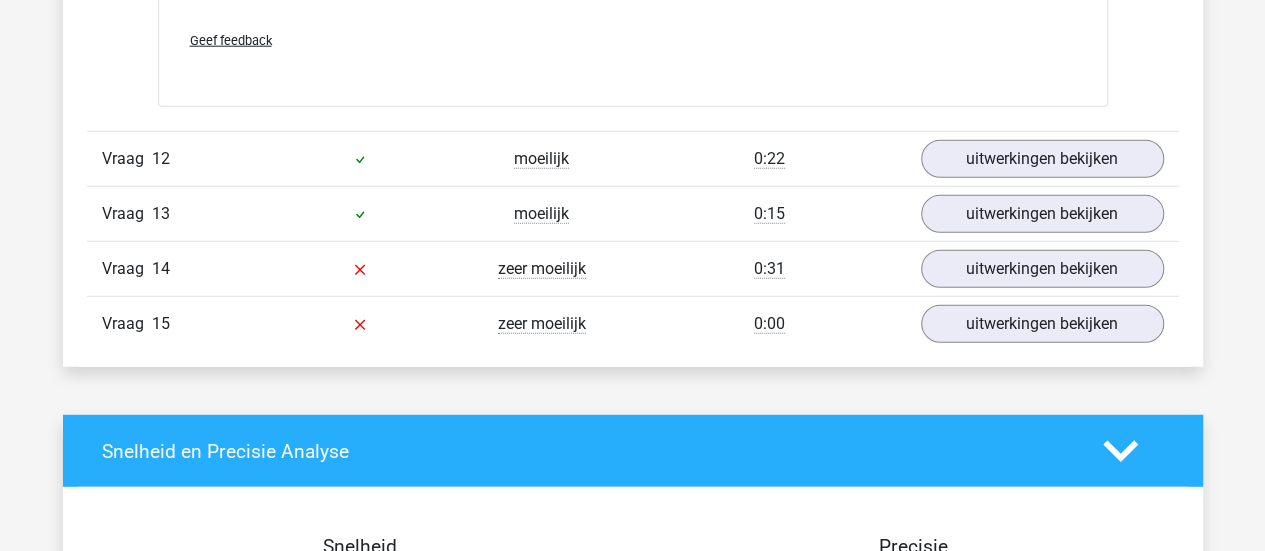 scroll, scrollTop: 6368, scrollLeft: 0, axis: vertical 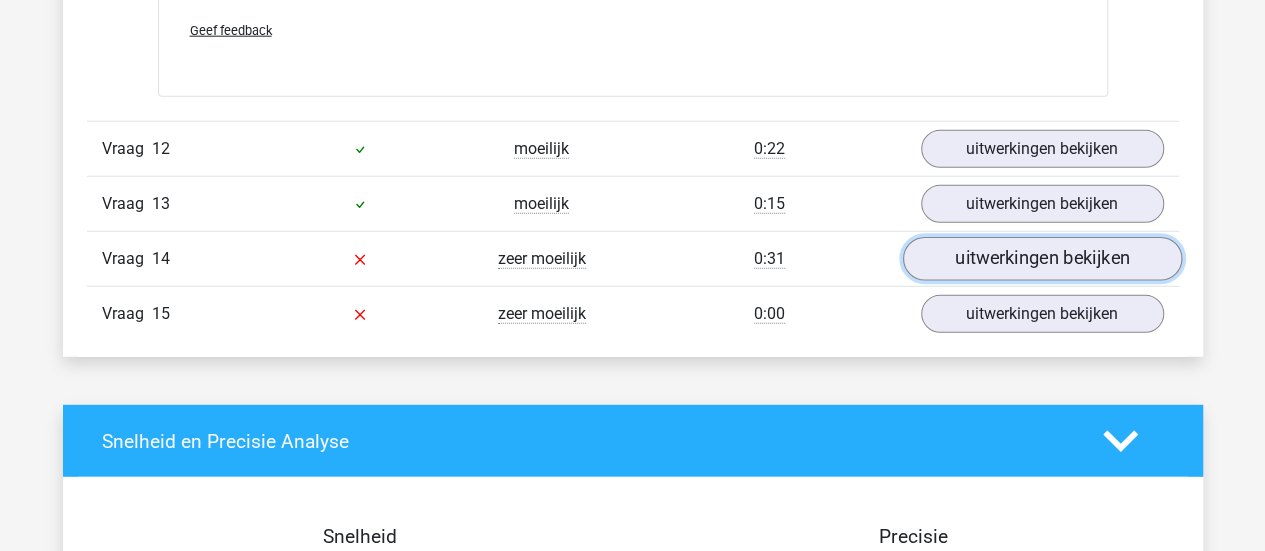 click on "uitwerkingen bekijken" at bounding box center [1041, 259] 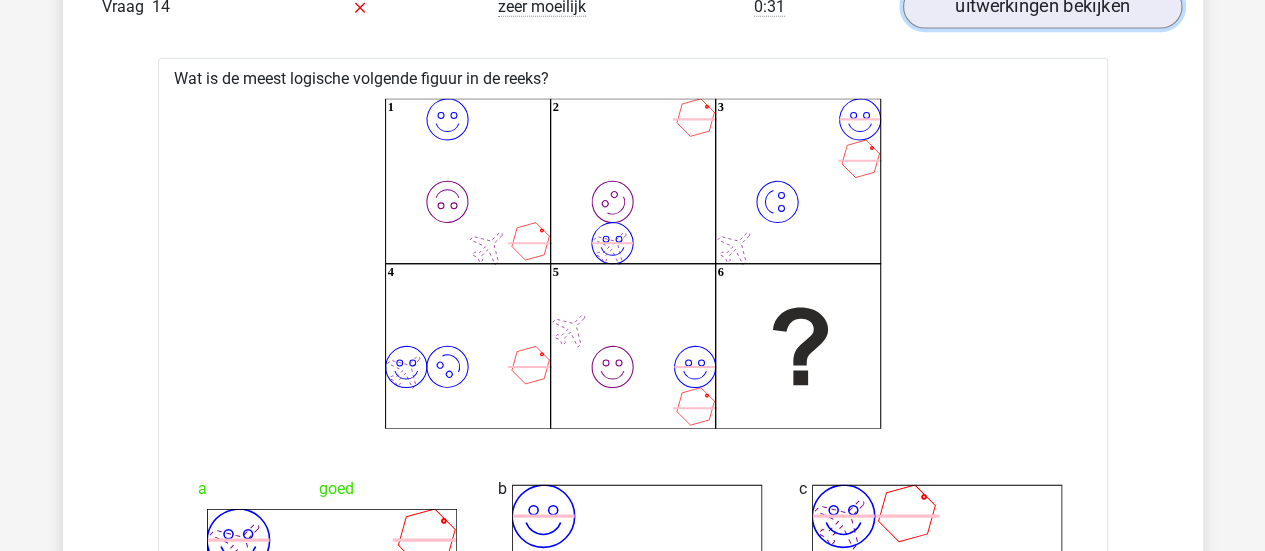 scroll, scrollTop: 6619, scrollLeft: 0, axis: vertical 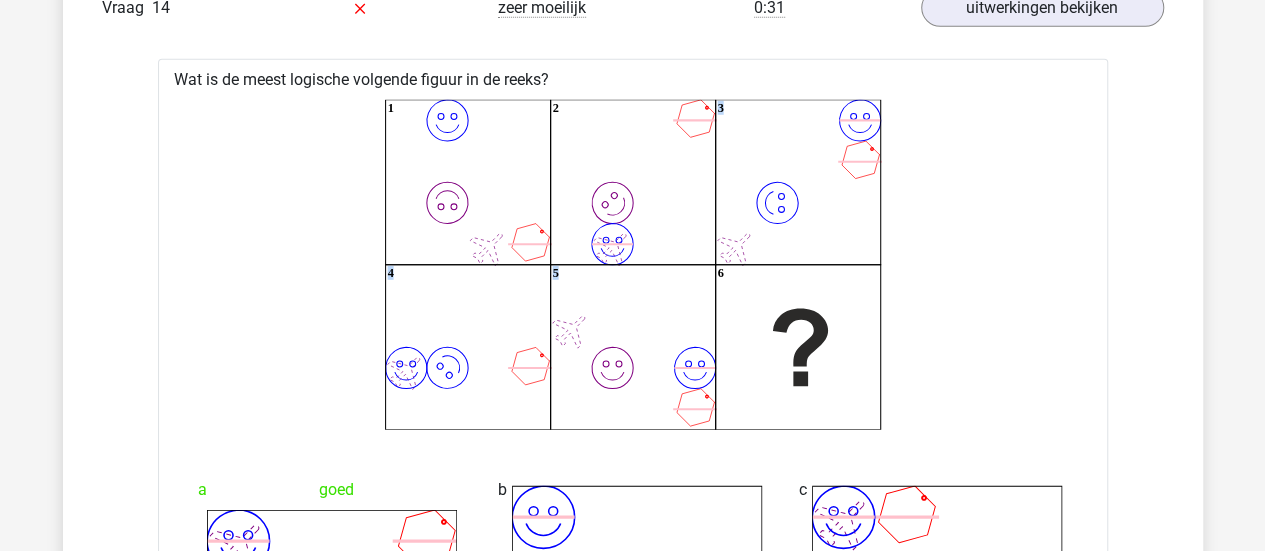 drag, startPoint x: 577, startPoint y: 187, endPoint x: 568, endPoint y: 141, distance: 46.872166 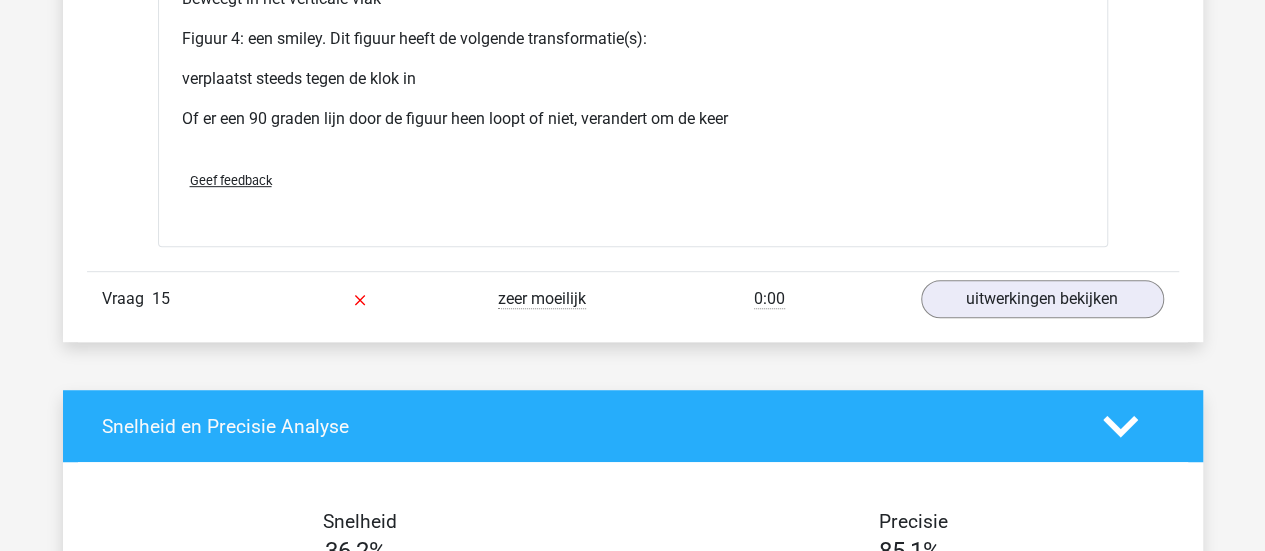 scroll, scrollTop: 8042, scrollLeft: 0, axis: vertical 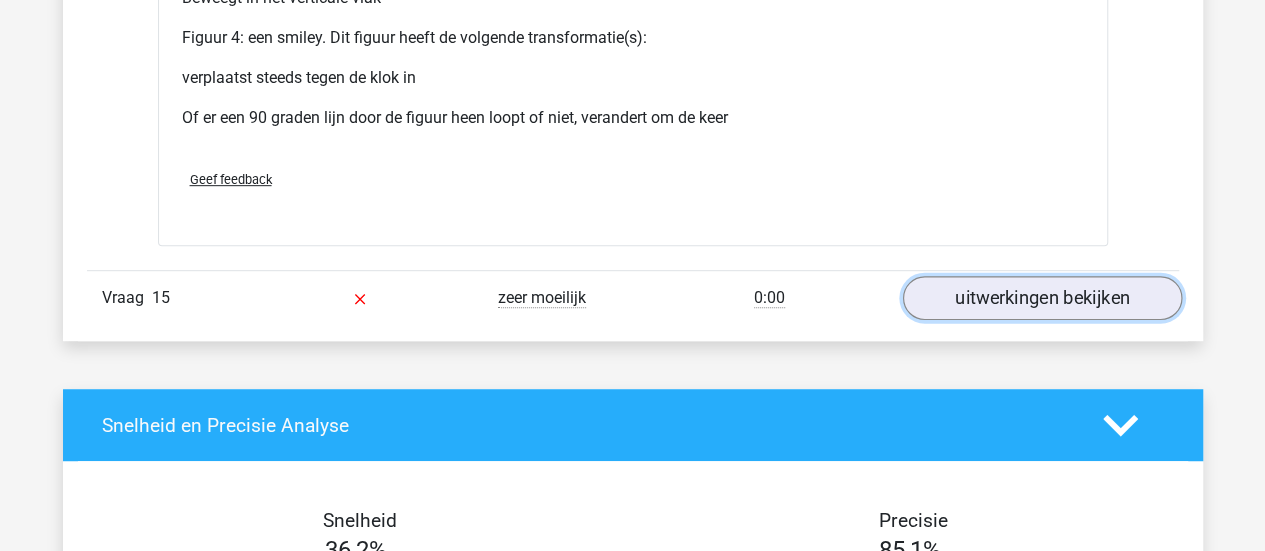 click on "uitwerkingen bekijken" at bounding box center (1041, 298) 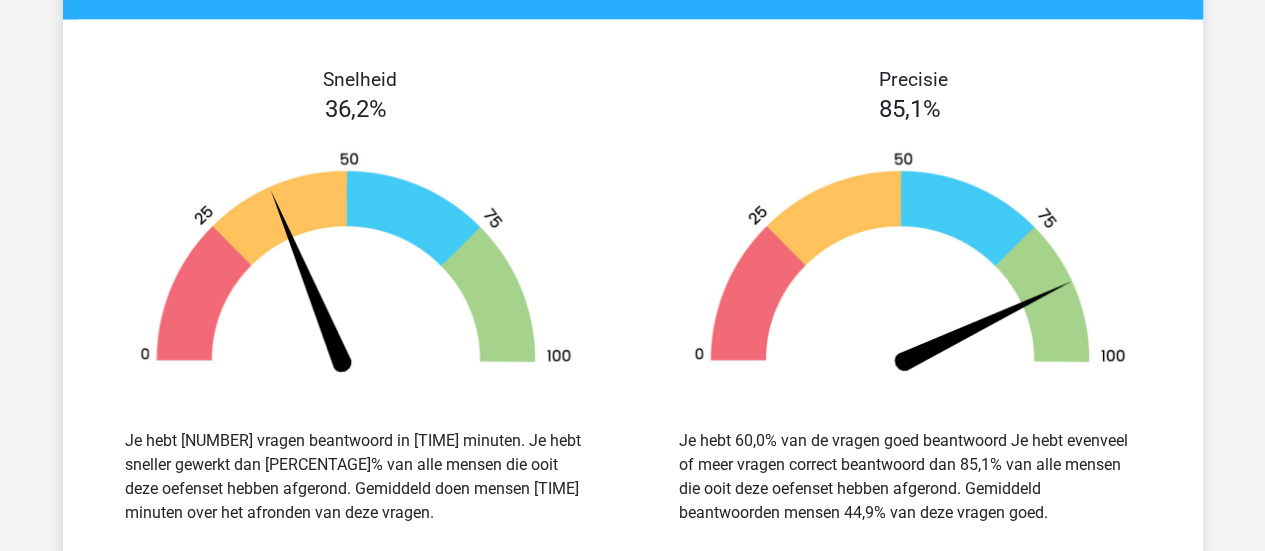 scroll, scrollTop: 9579, scrollLeft: 0, axis: vertical 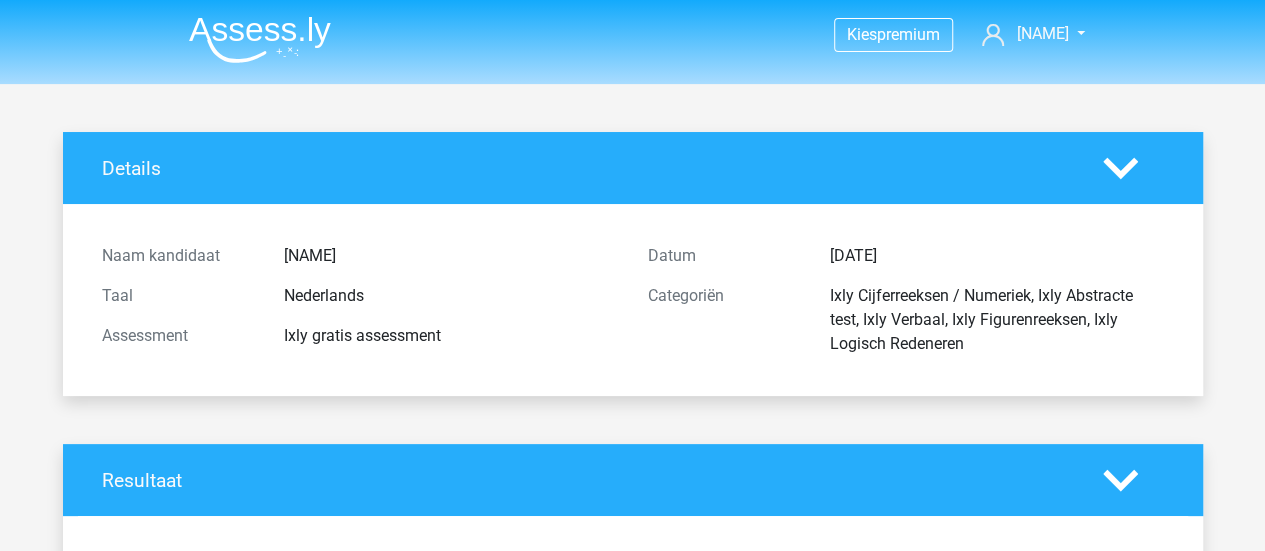 click at bounding box center (260, 39) 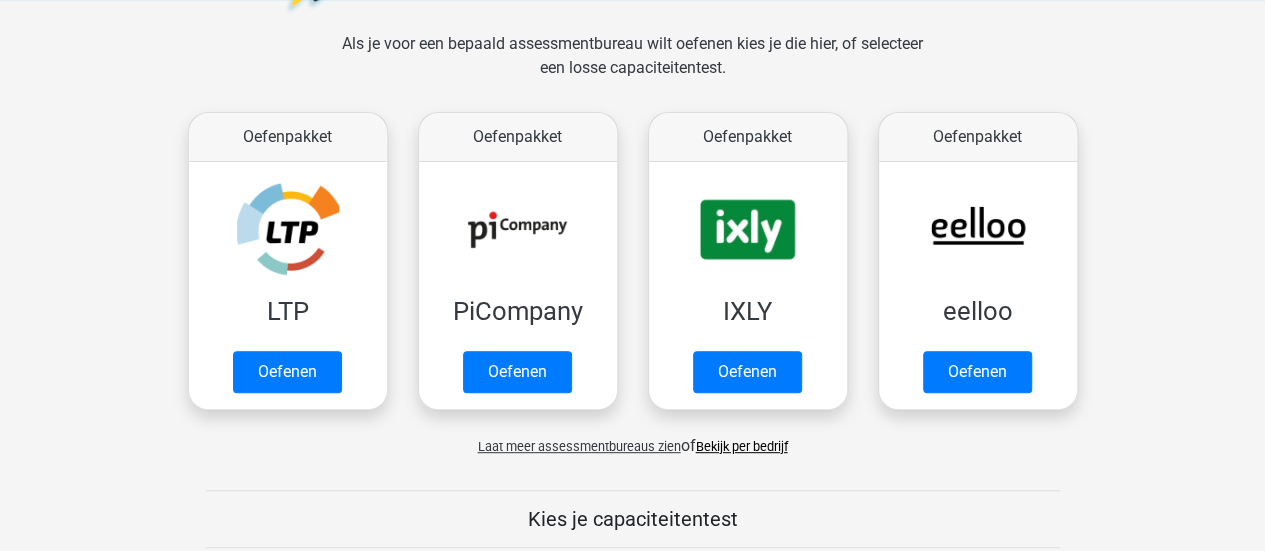 scroll, scrollTop: 287, scrollLeft: 0, axis: vertical 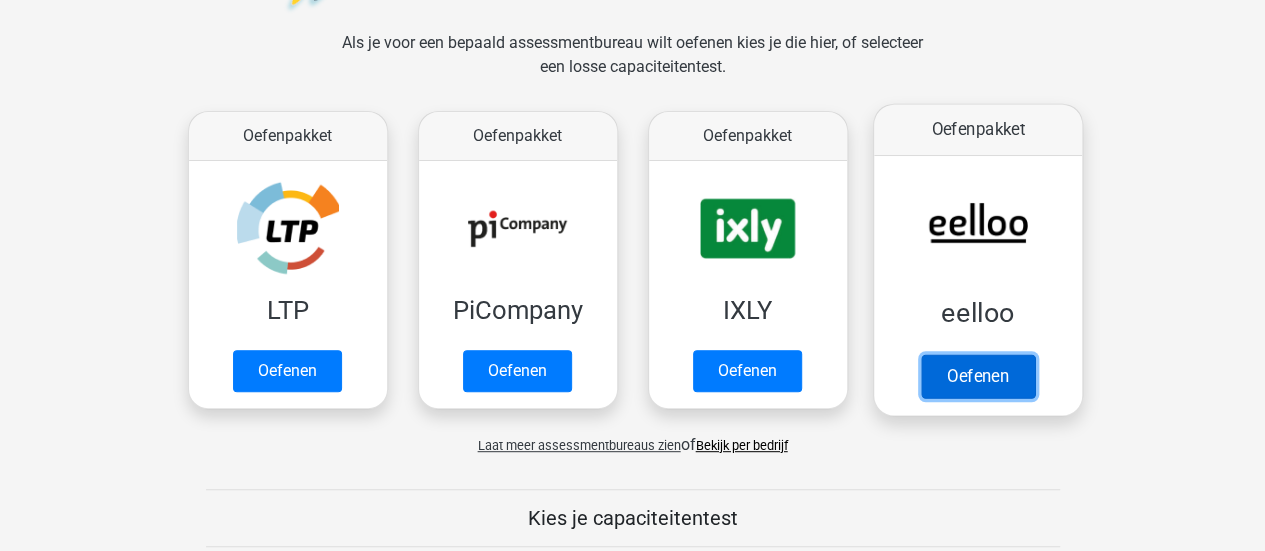 click on "Oefenen" at bounding box center (977, 376) 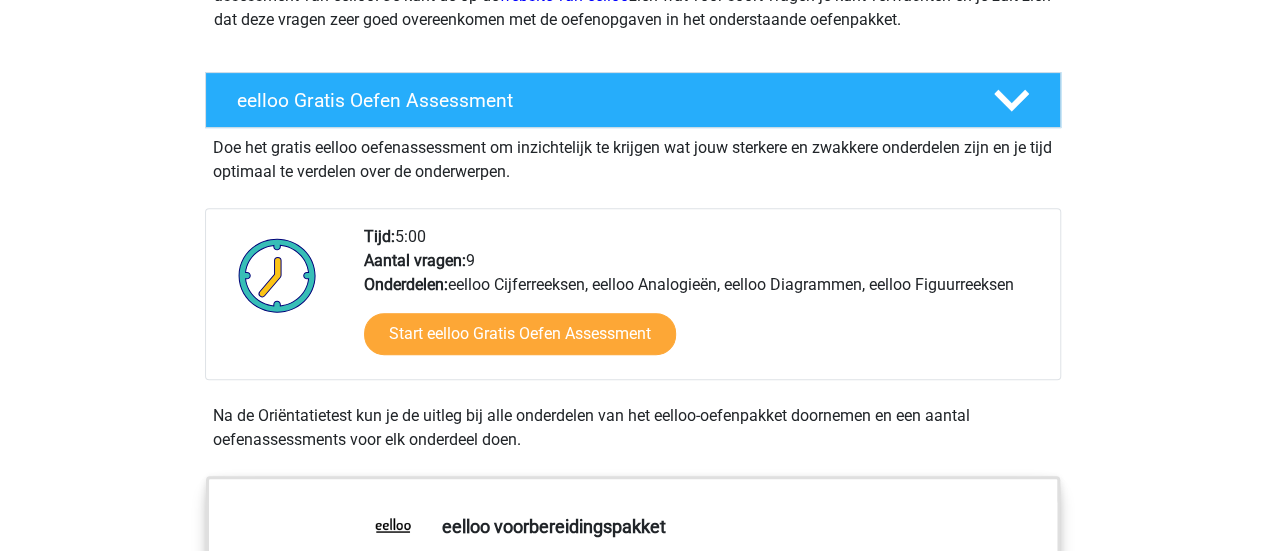 scroll, scrollTop: 372, scrollLeft: 0, axis: vertical 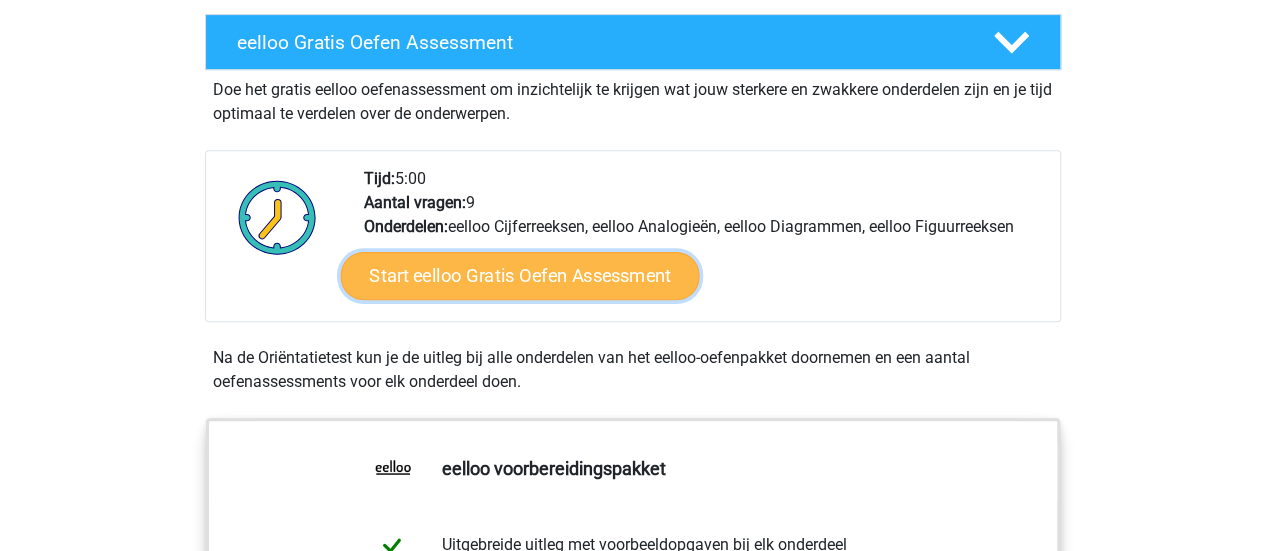 click on "Start eelloo Gratis Oefen Assessment" at bounding box center (519, 276) 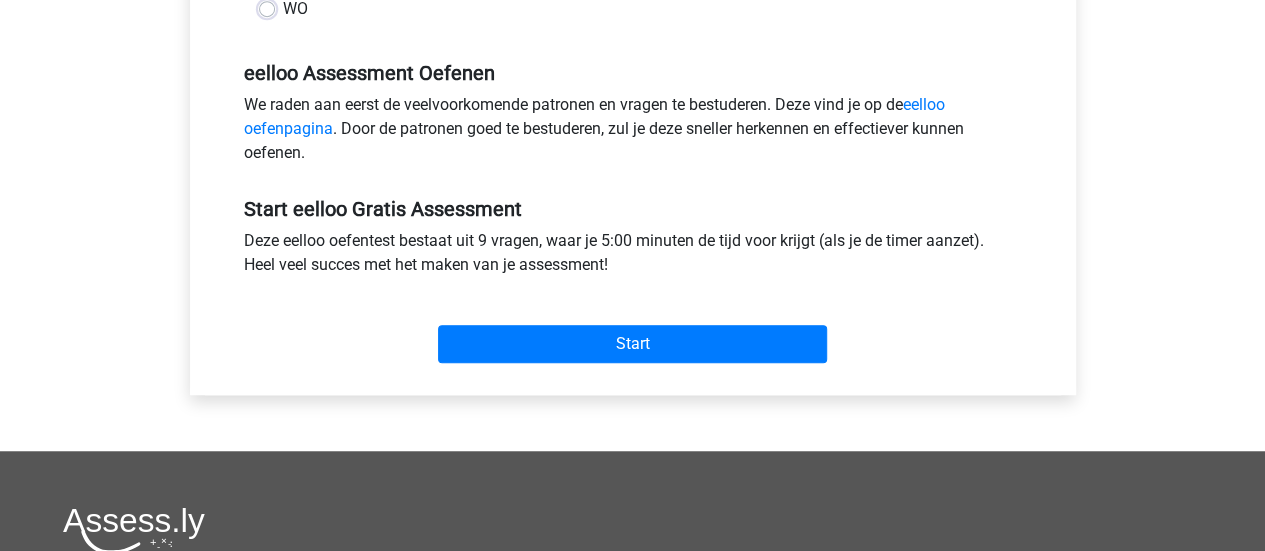scroll, scrollTop: 604, scrollLeft: 0, axis: vertical 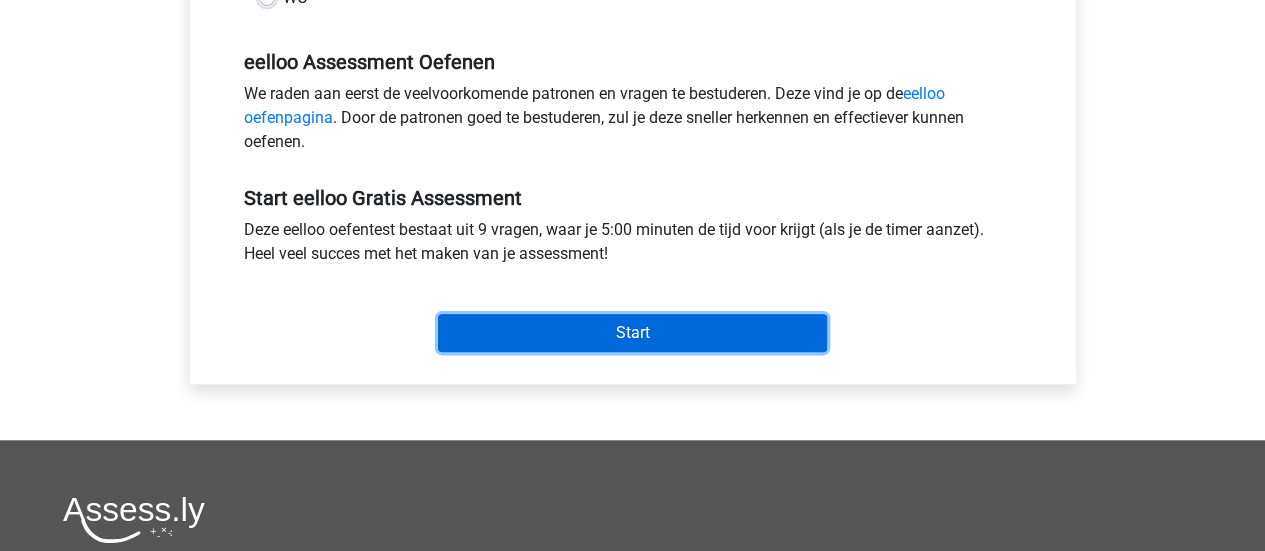 click on "Start" at bounding box center (632, 333) 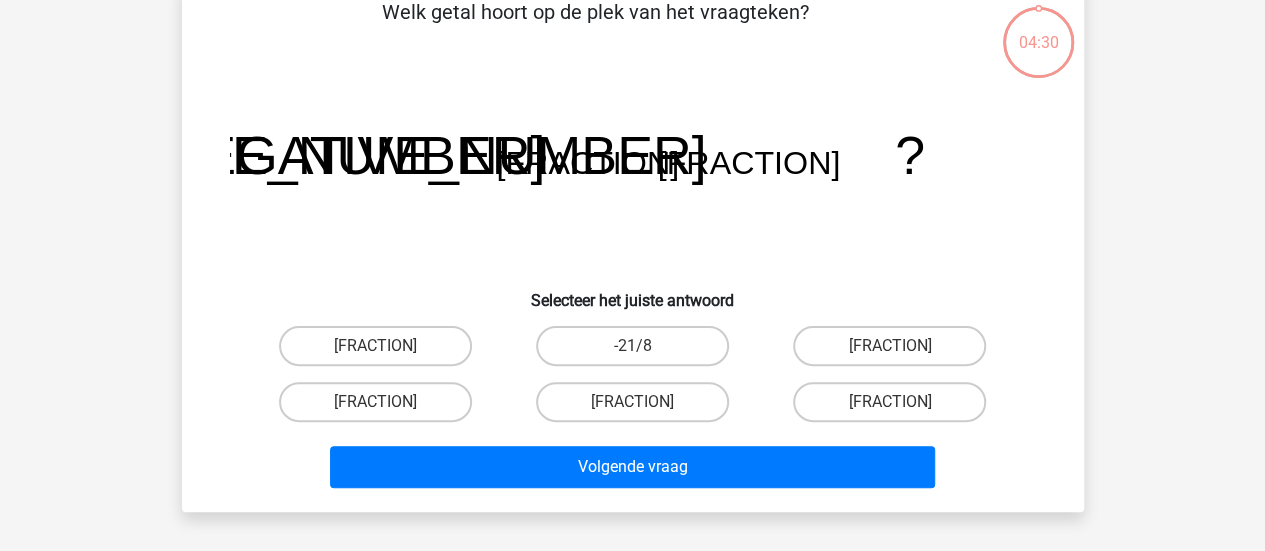 scroll, scrollTop: 115, scrollLeft: 0, axis: vertical 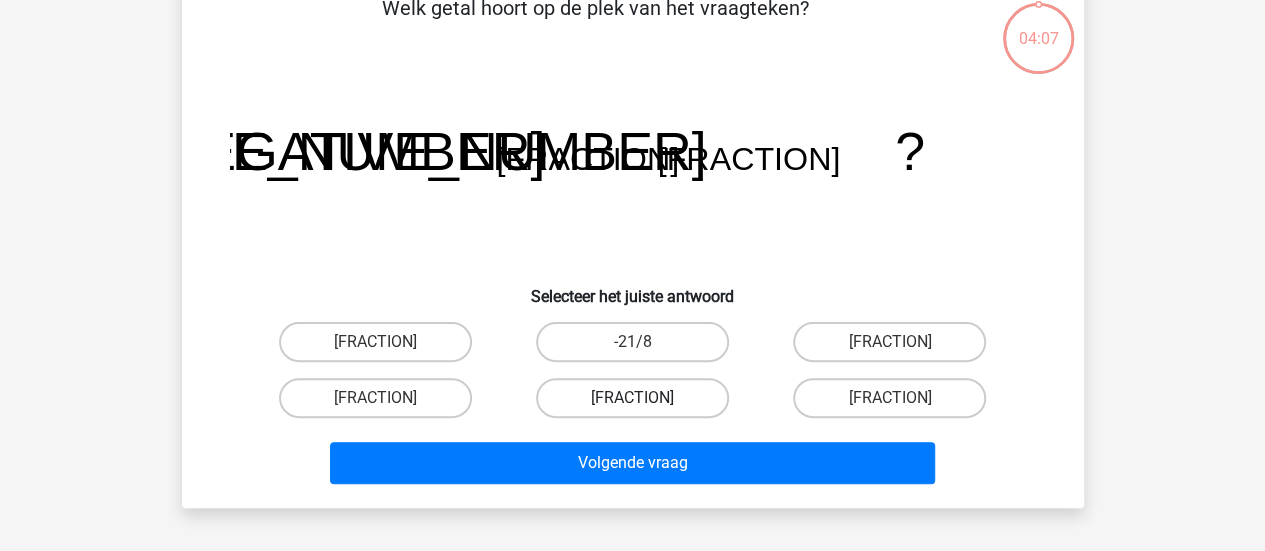 click on "[FRACTION]" at bounding box center (632, 398) 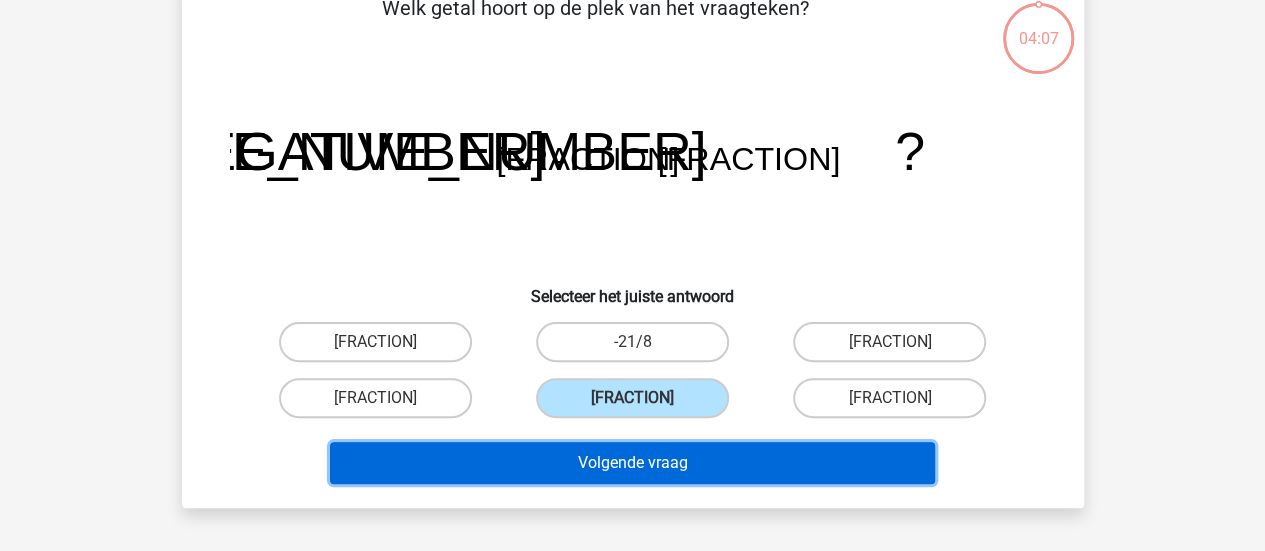 click on "Volgende vraag" at bounding box center (632, 463) 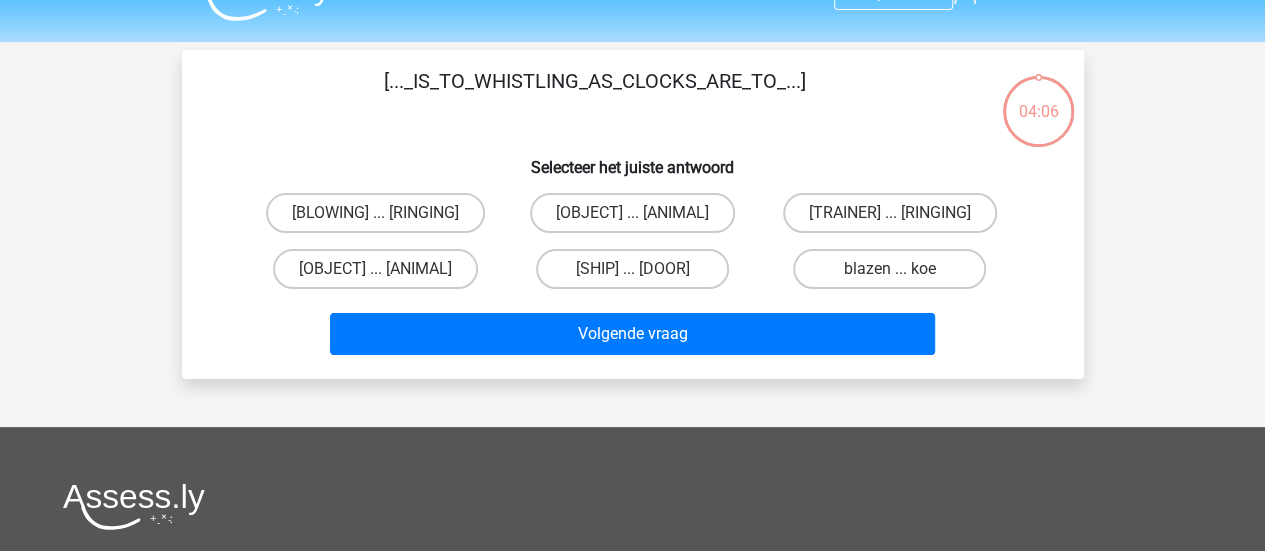 scroll, scrollTop: 13, scrollLeft: 0, axis: vertical 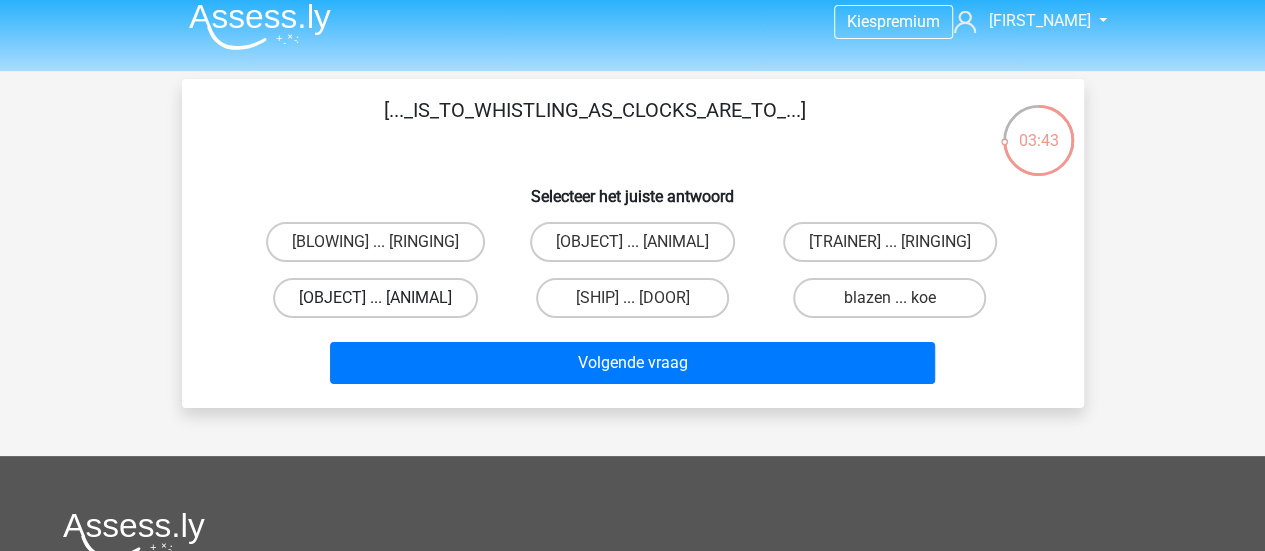click on "[OBJECT] ... [ANIMAL]" at bounding box center (375, 298) 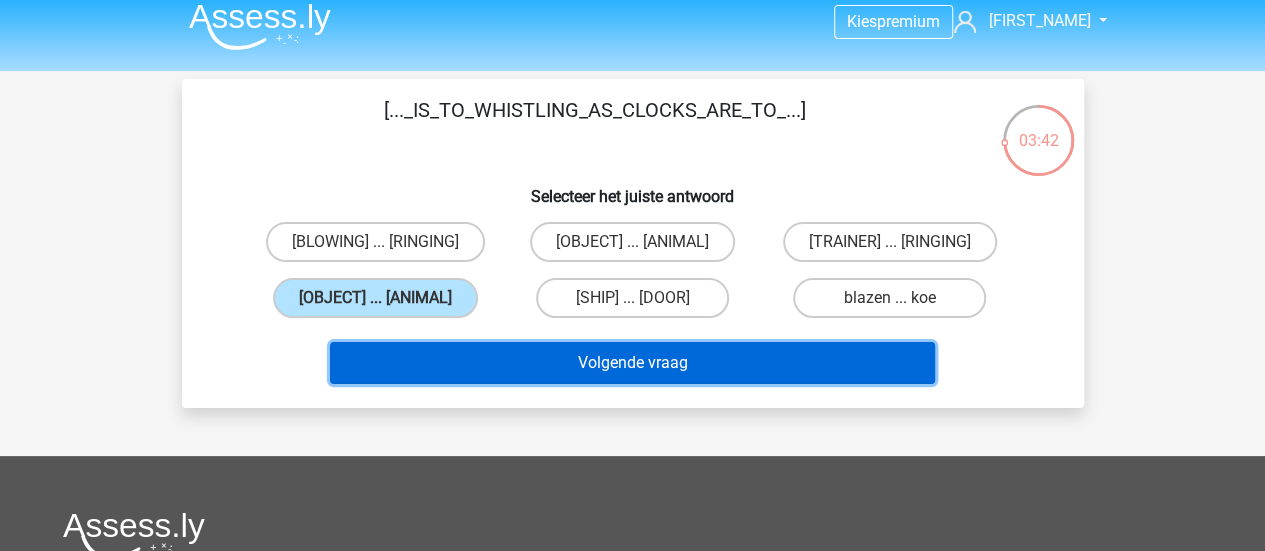click on "Volgende vraag" at bounding box center (632, 363) 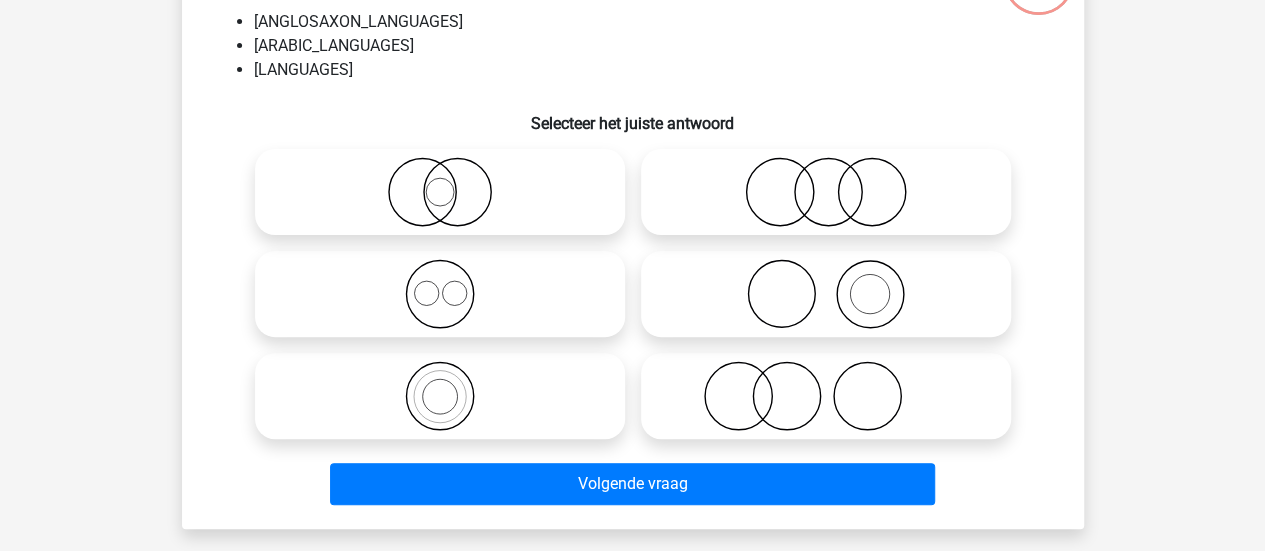 scroll, scrollTop: 177, scrollLeft: 0, axis: vertical 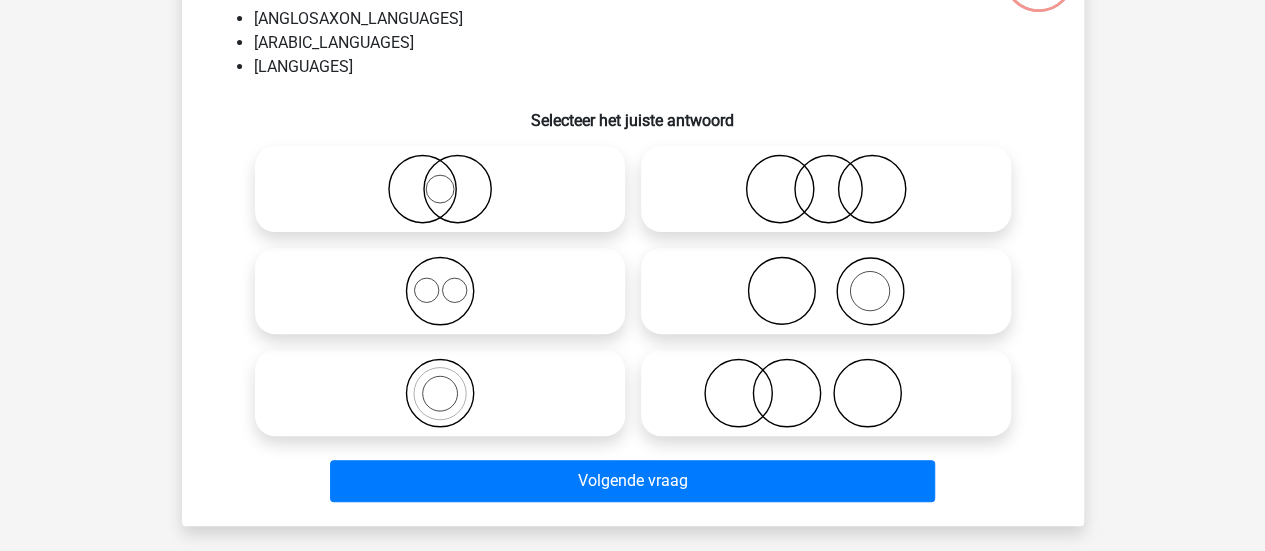 click at bounding box center [440, 291] 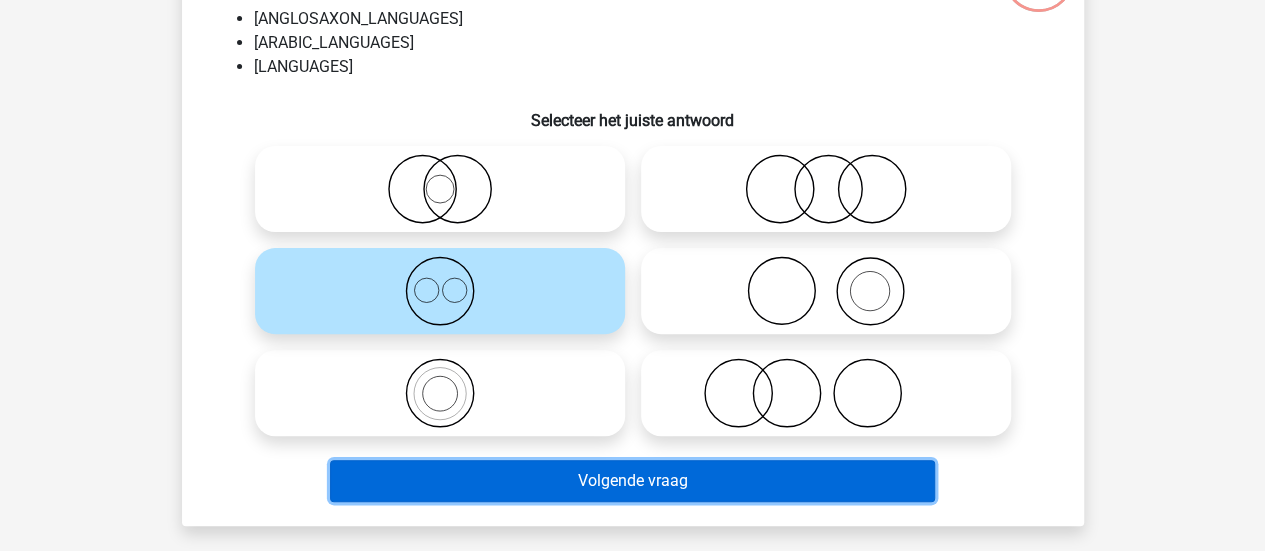 click on "Volgende vraag" at bounding box center (632, 481) 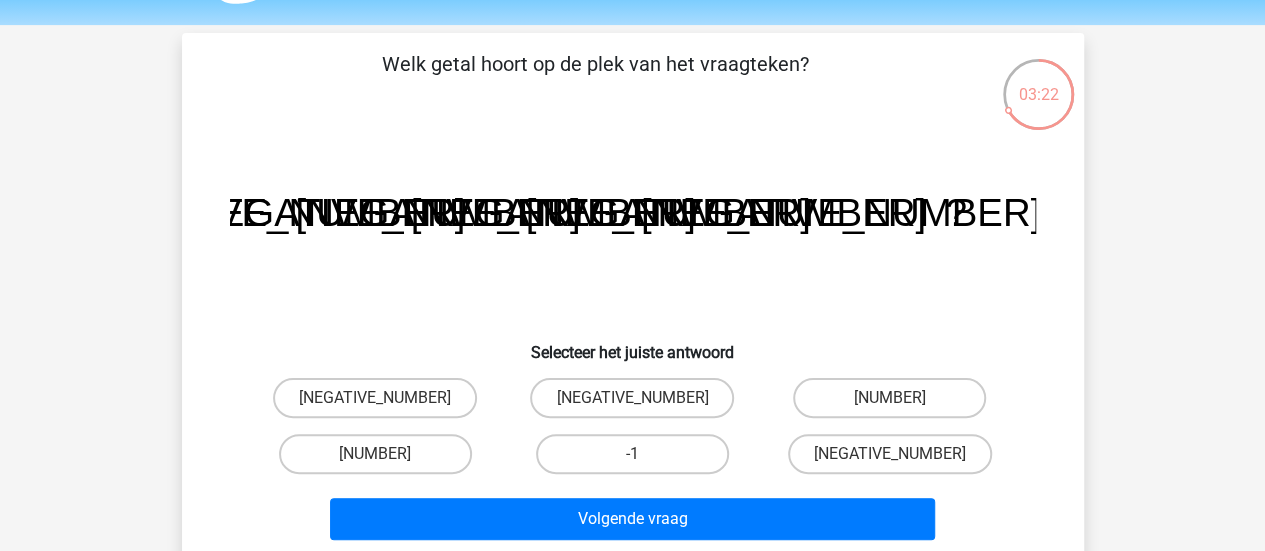 scroll, scrollTop: 57, scrollLeft: 0, axis: vertical 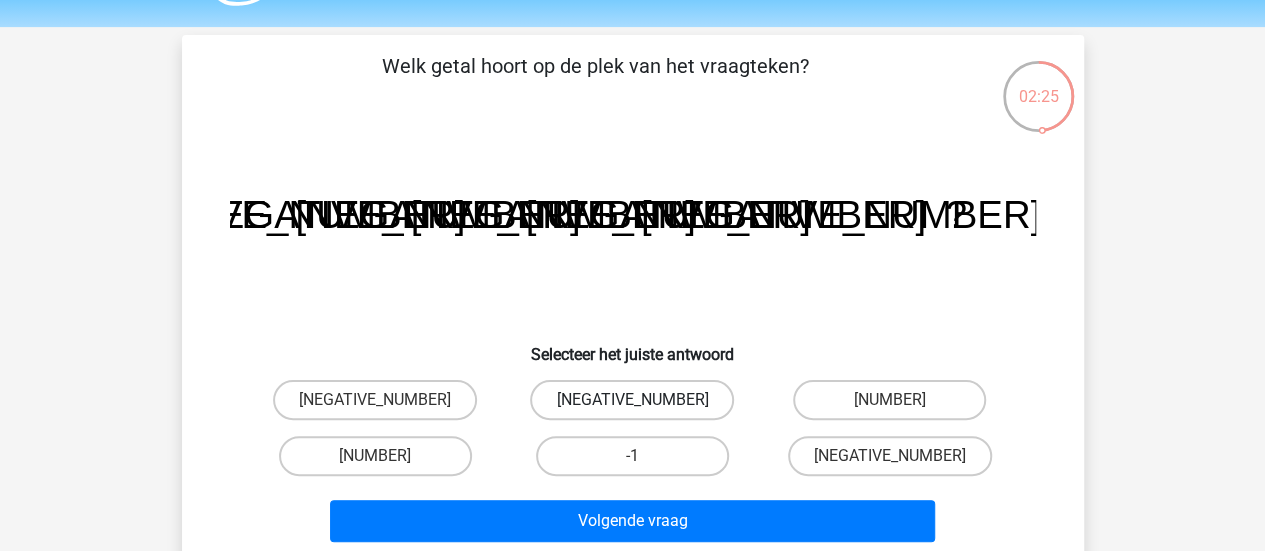 click on "-11" at bounding box center (632, 400) 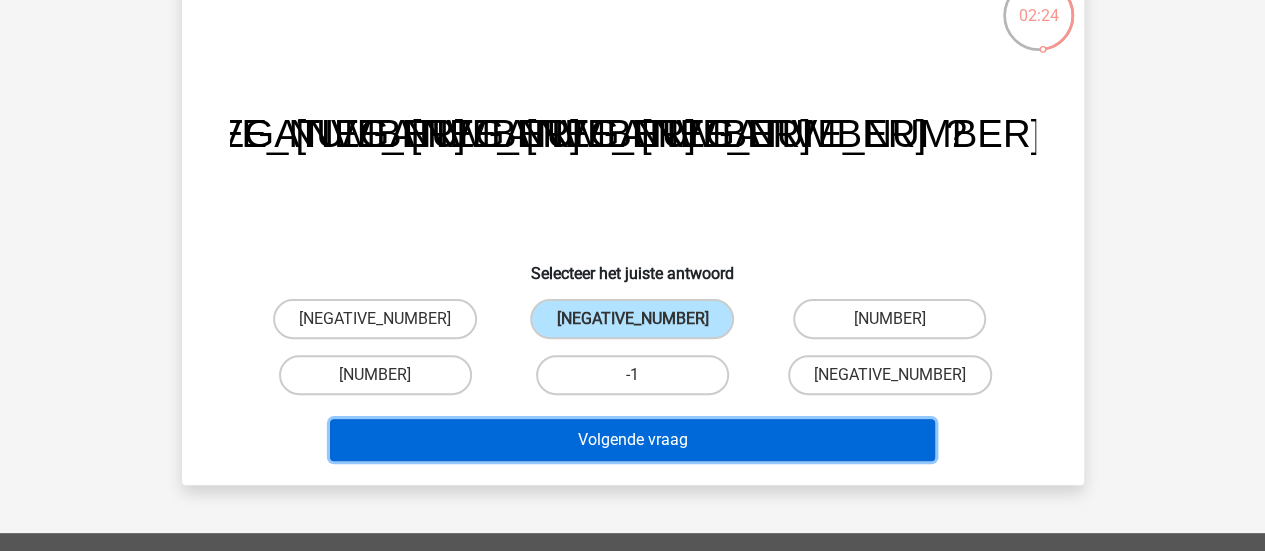click on "Volgende vraag" at bounding box center [632, 440] 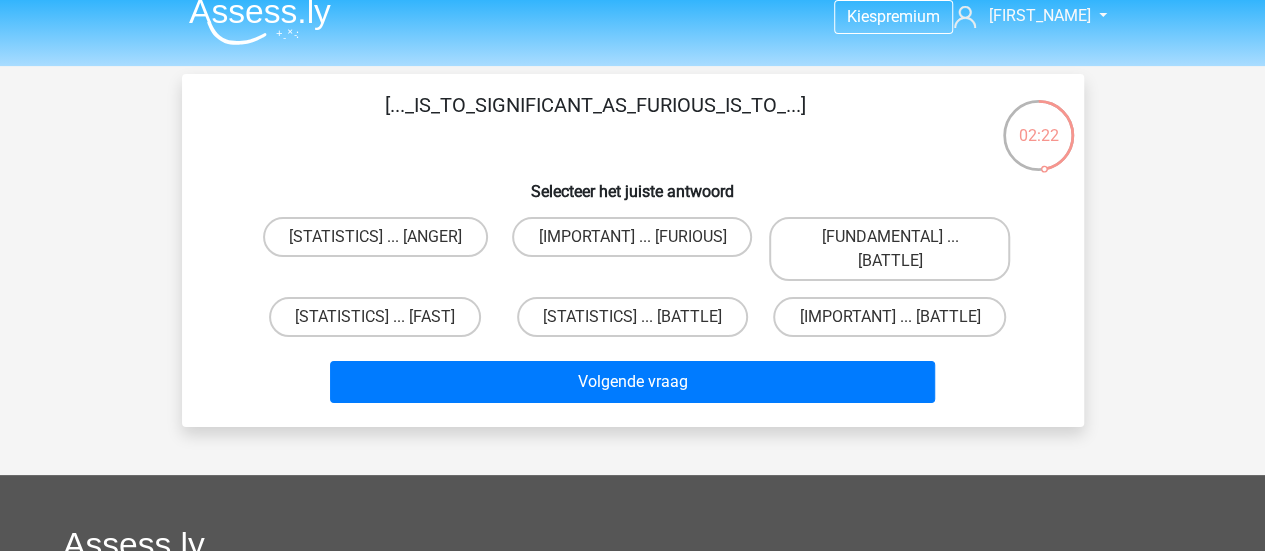 scroll, scrollTop: 12, scrollLeft: 0, axis: vertical 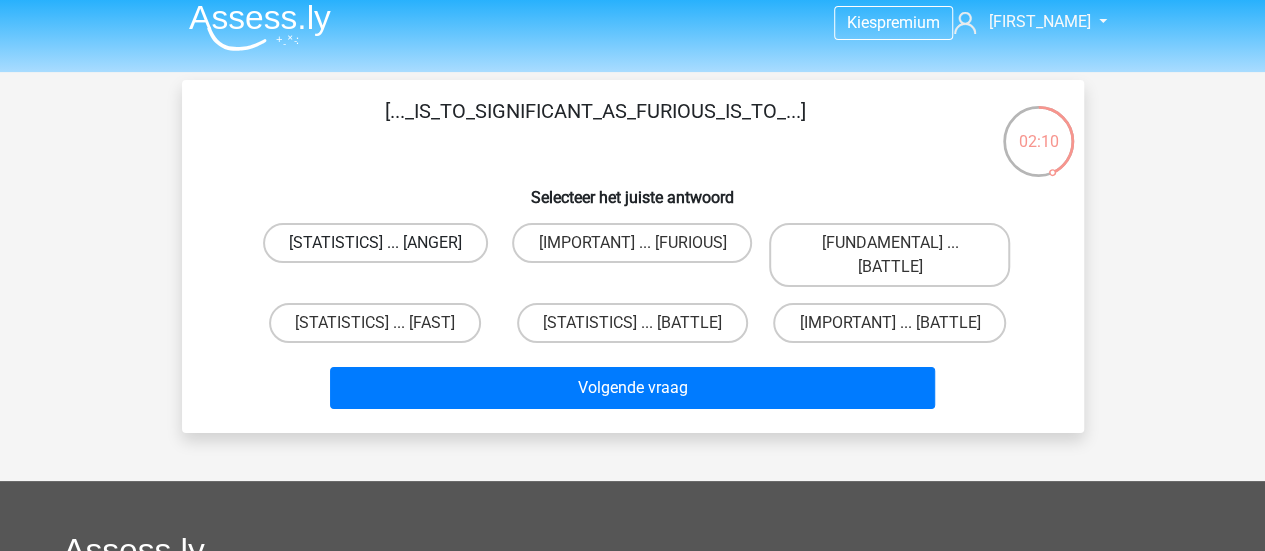 click on "statistieken ... boosheid" at bounding box center (375, 243) 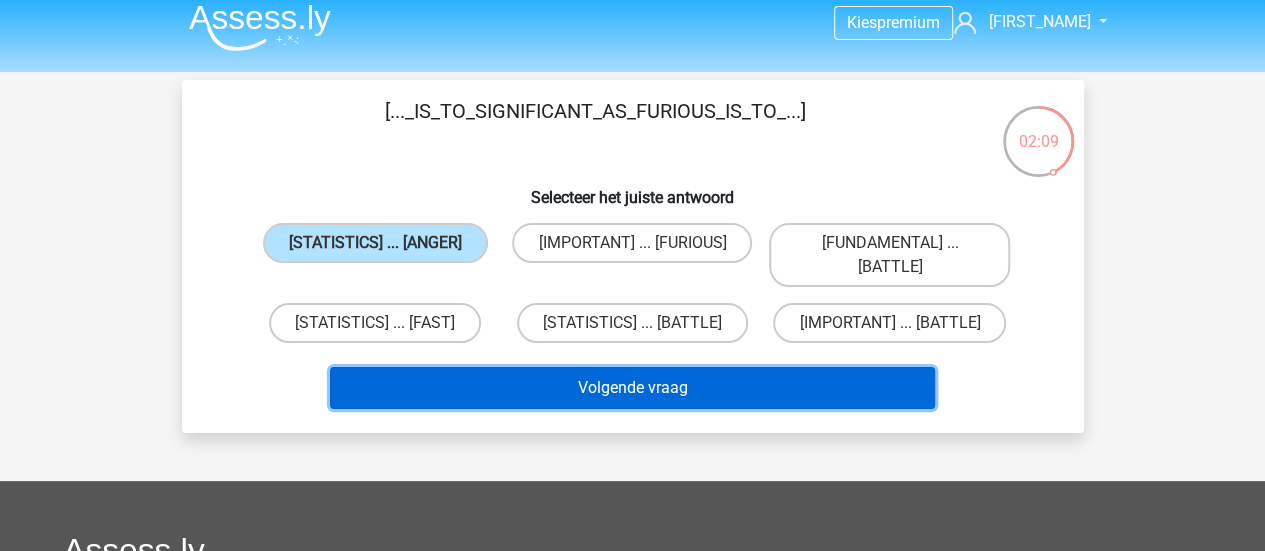 click on "Volgende vraag" at bounding box center [632, 388] 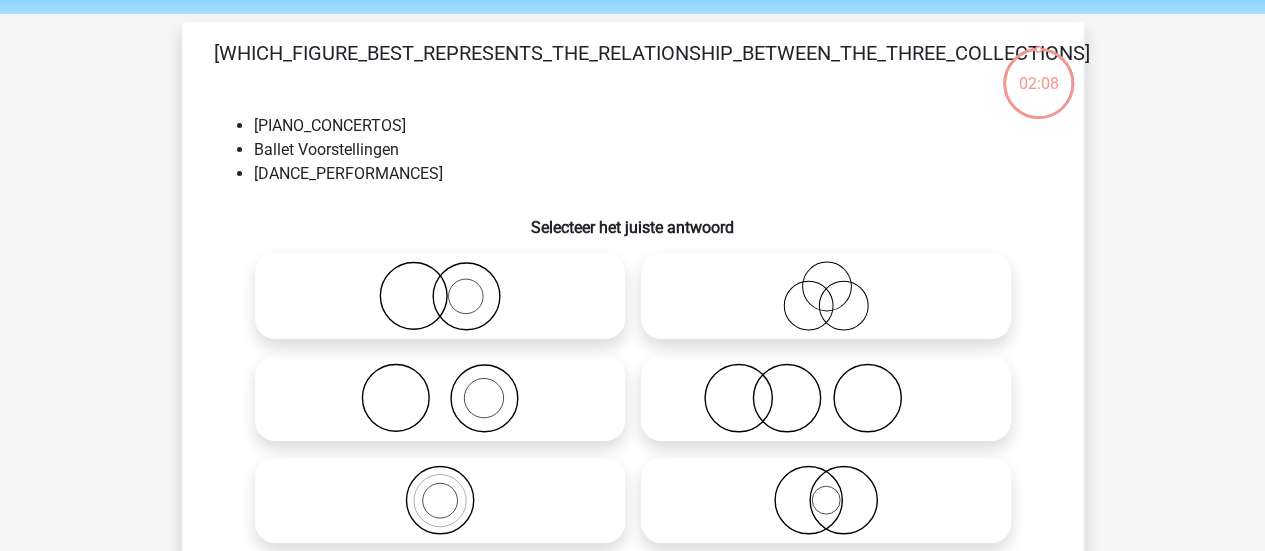 scroll, scrollTop: 92, scrollLeft: 0, axis: vertical 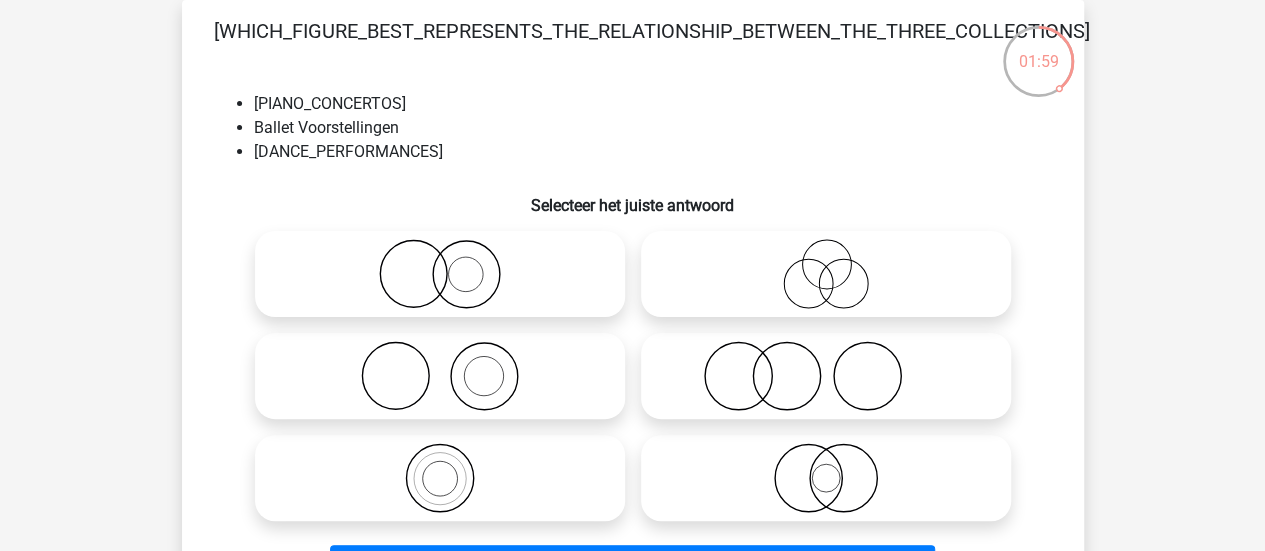click at bounding box center [826, 274] 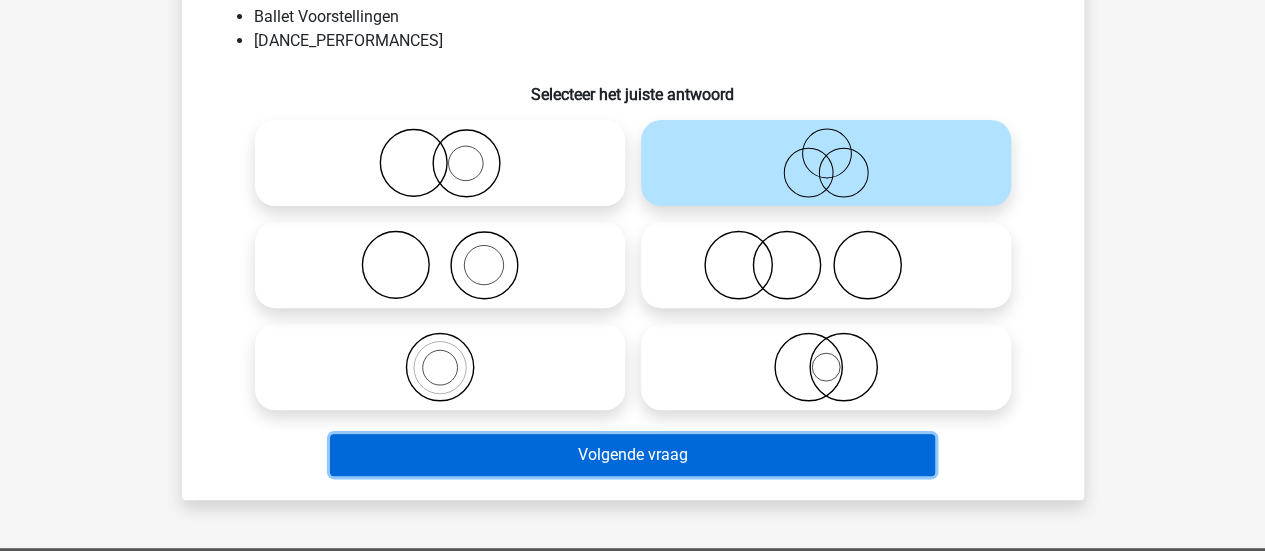 click on "Volgende vraag" at bounding box center [632, 455] 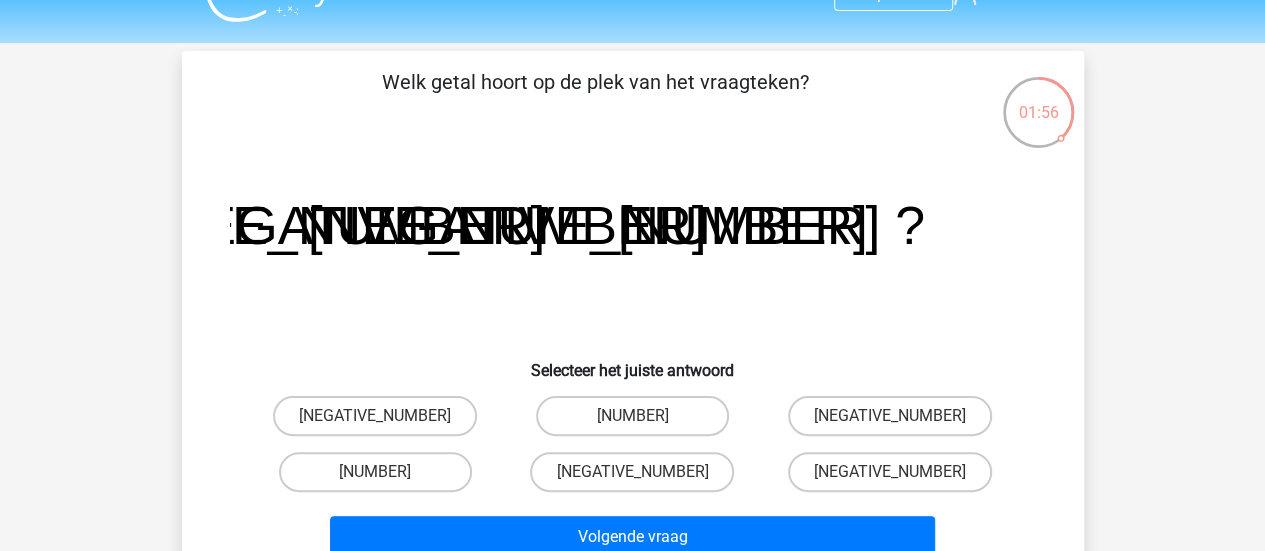 scroll, scrollTop: 40, scrollLeft: 0, axis: vertical 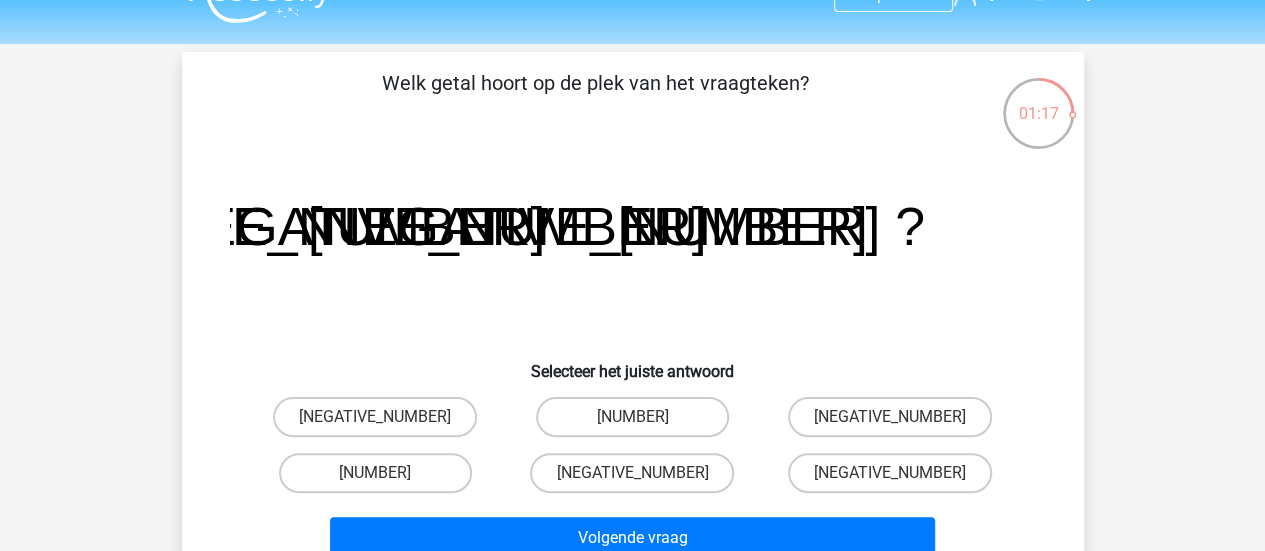 click on "-16" at bounding box center (889, 417) 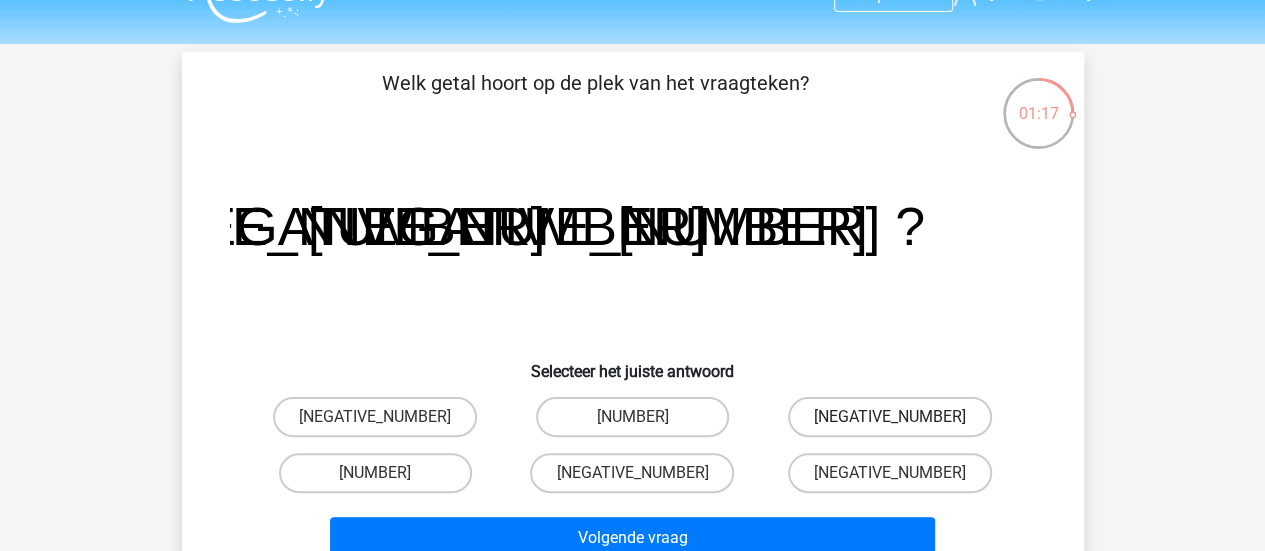 click on "-16" at bounding box center (890, 417) 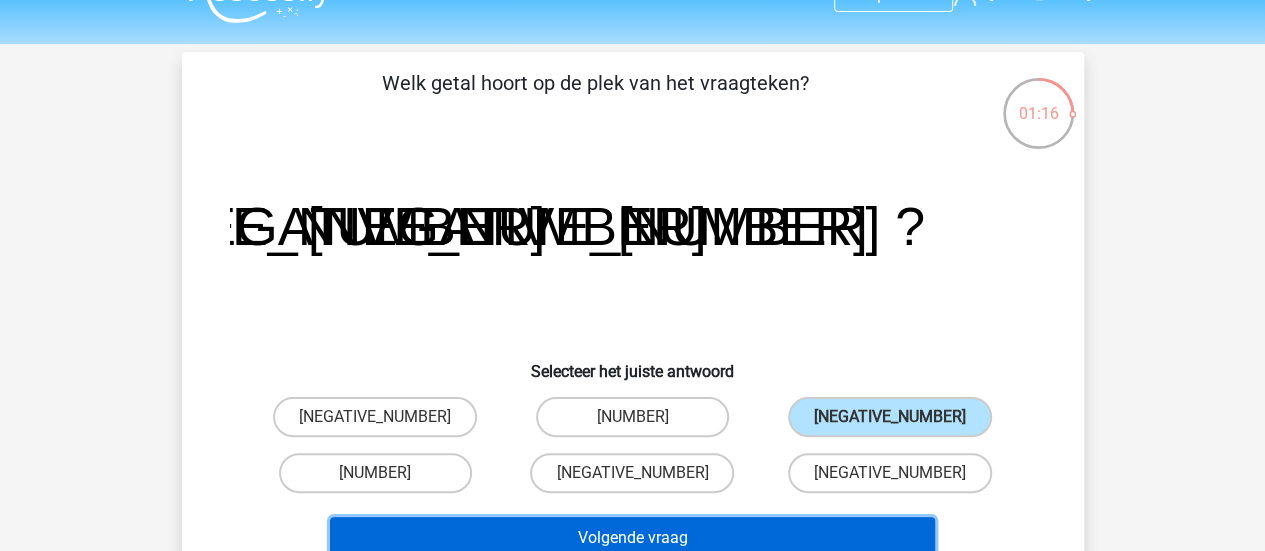 click on "Volgende vraag" at bounding box center [632, 538] 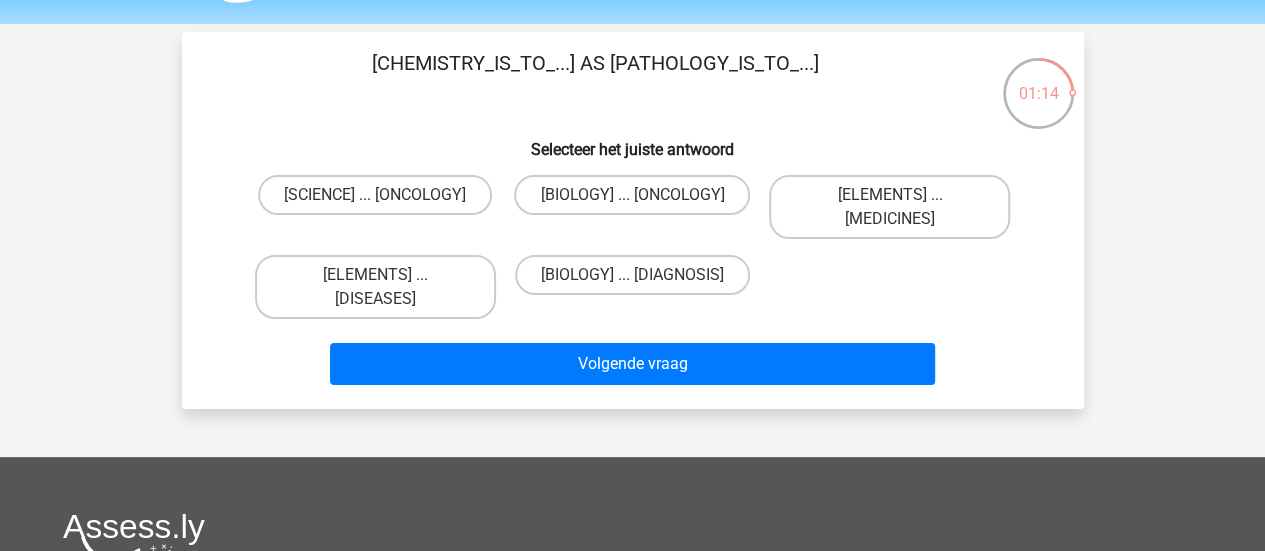 scroll, scrollTop: 64, scrollLeft: 0, axis: vertical 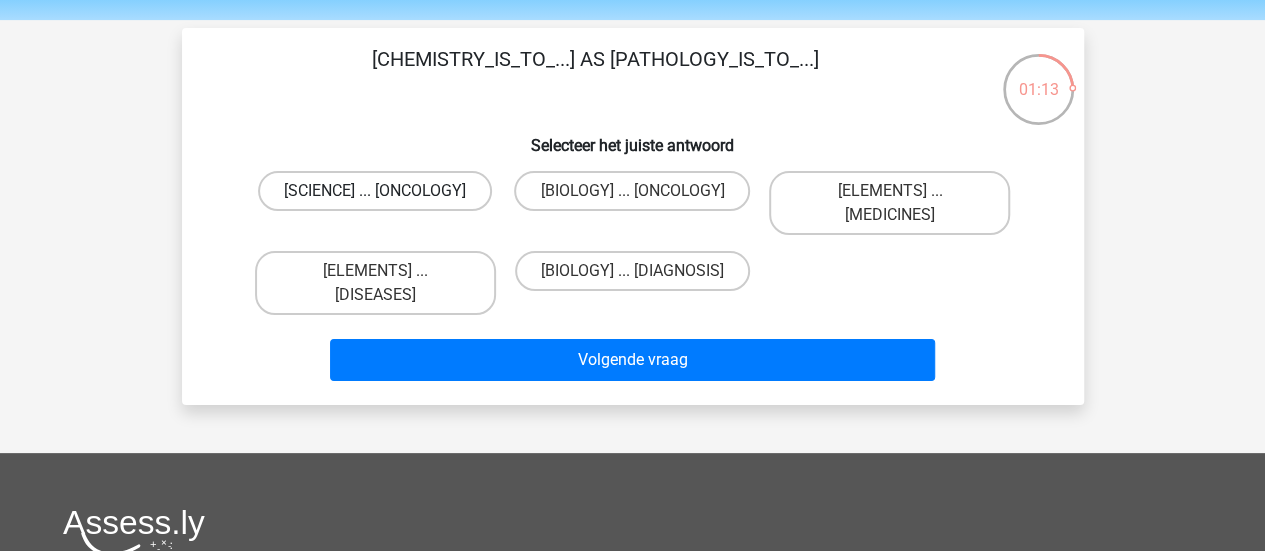 click on "wetenschap ... oncologie" at bounding box center (375, 191) 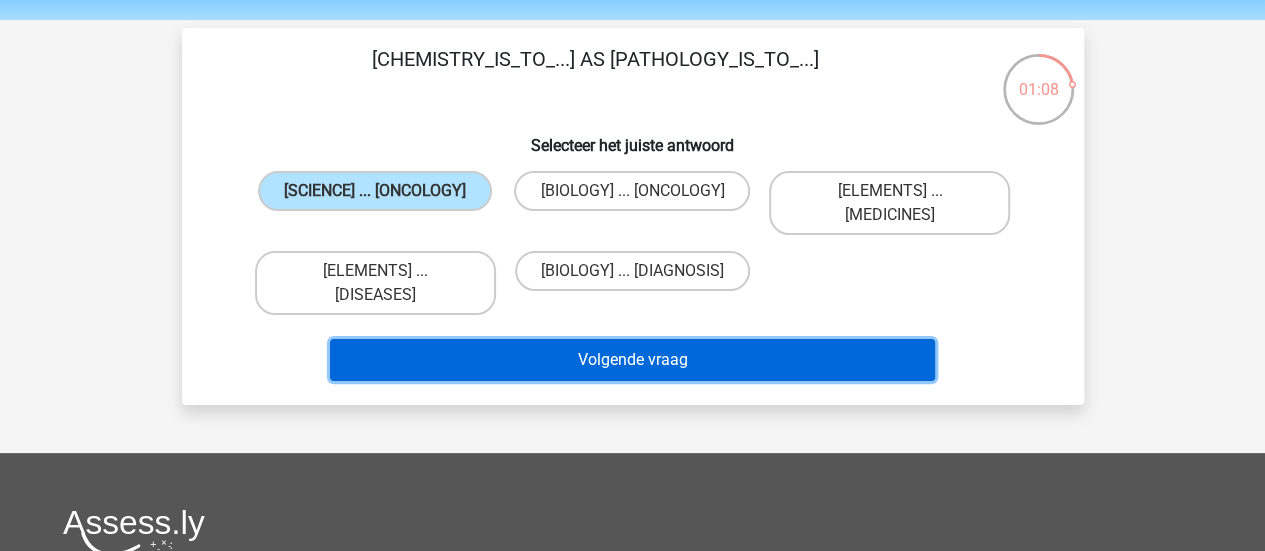 click on "Volgende vraag" at bounding box center [632, 360] 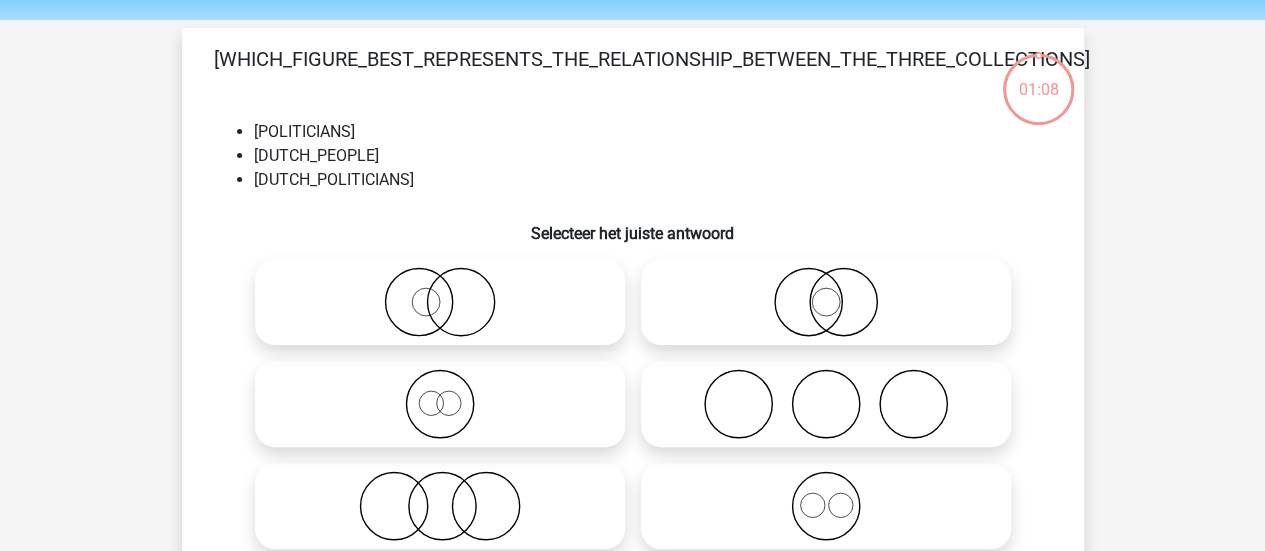 scroll, scrollTop: 92, scrollLeft: 0, axis: vertical 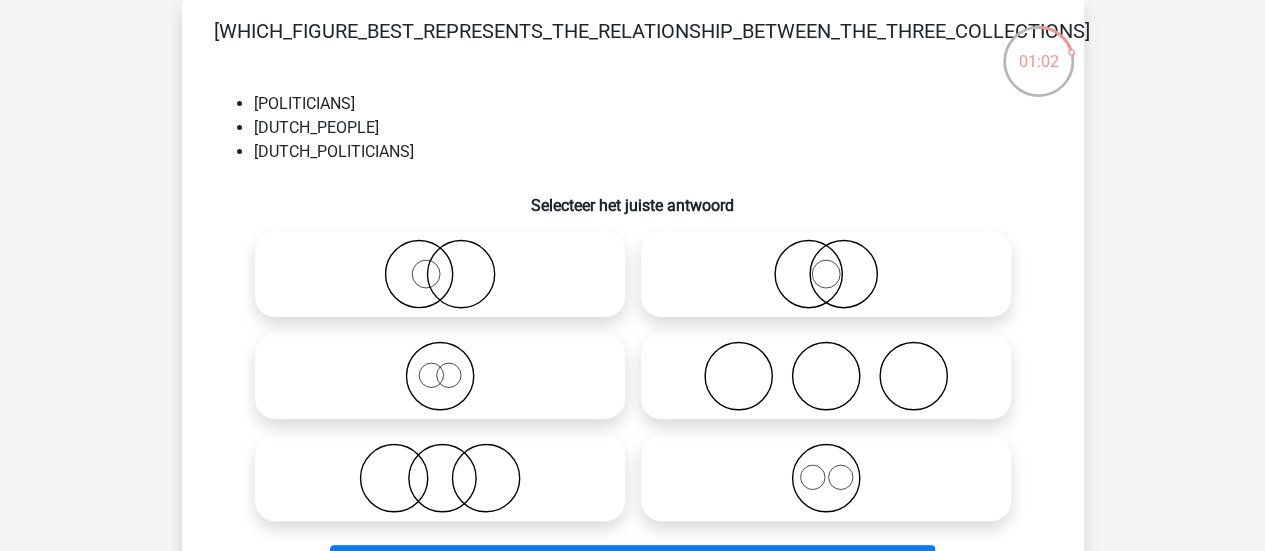 click at bounding box center (826, 274) 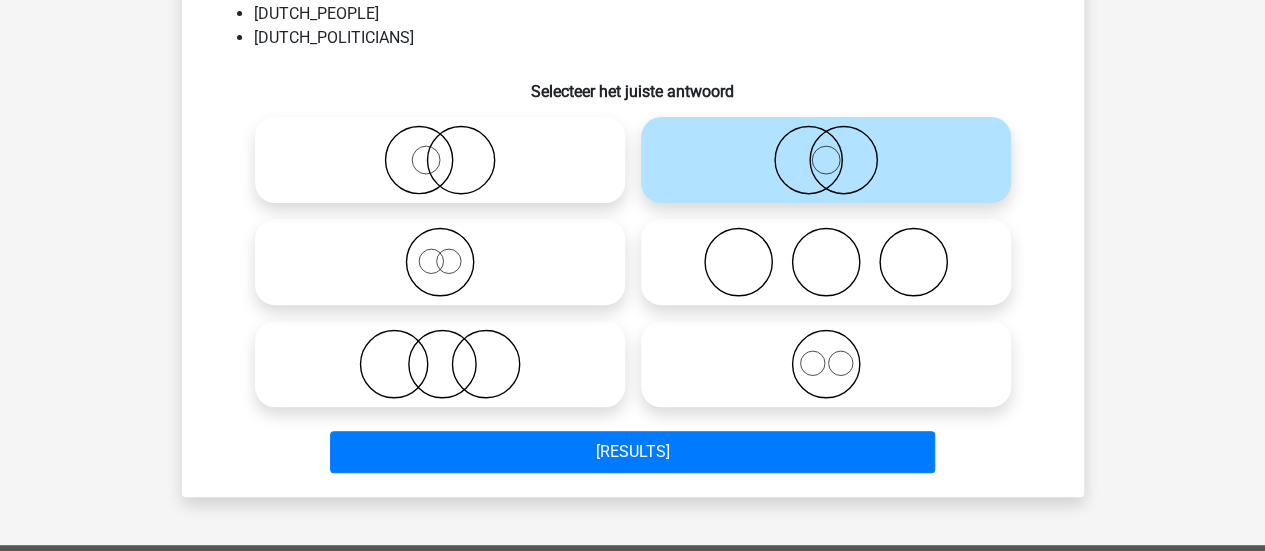 scroll, scrollTop: 208, scrollLeft: 0, axis: vertical 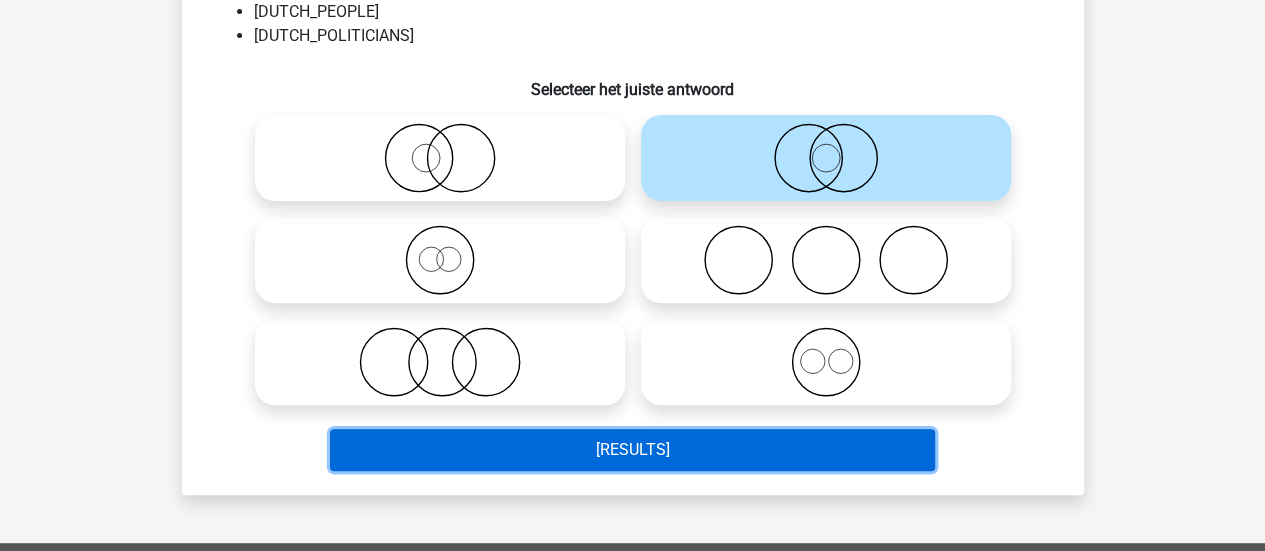 click on "Resultaten" at bounding box center [632, 450] 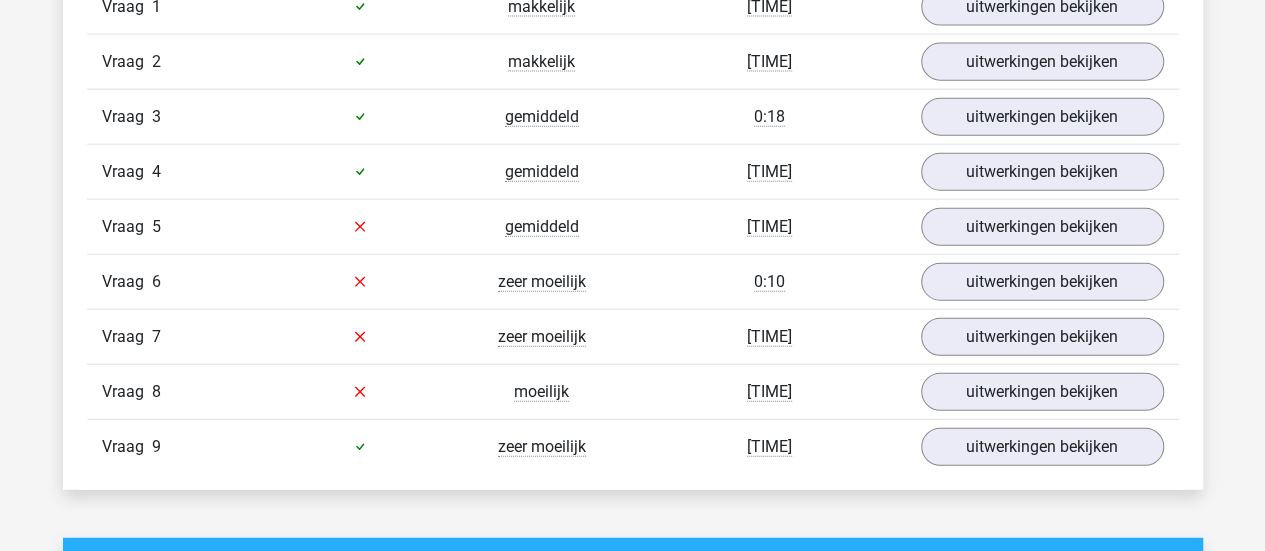 scroll, scrollTop: 2299, scrollLeft: 0, axis: vertical 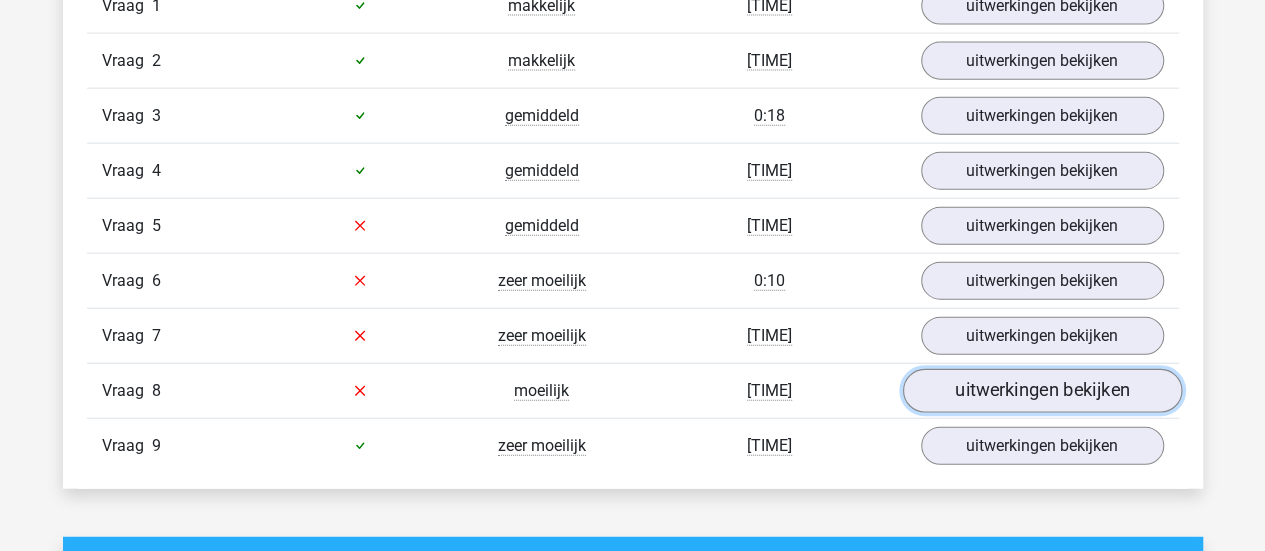 click on "uitwerkingen bekijken" at bounding box center [1041, 391] 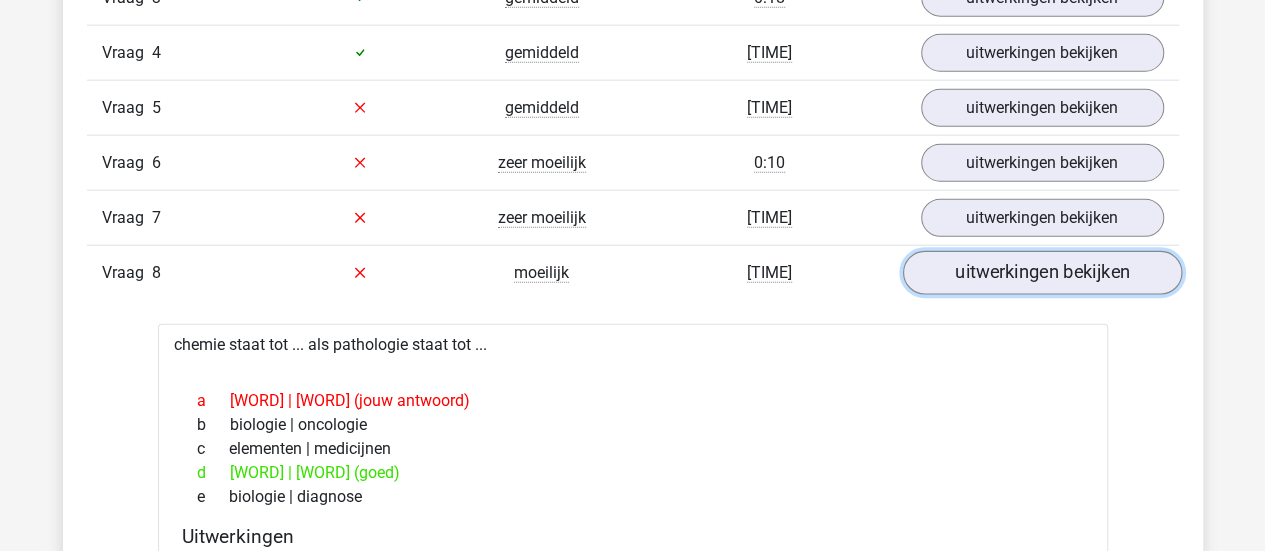 scroll, scrollTop: 2413, scrollLeft: 0, axis: vertical 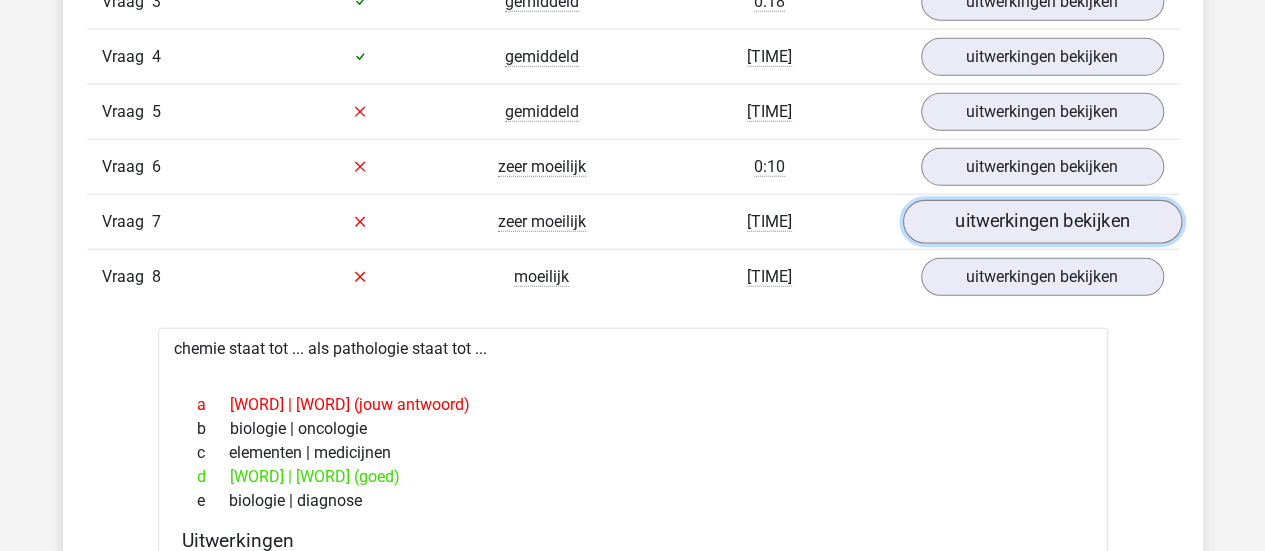 click on "uitwerkingen bekijken" at bounding box center (1041, 222) 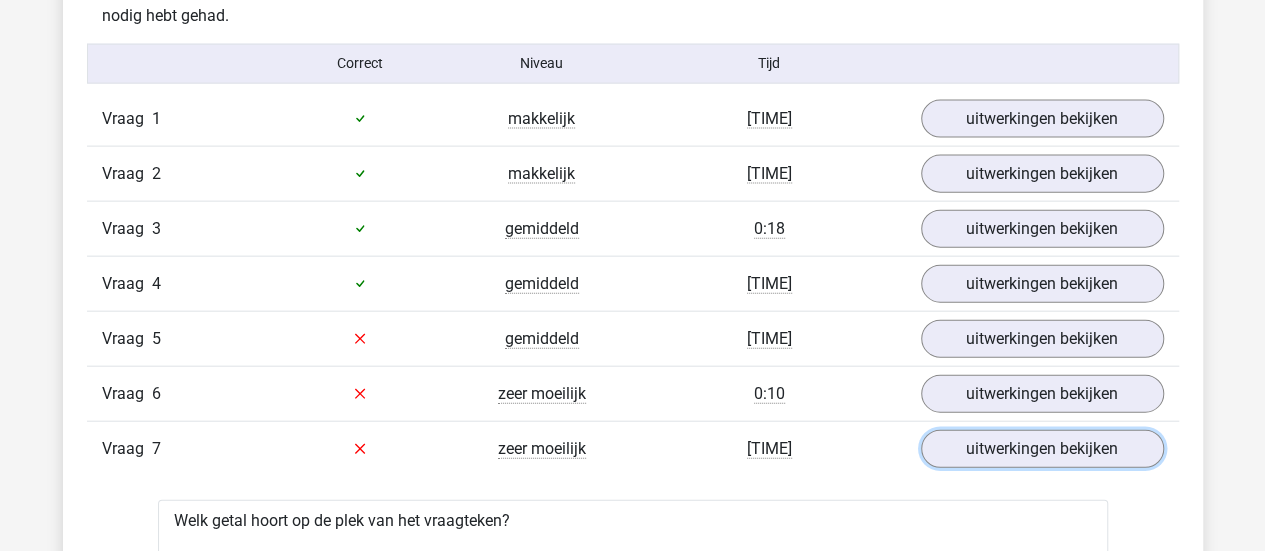scroll, scrollTop: 2185, scrollLeft: 0, axis: vertical 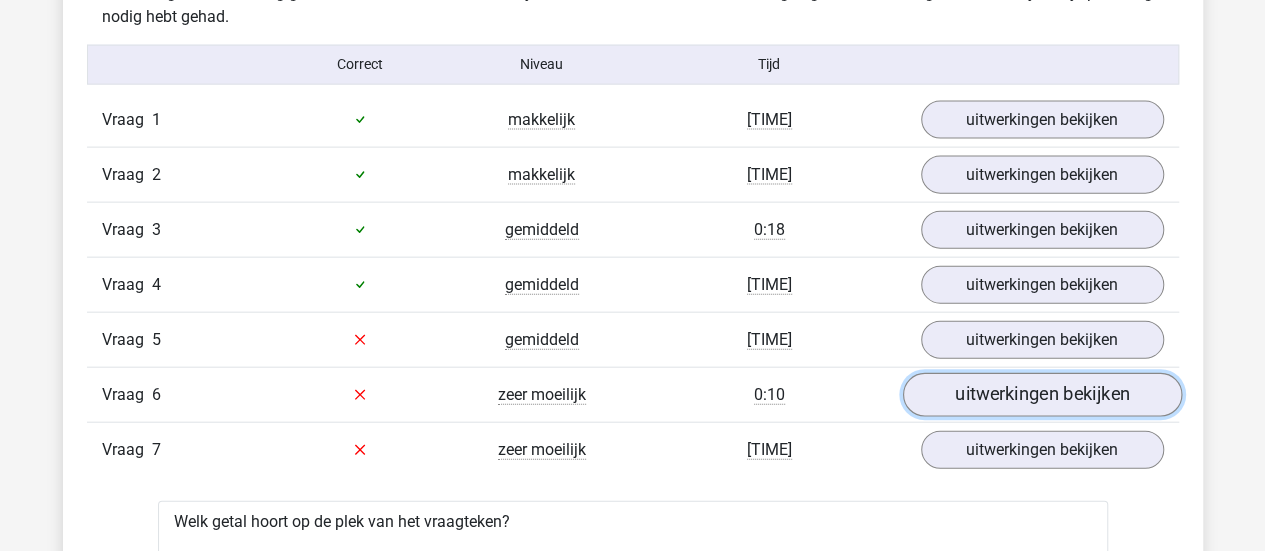 click on "uitwerkingen bekijken" at bounding box center (1041, 395) 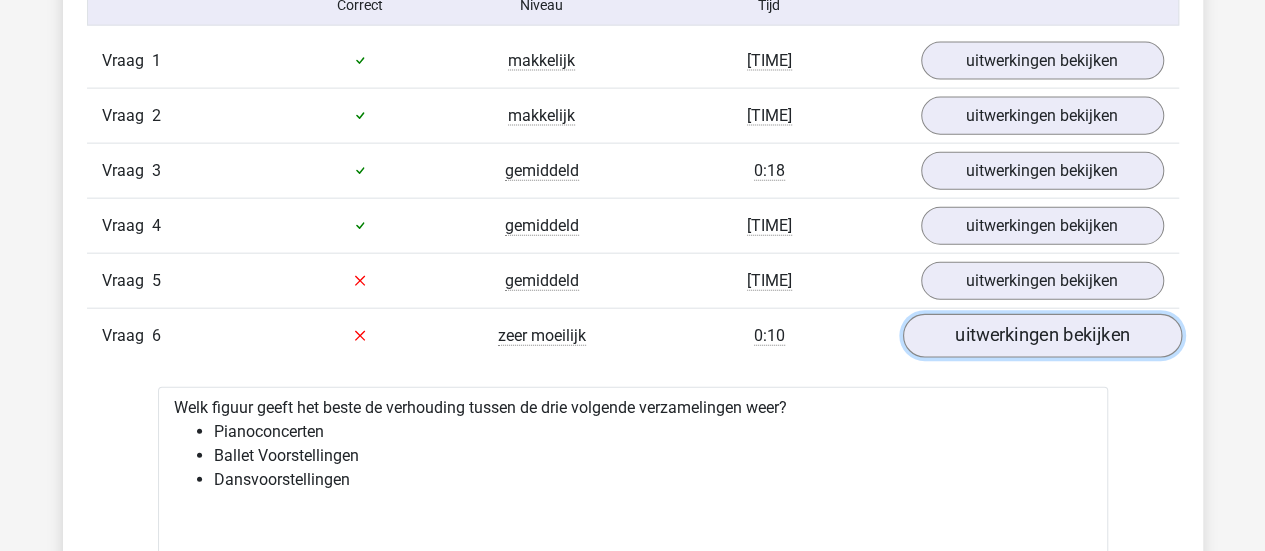 scroll, scrollTop: 2235, scrollLeft: 0, axis: vertical 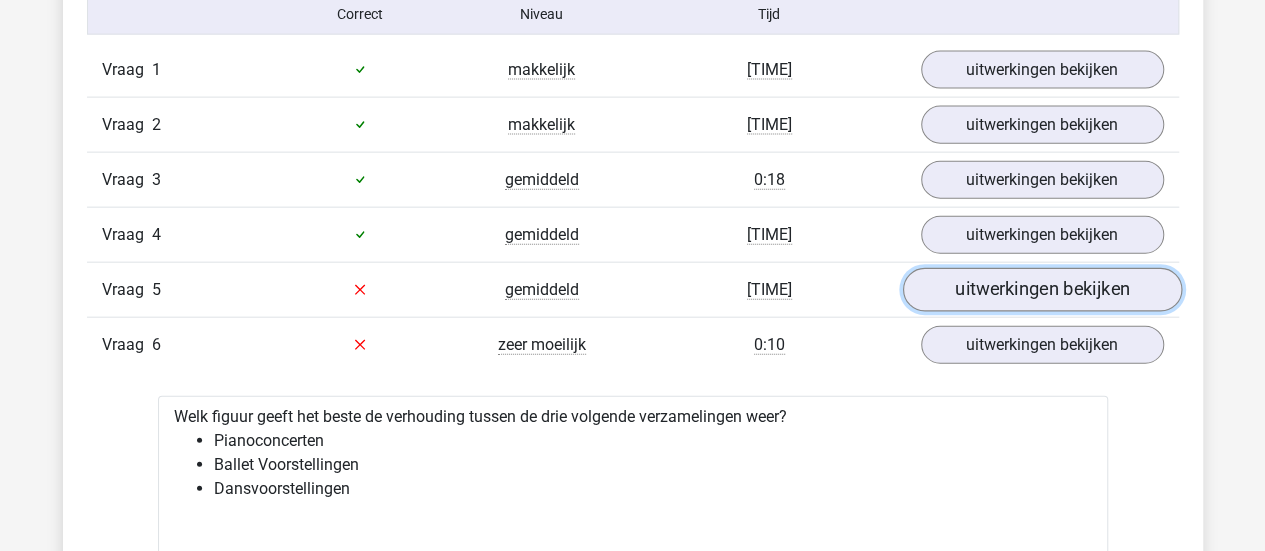 click on "uitwerkingen bekijken" at bounding box center [1041, 290] 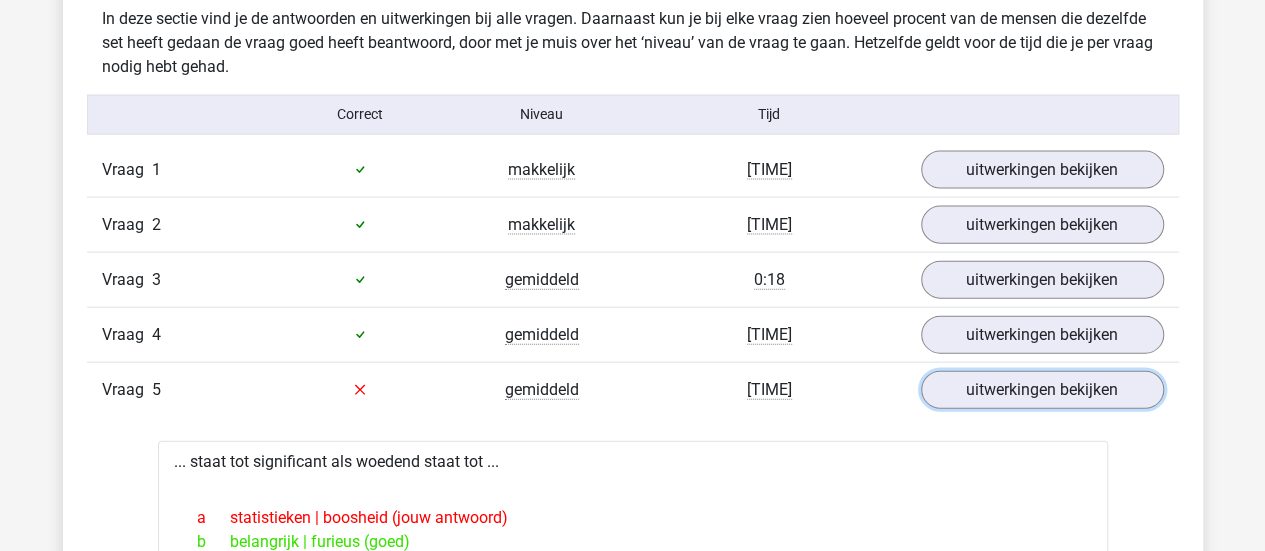 scroll, scrollTop: 2133, scrollLeft: 0, axis: vertical 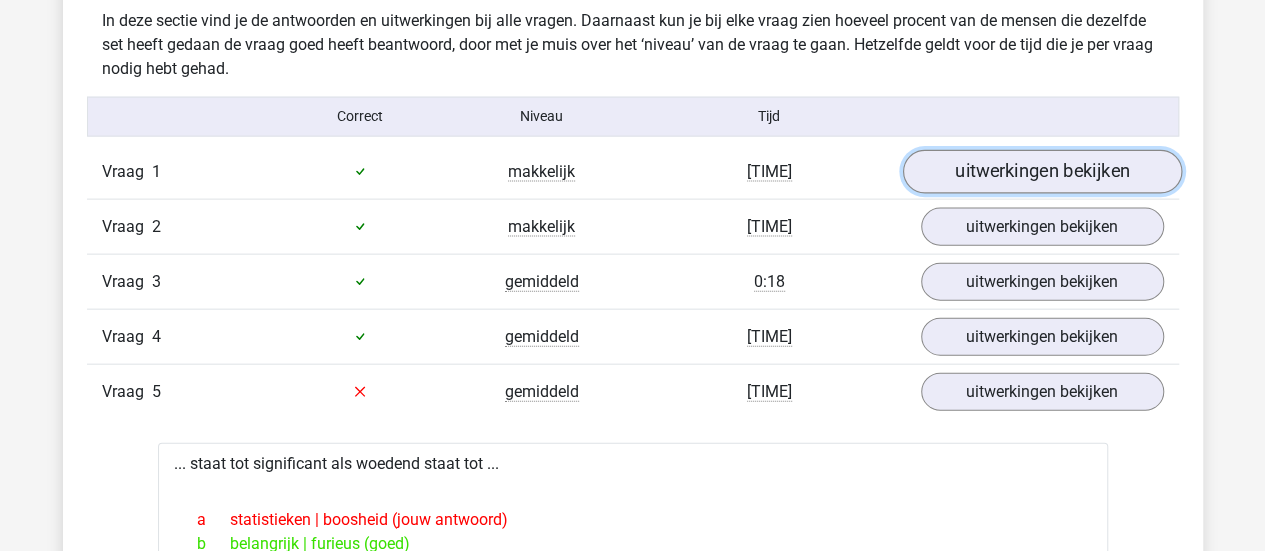 click on "uitwerkingen bekijken" at bounding box center [1041, 172] 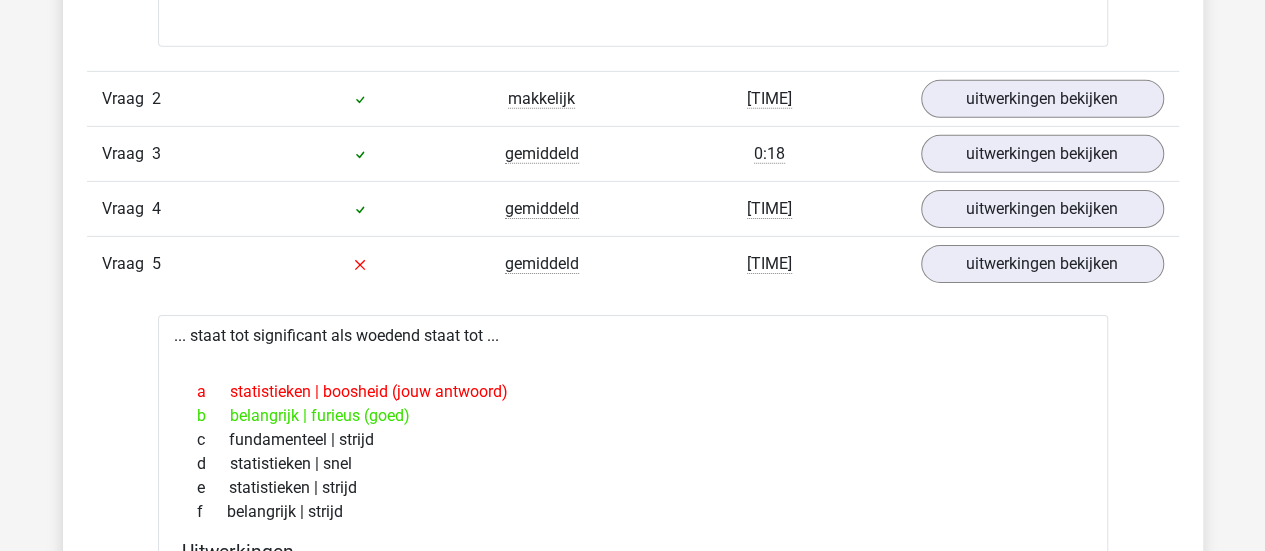 scroll, scrollTop: 3136, scrollLeft: 0, axis: vertical 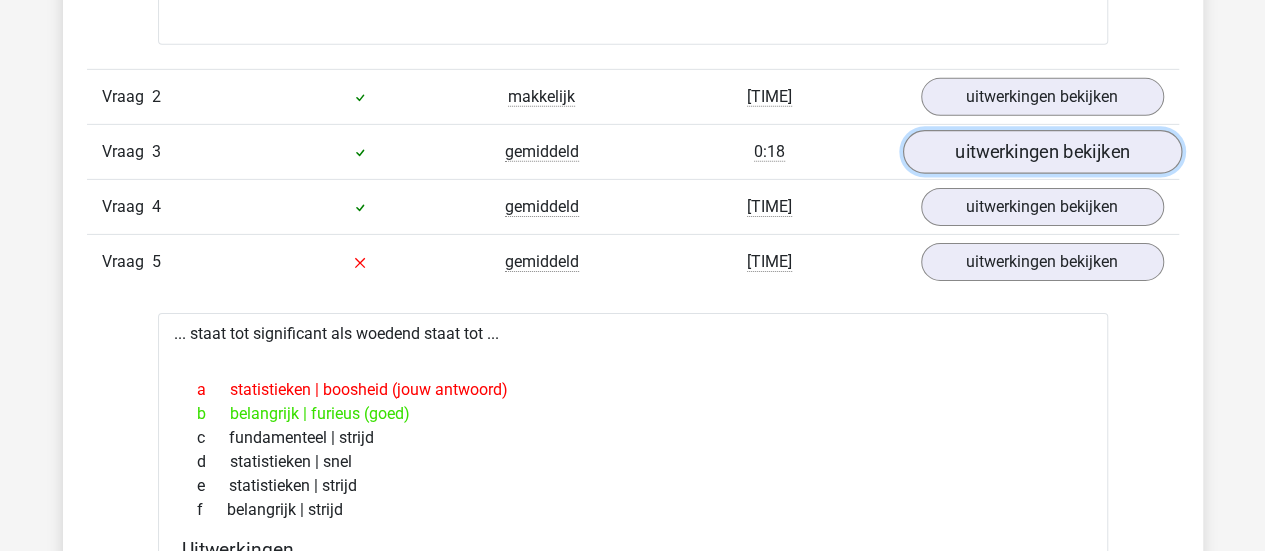 click on "uitwerkingen bekijken" at bounding box center [1041, 153] 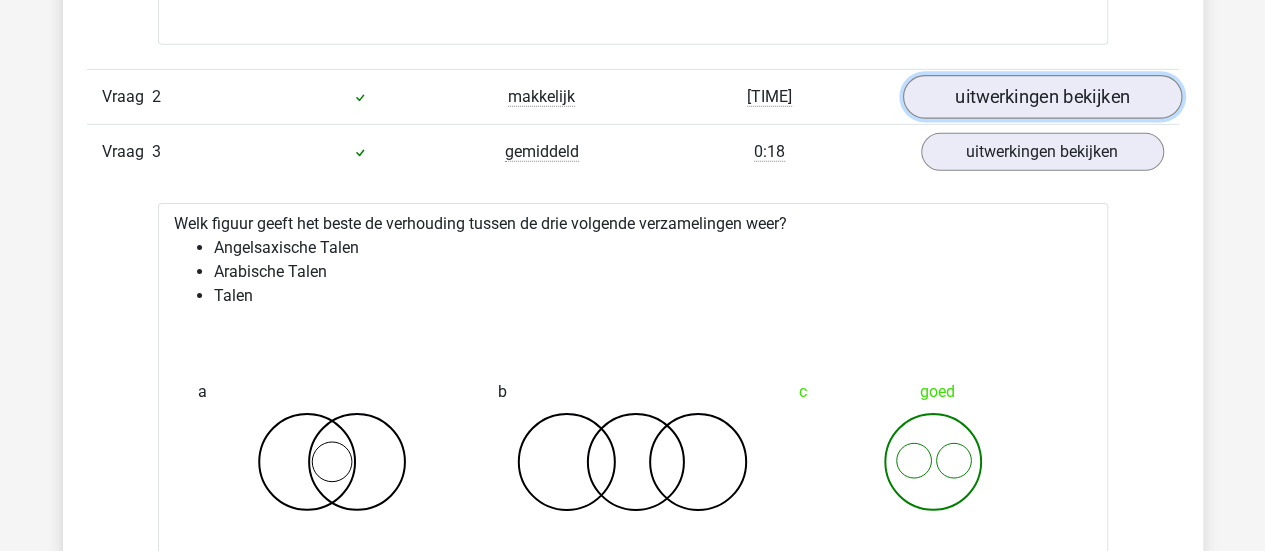 click on "uitwerkingen bekijken" at bounding box center (1041, 98) 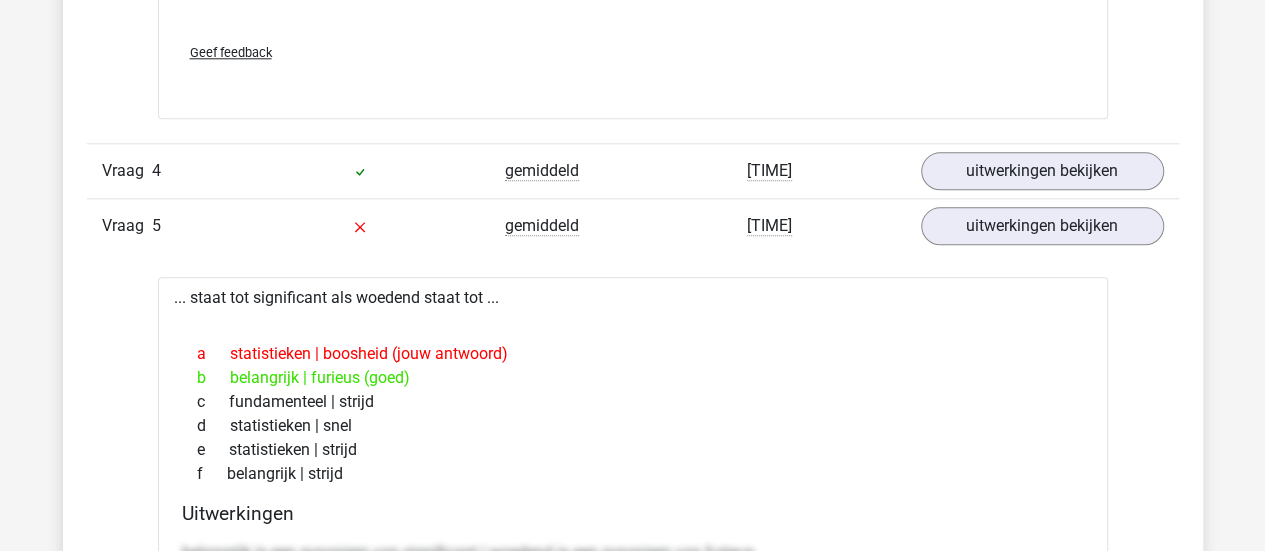 scroll, scrollTop: 4916, scrollLeft: 0, axis: vertical 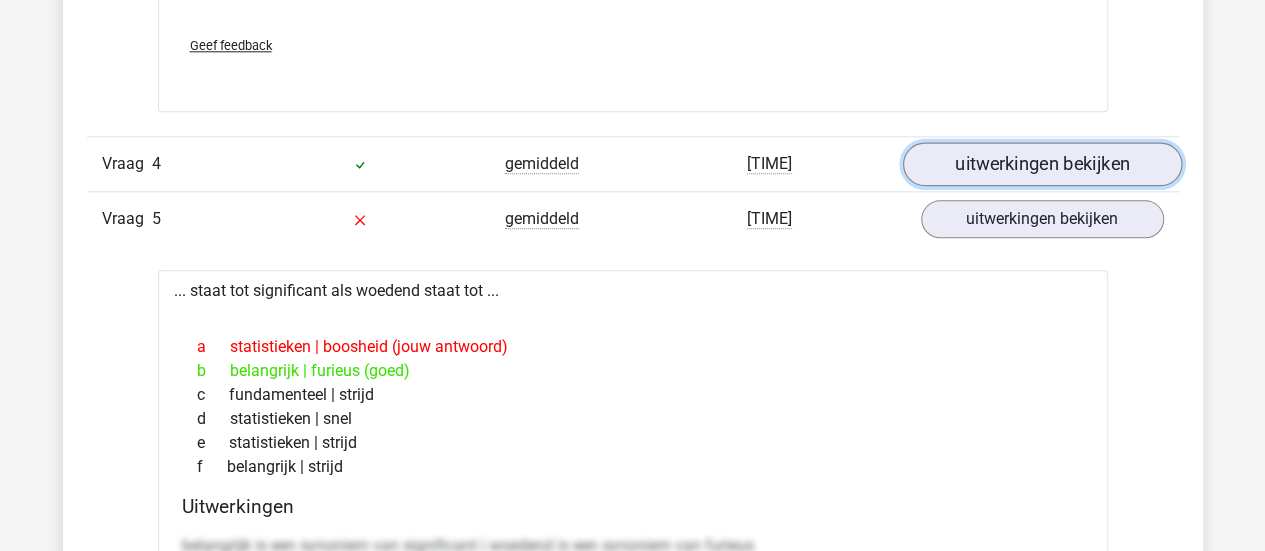 click on "uitwerkingen bekijken" at bounding box center (1041, 164) 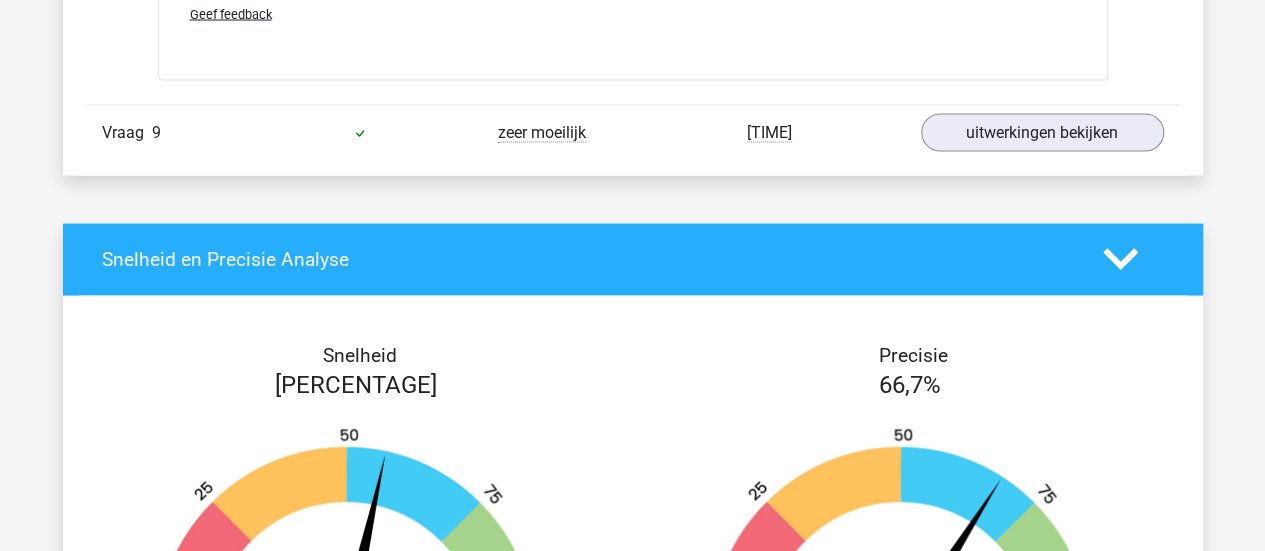 scroll, scrollTop: 9558, scrollLeft: 0, axis: vertical 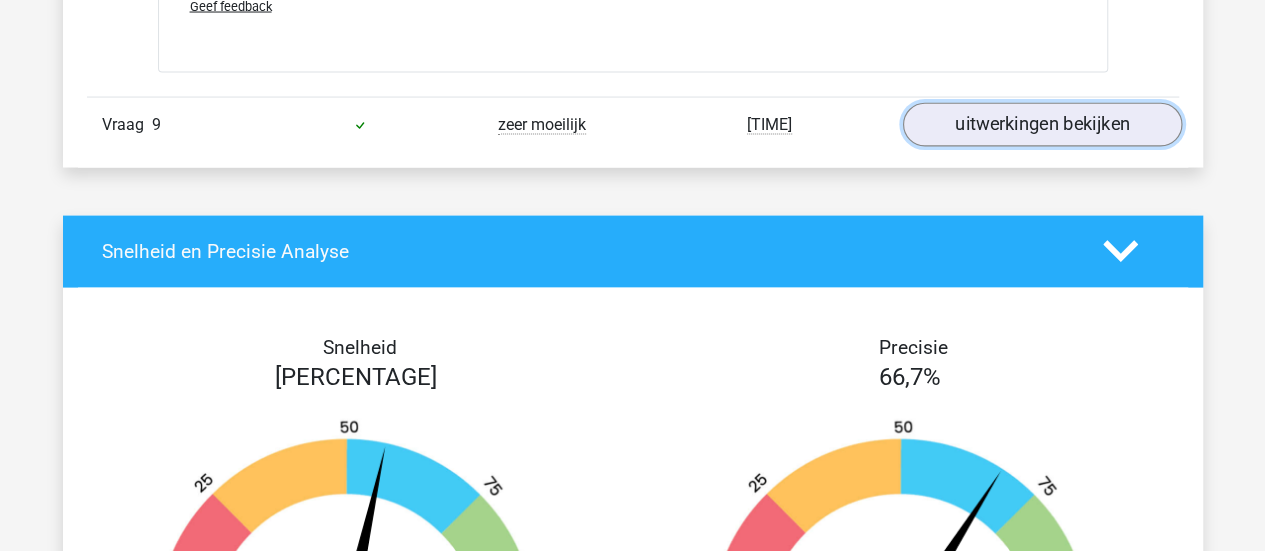 click on "uitwerkingen bekijken" at bounding box center [1041, 125] 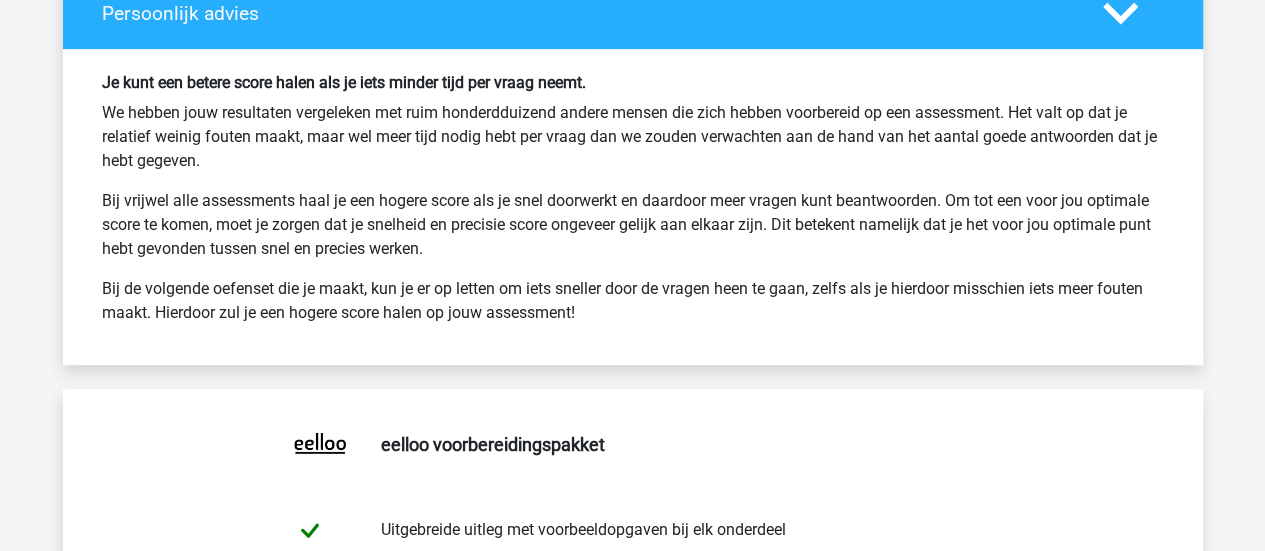 scroll, scrollTop: 11778, scrollLeft: 0, axis: vertical 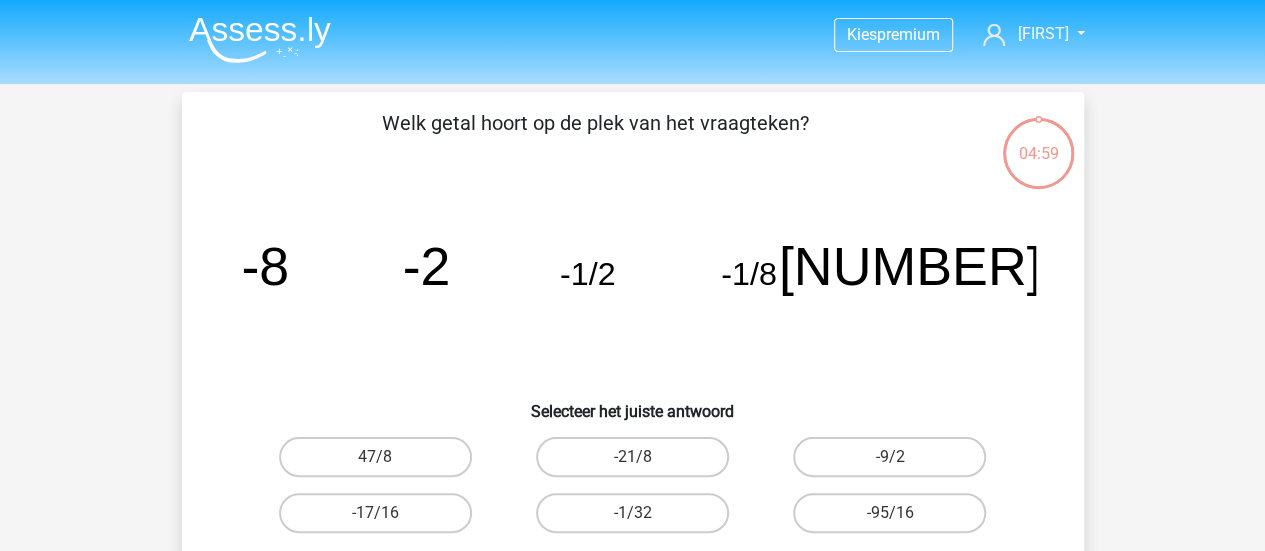 click at bounding box center [260, 39] 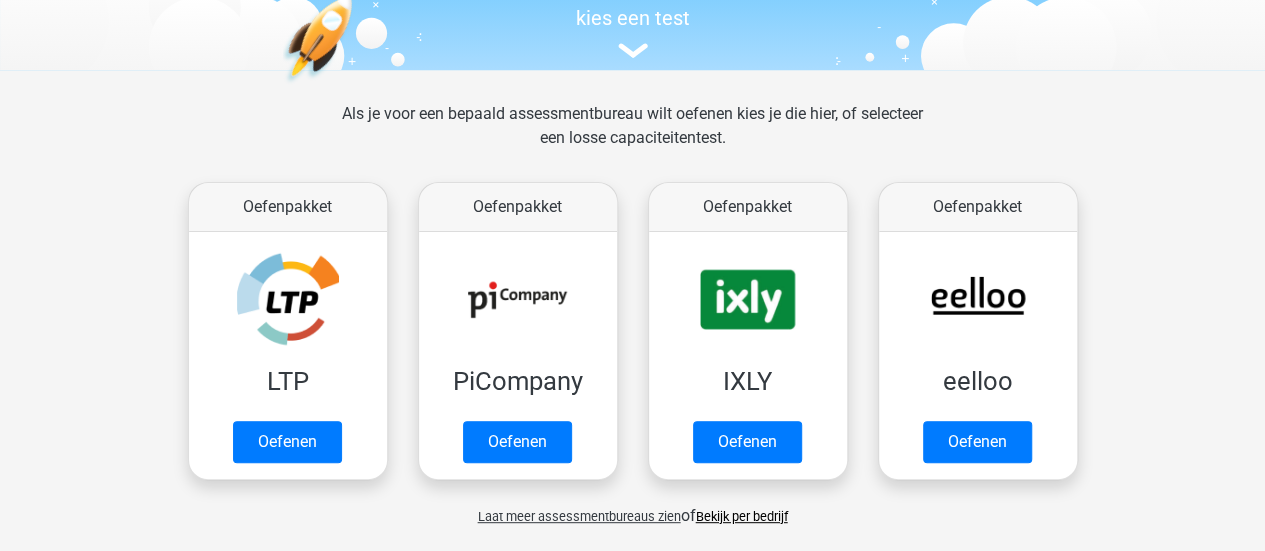 scroll, scrollTop: 217, scrollLeft: 0, axis: vertical 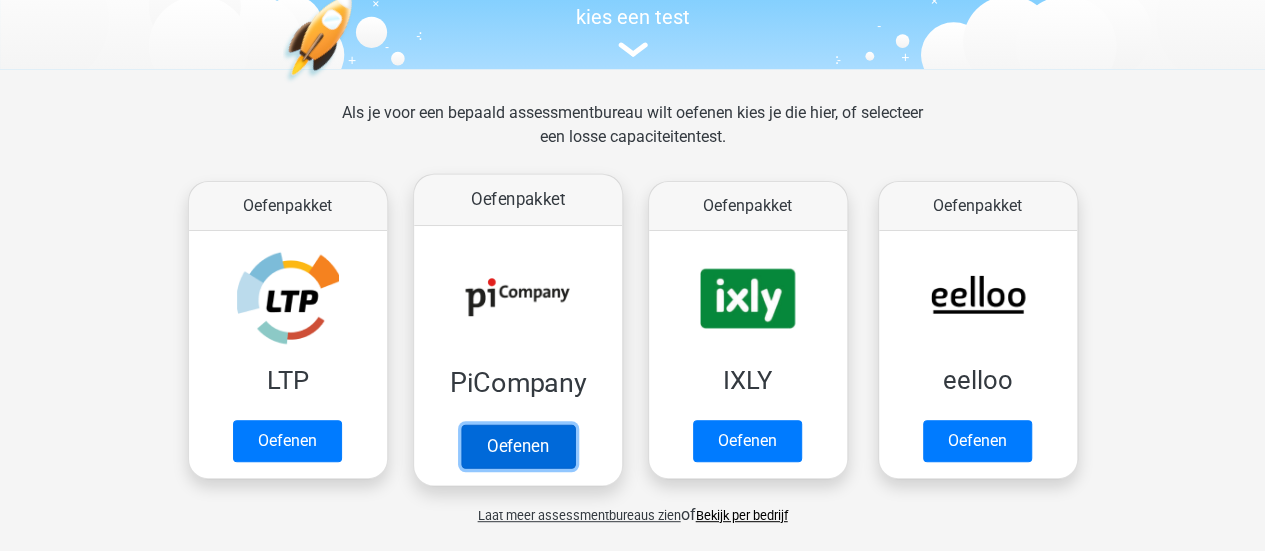 click on "Oefenen" at bounding box center (517, 446) 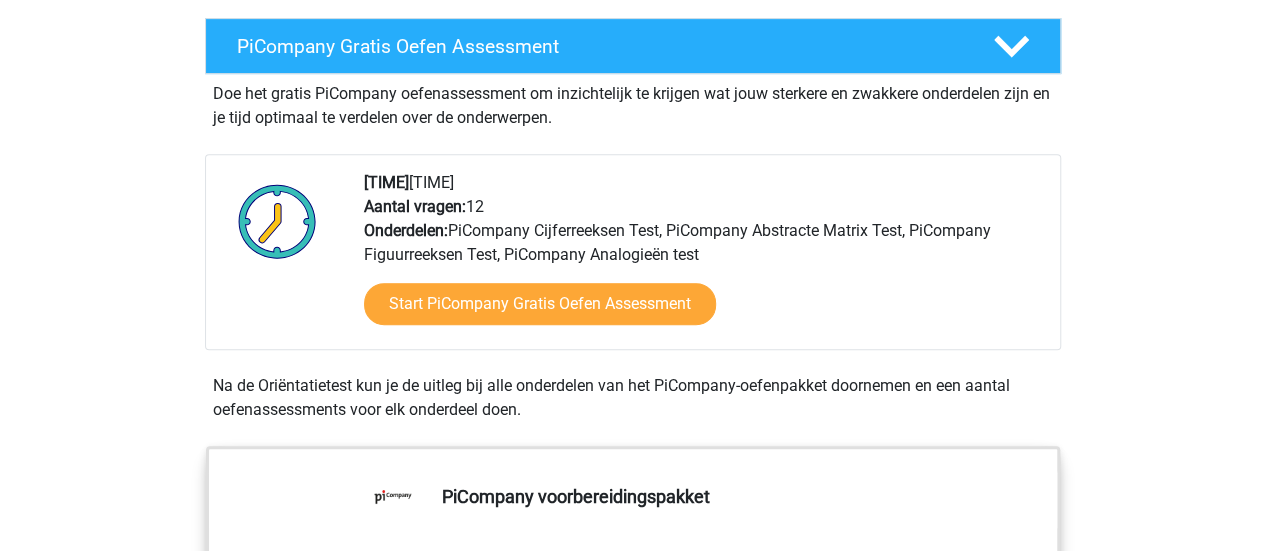 scroll, scrollTop: 385, scrollLeft: 0, axis: vertical 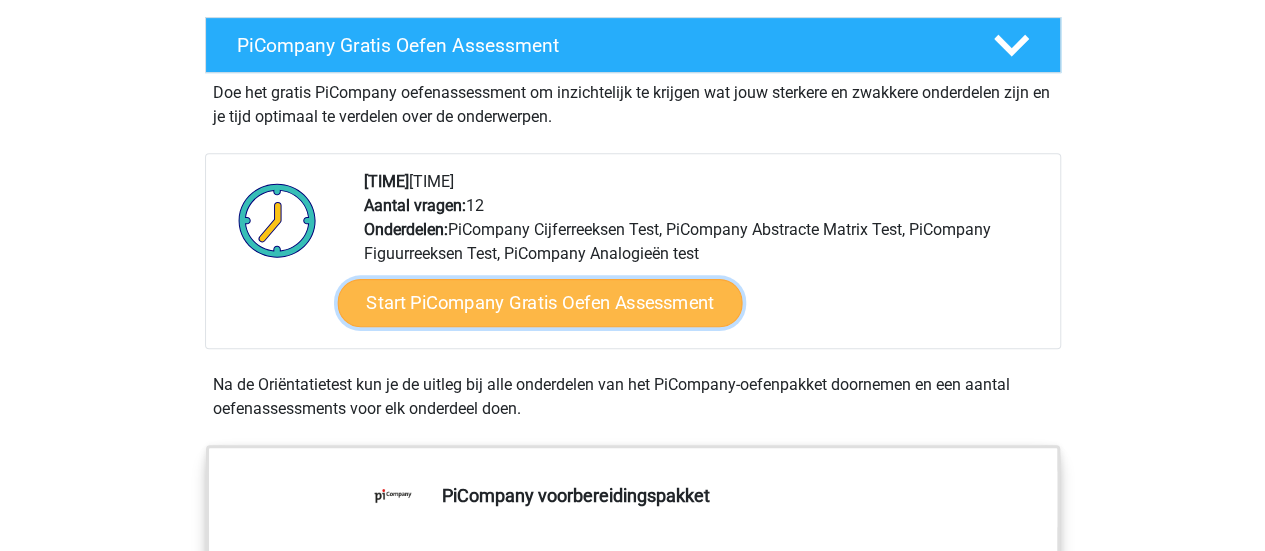 click on "Start PiCompany Gratis Oefen Assessment" at bounding box center [539, 303] 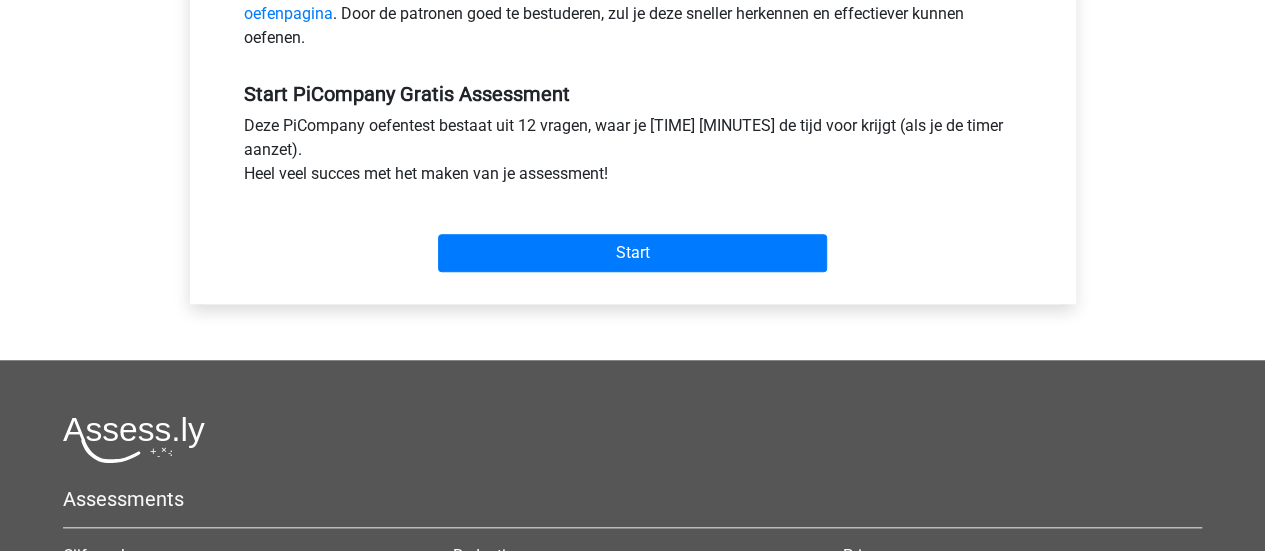 scroll, scrollTop: 725, scrollLeft: 0, axis: vertical 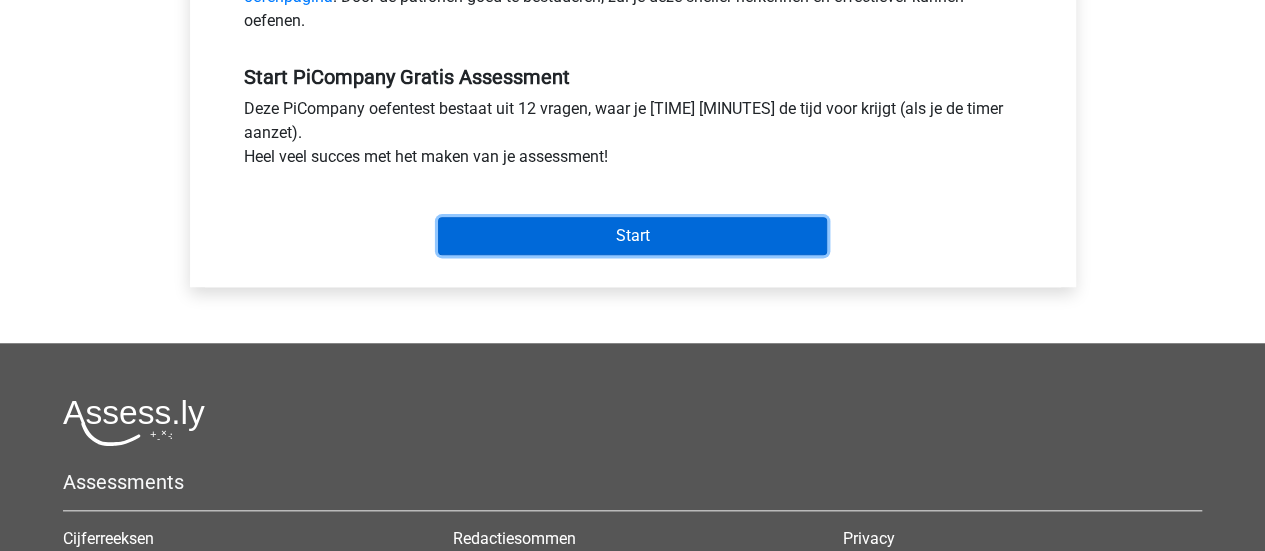 click on "Start" at bounding box center [632, 236] 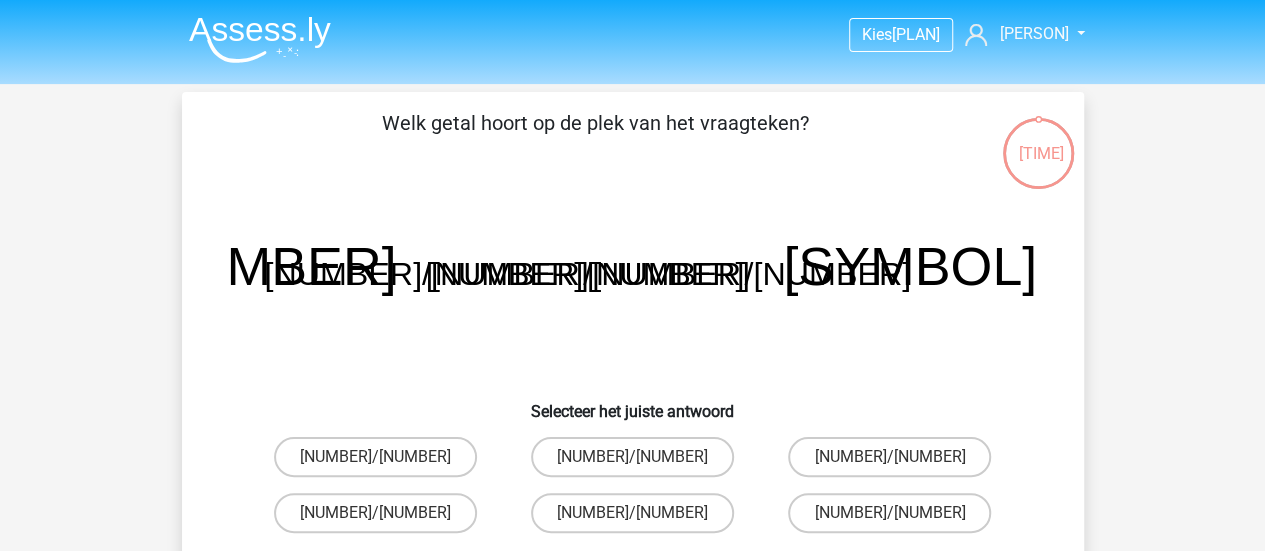 scroll, scrollTop: 64, scrollLeft: 0, axis: vertical 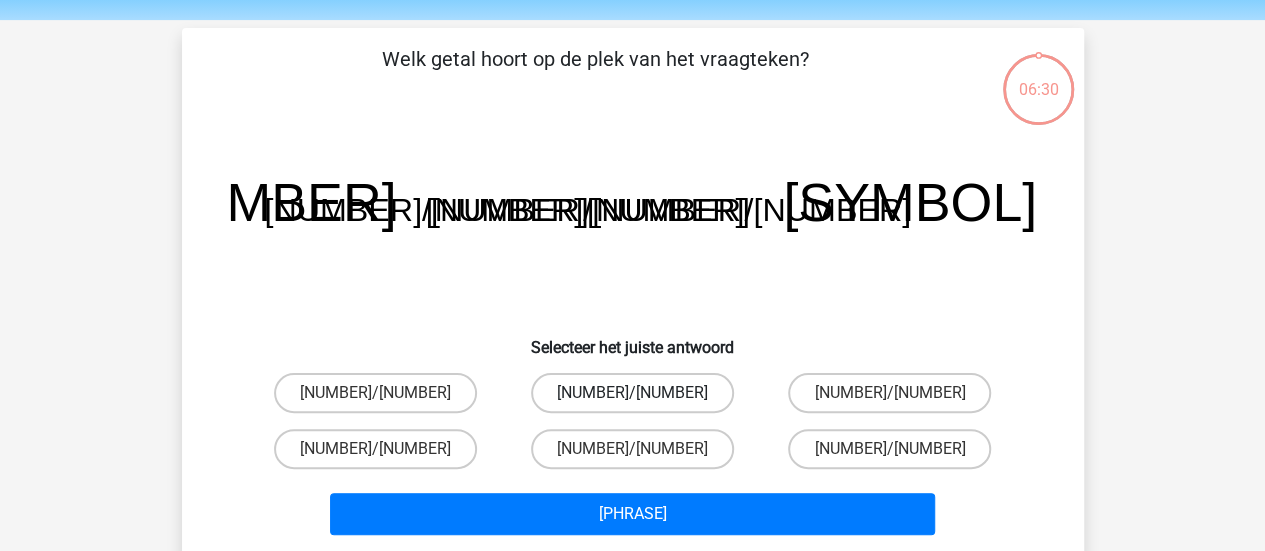 click on "[NUMBER]/[NUMBER]" at bounding box center (632, 393) 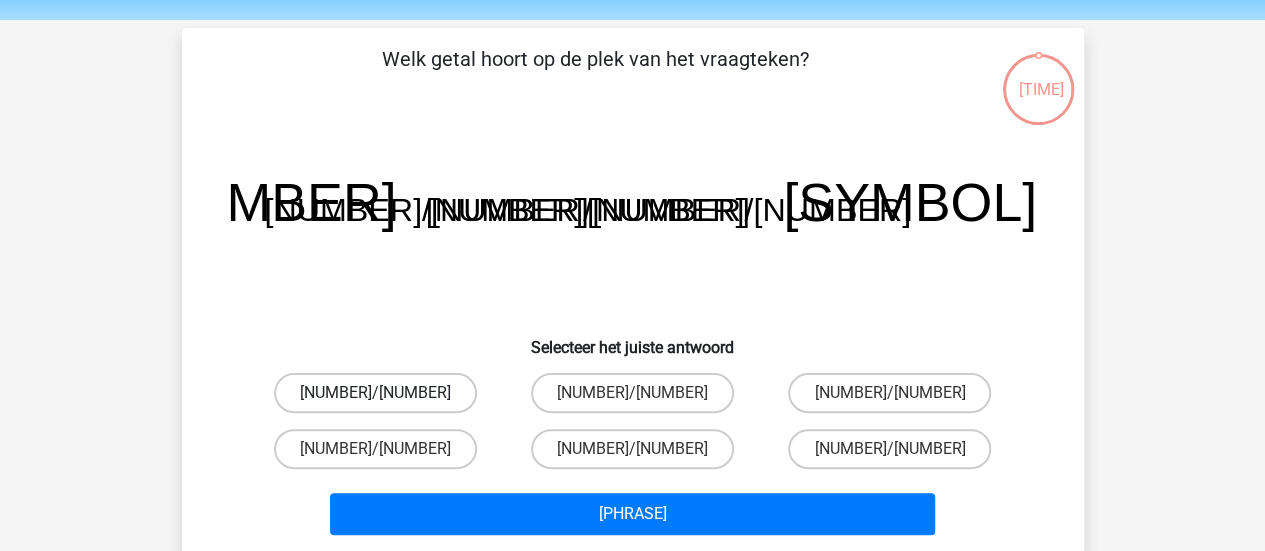 click on "[NUMBER]/[NUMBER]" at bounding box center [375, 393] 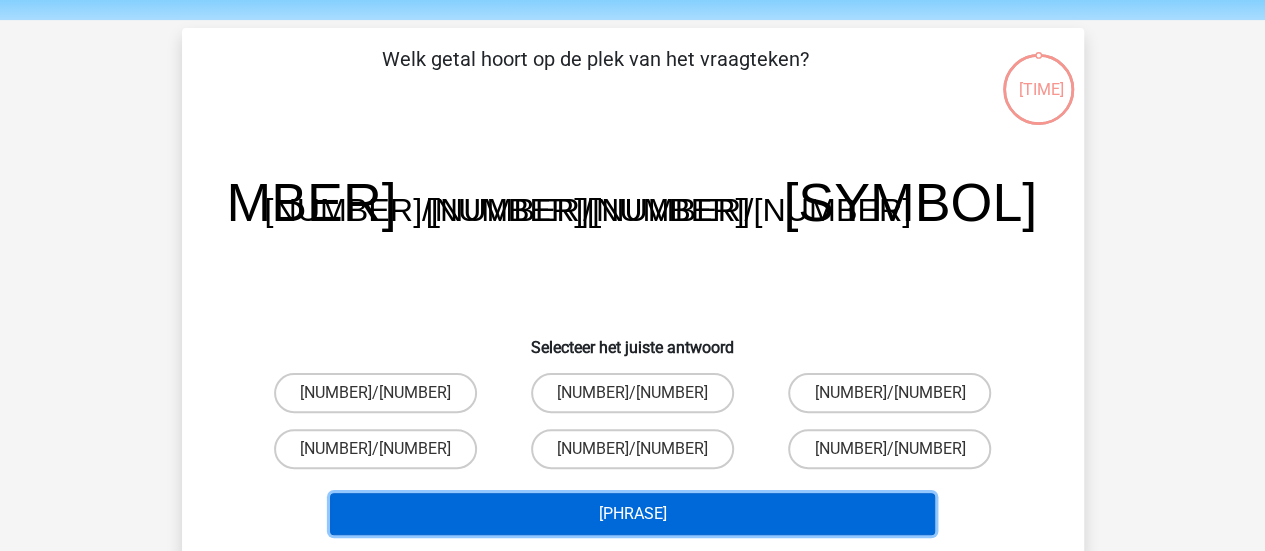 click on "[PHRASE]" at bounding box center [632, 514] 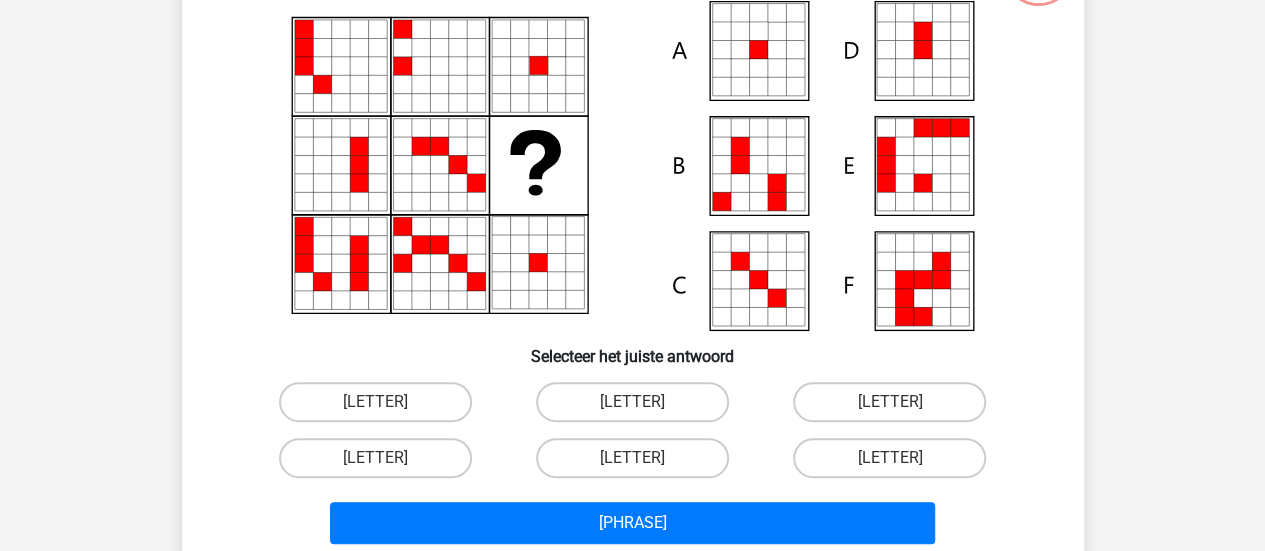 scroll, scrollTop: 185, scrollLeft: 0, axis: vertical 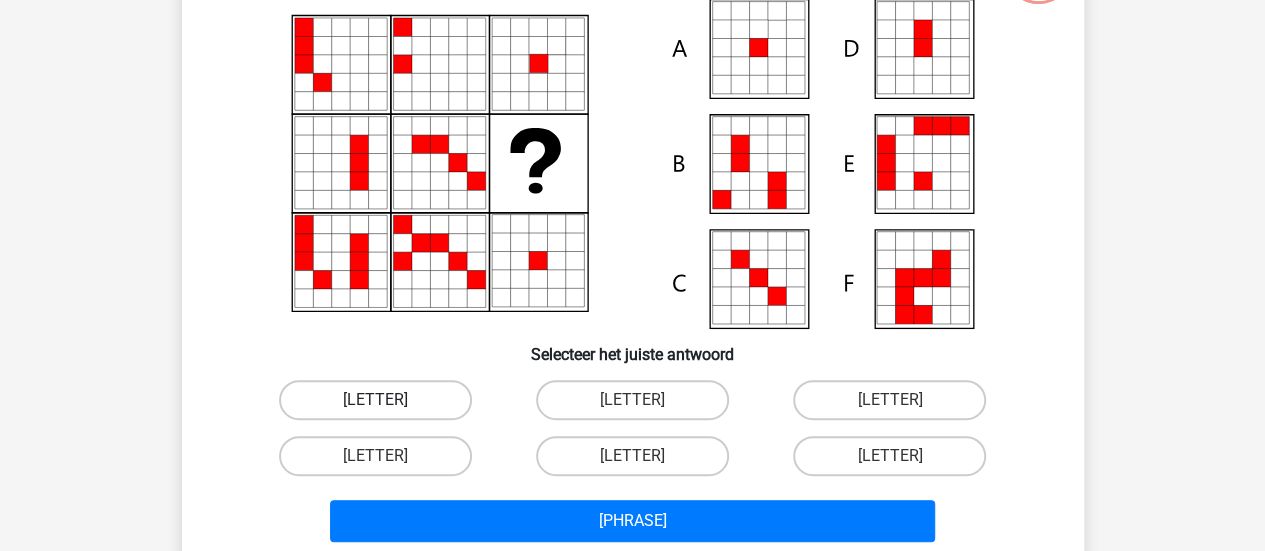 click on "[LETTER]" at bounding box center (375, 400) 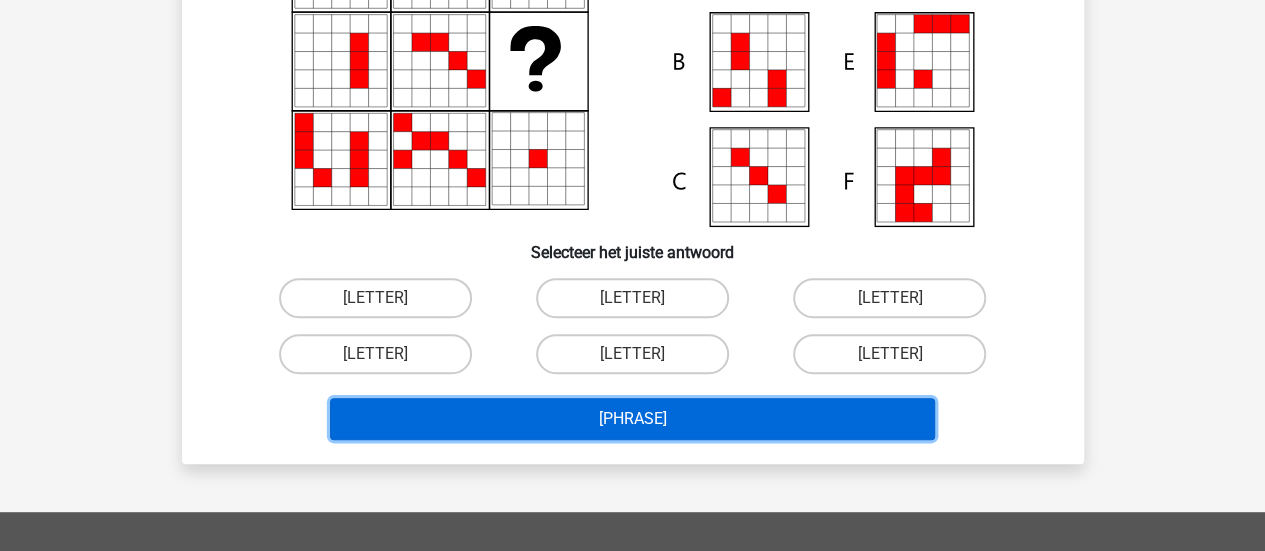 click on "[PHRASE]" at bounding box center [632, 419] 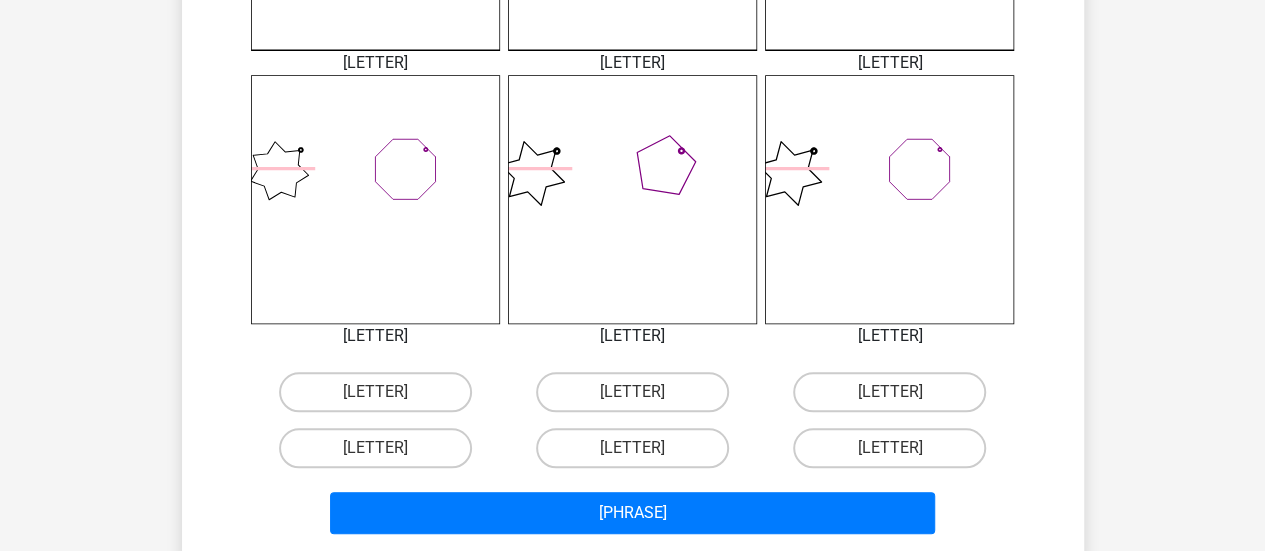 scroll, scrollTop: 791, scrollLeft: 0, axis: vertical 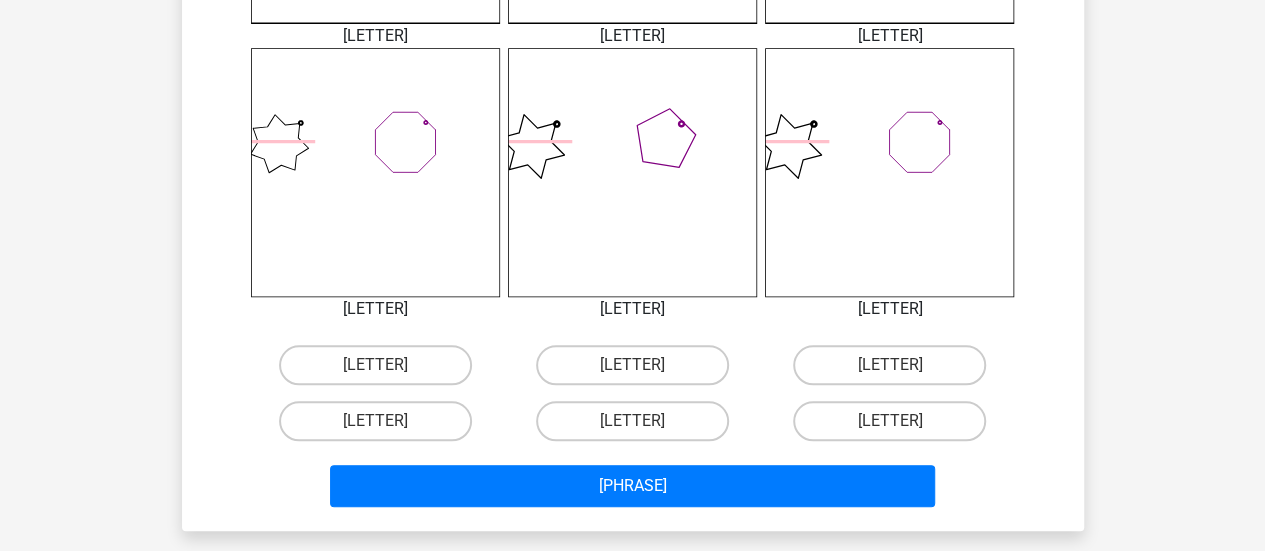 click on "[LETTER]" at bounding box center [381, 427] 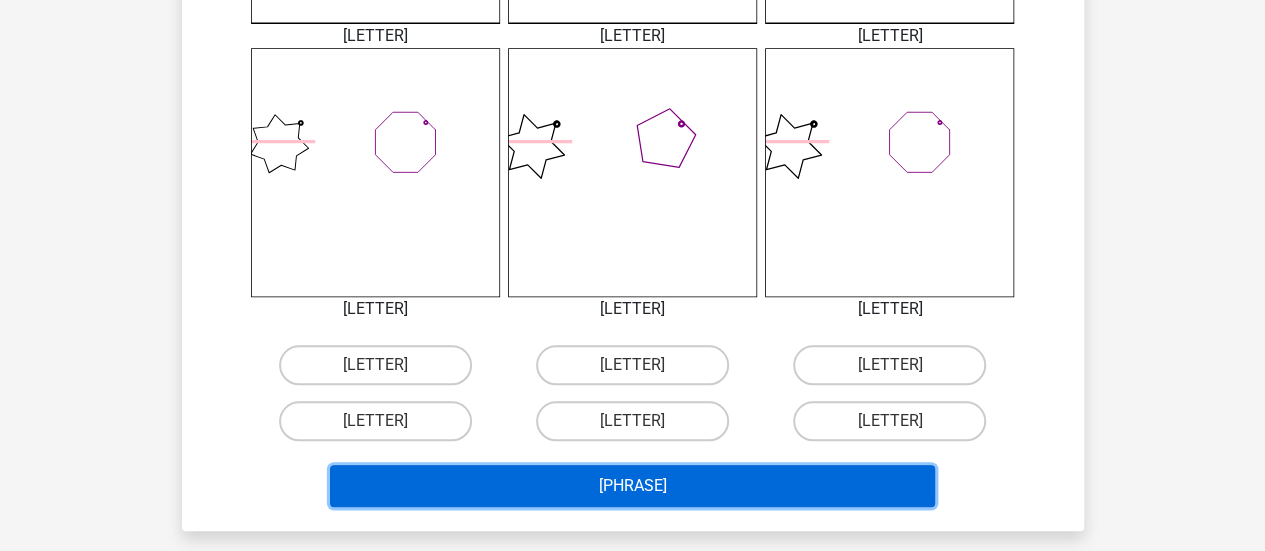 click on "[PHRASE]" at bounding box center (632, 486) 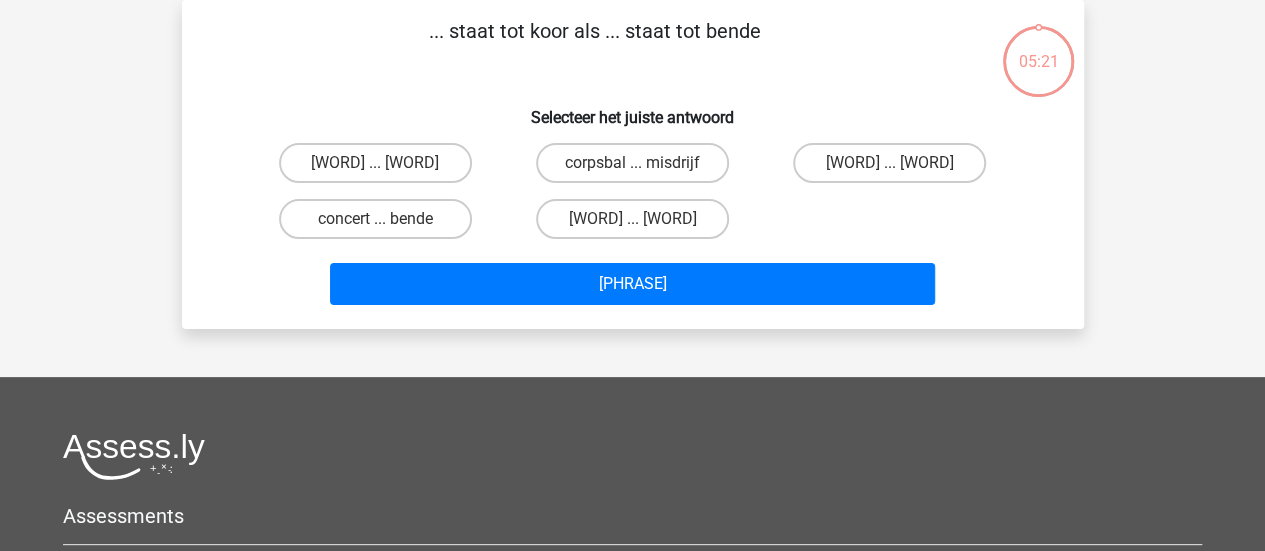scroll, scrollTop: 0, scrollLeft: 0, axis: both 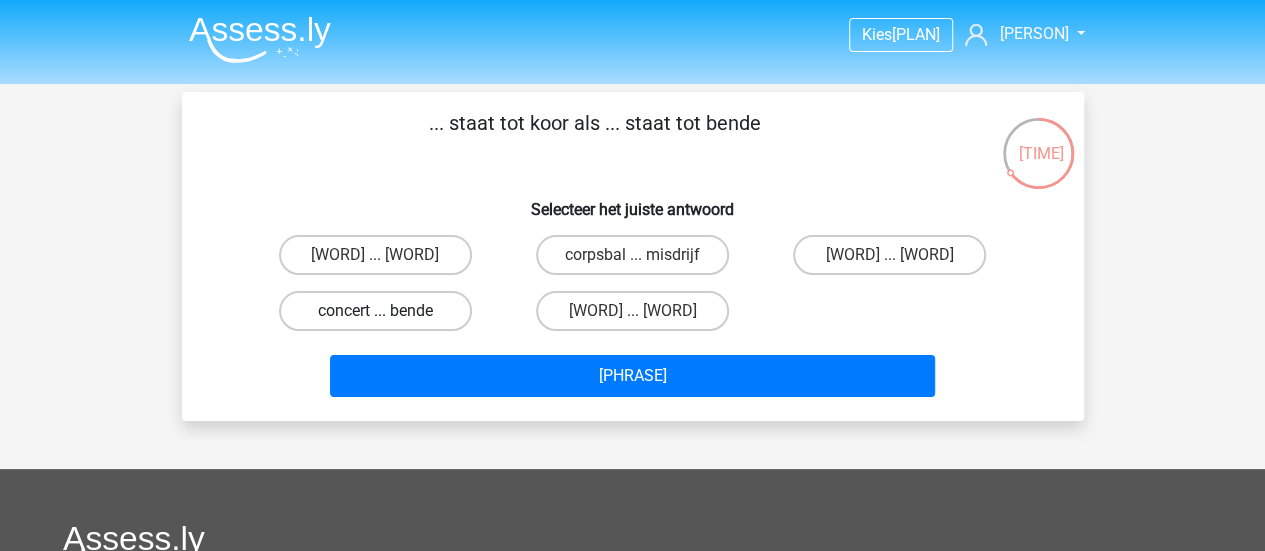 click on "concert ... bende" at bounding box center [375, 311] 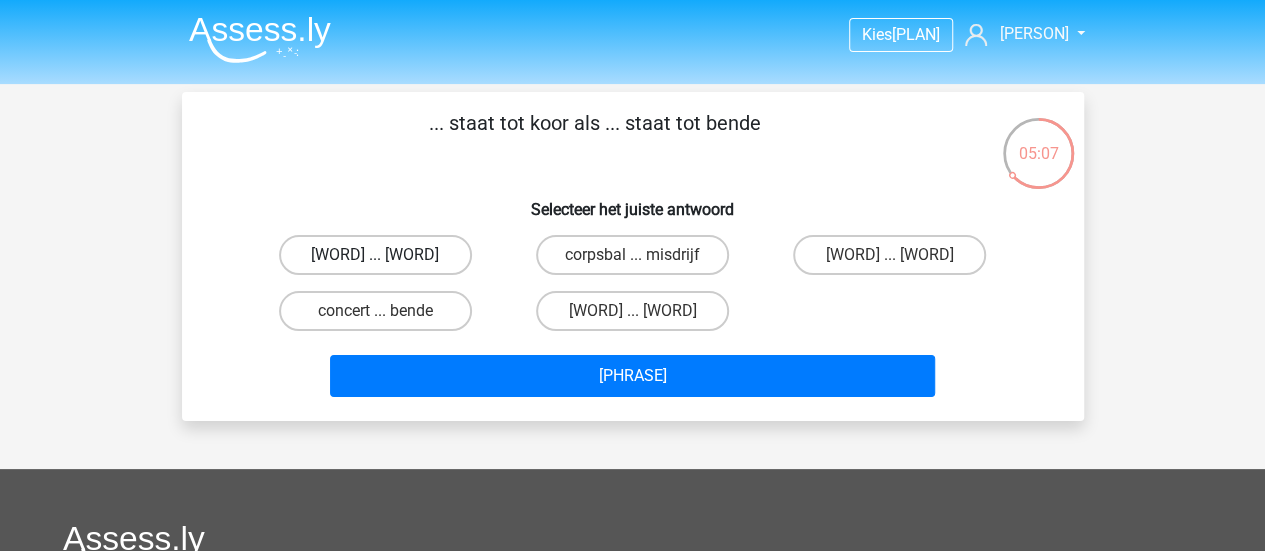 click on "[WORD] ... [WORD]" at bounding box center (375, 255) 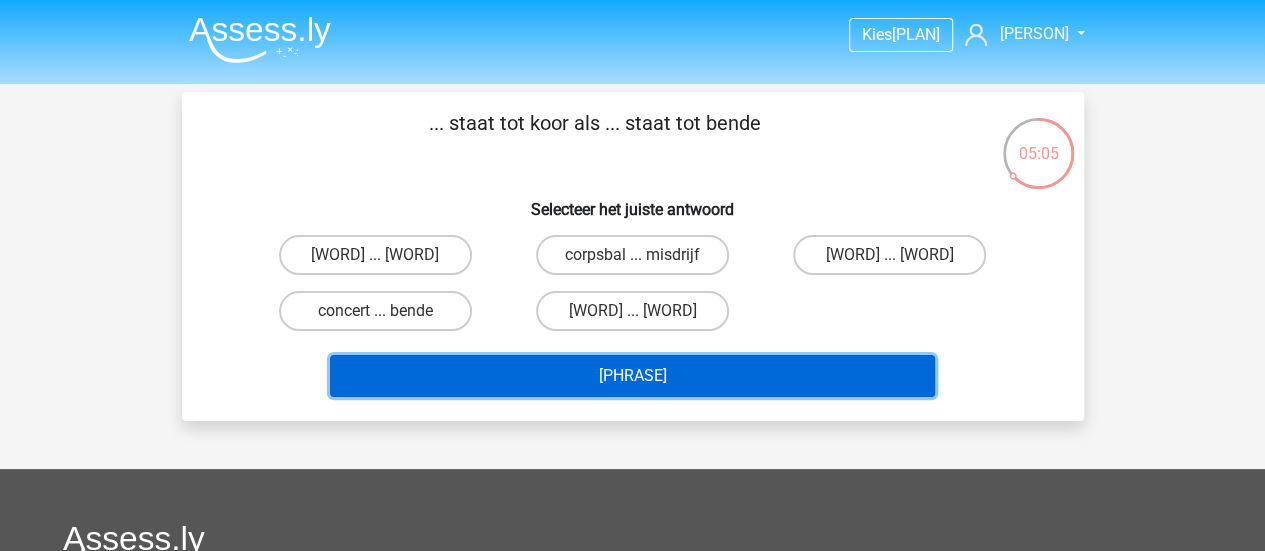 click on "[PHRASE]" at bounding box center [632, 376] 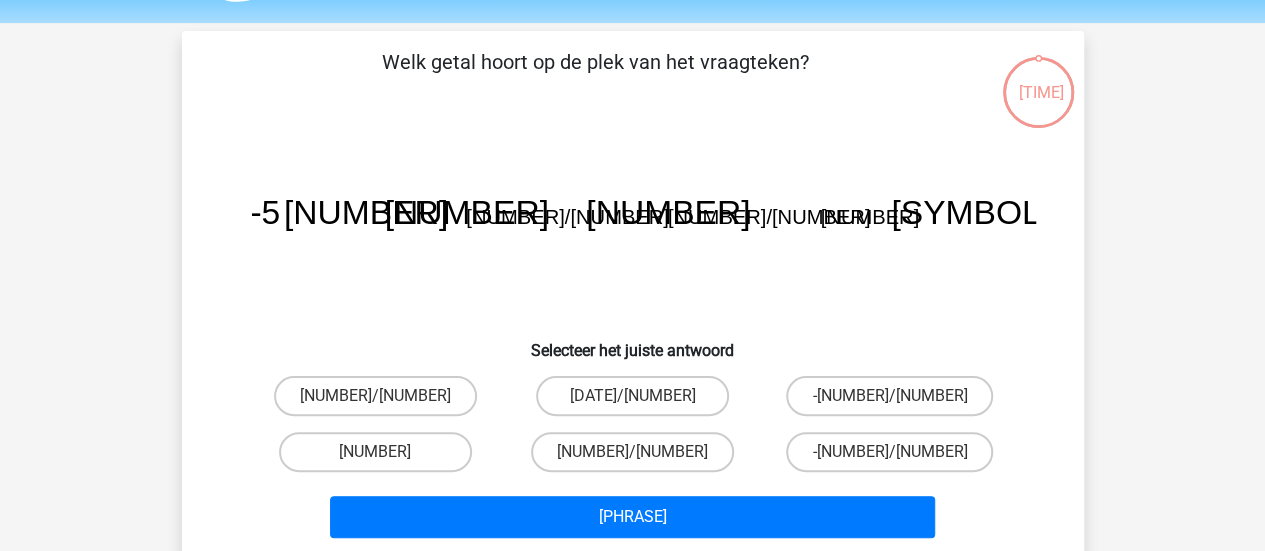 scroll, scrollTop: 92, scrollLeft: 0, axis: vertical 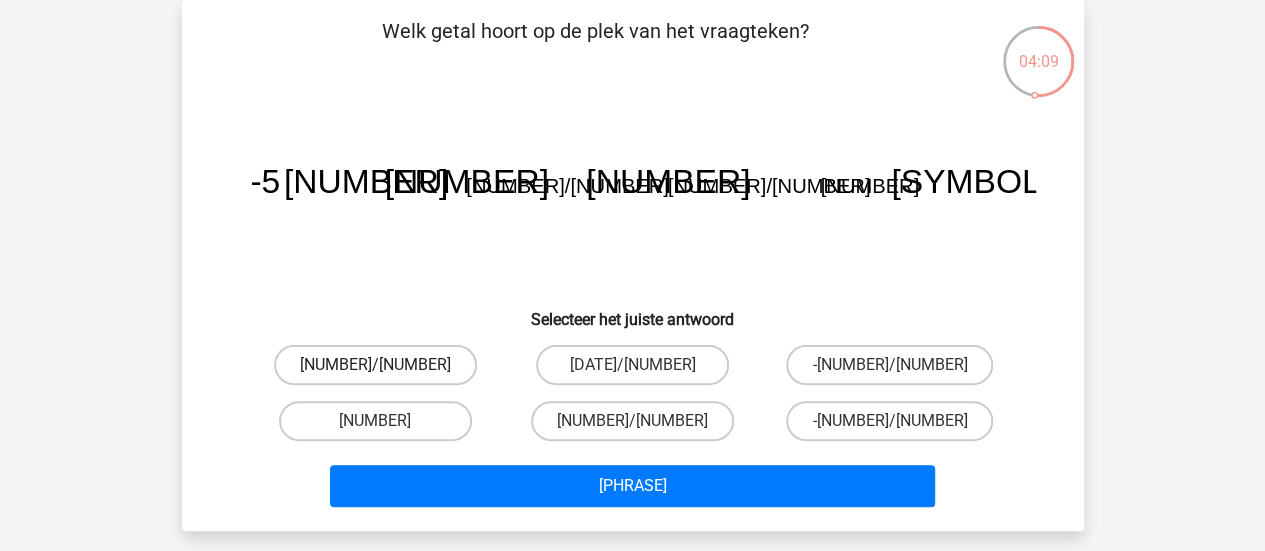 click on "[NUMBER]/[NUMBER]" at bounding box center [375, 365] 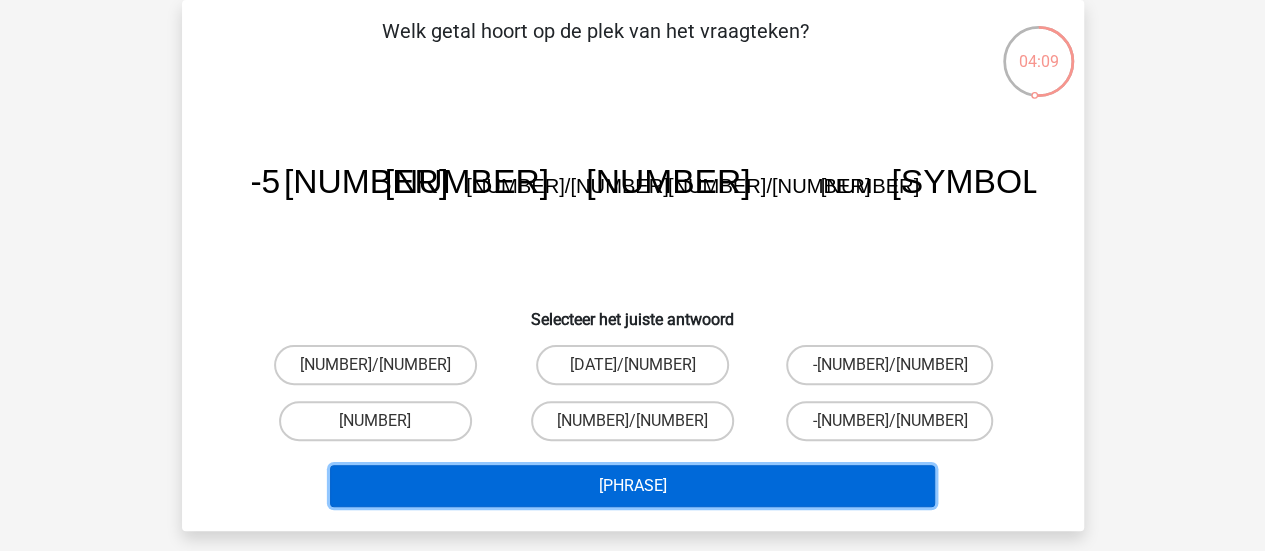 click on "[PHRASE]" at bounding box center (632, 486) 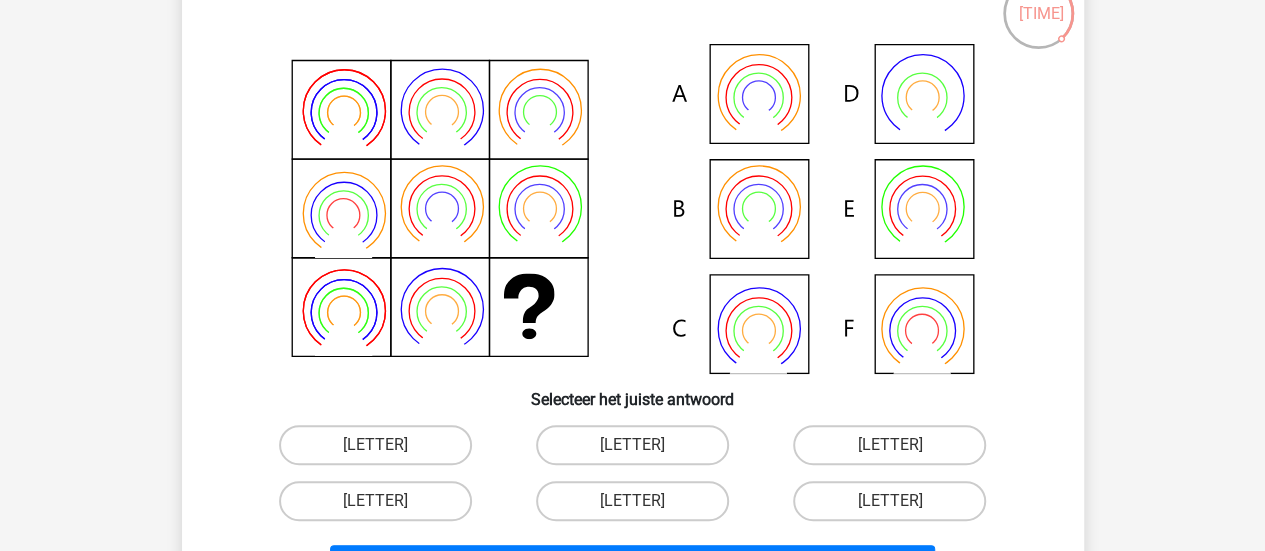 scroll, scrollTop: 141, scrollLeft: 0, axis: vertical 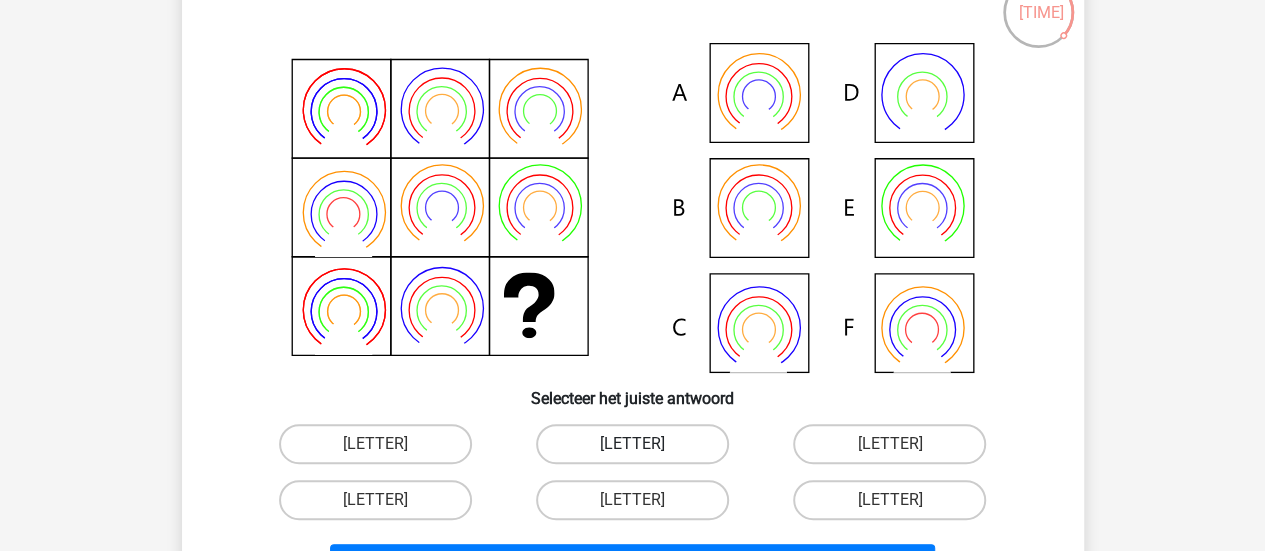 click on "[LETTER]" at bounding box center (632, 444) 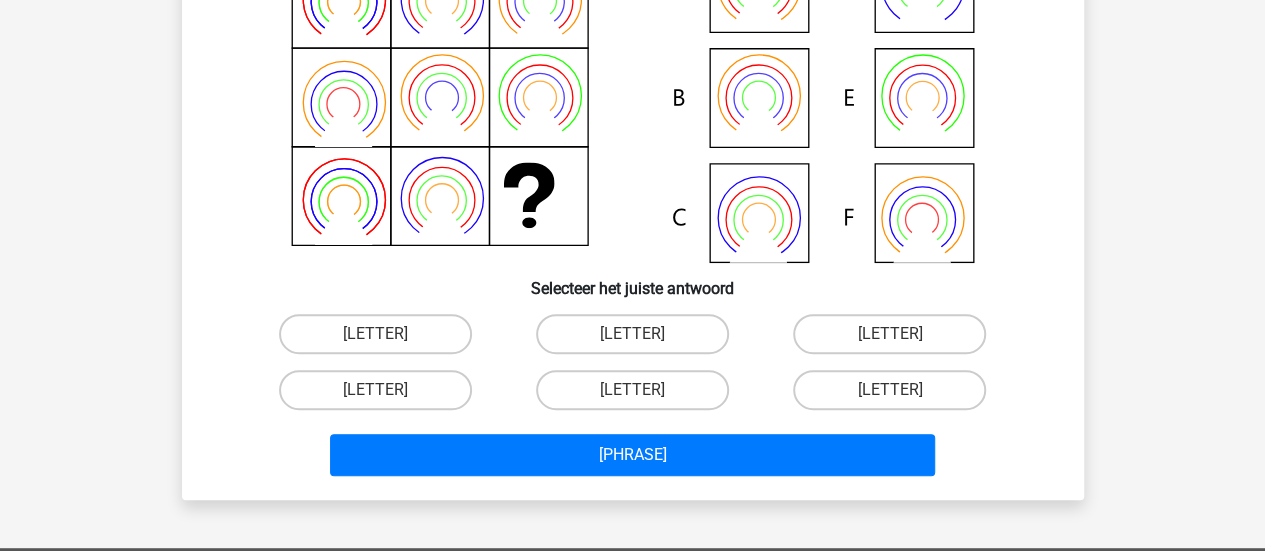 scroll, scrollTop: 253, scrollLeft: 0, axis: vertical 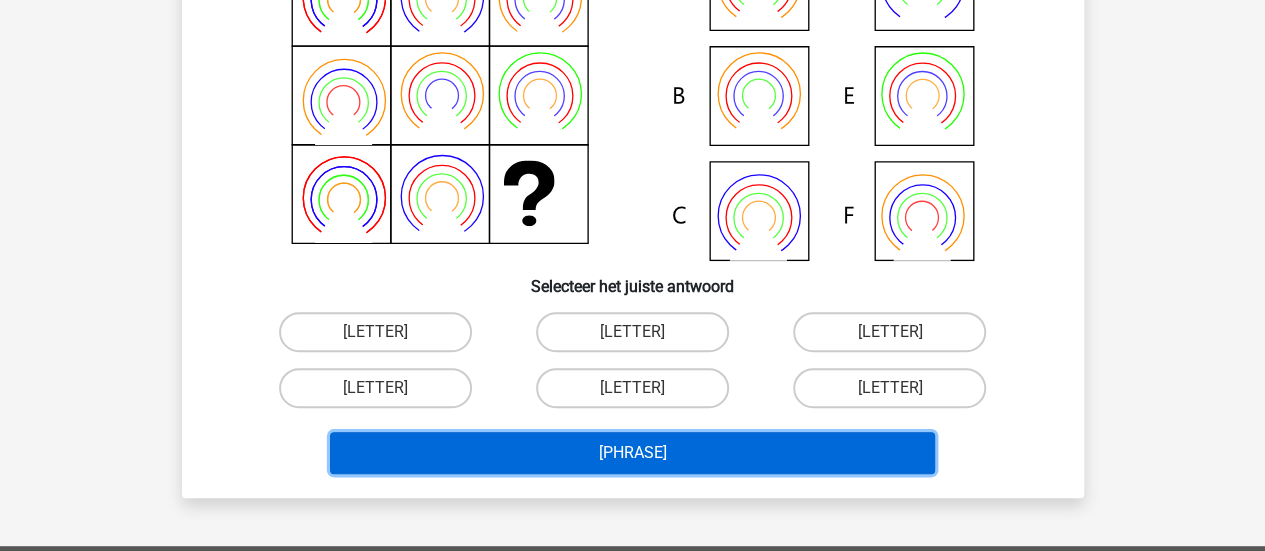 click on "[PHRASE]" at bounding box center [632, 453] 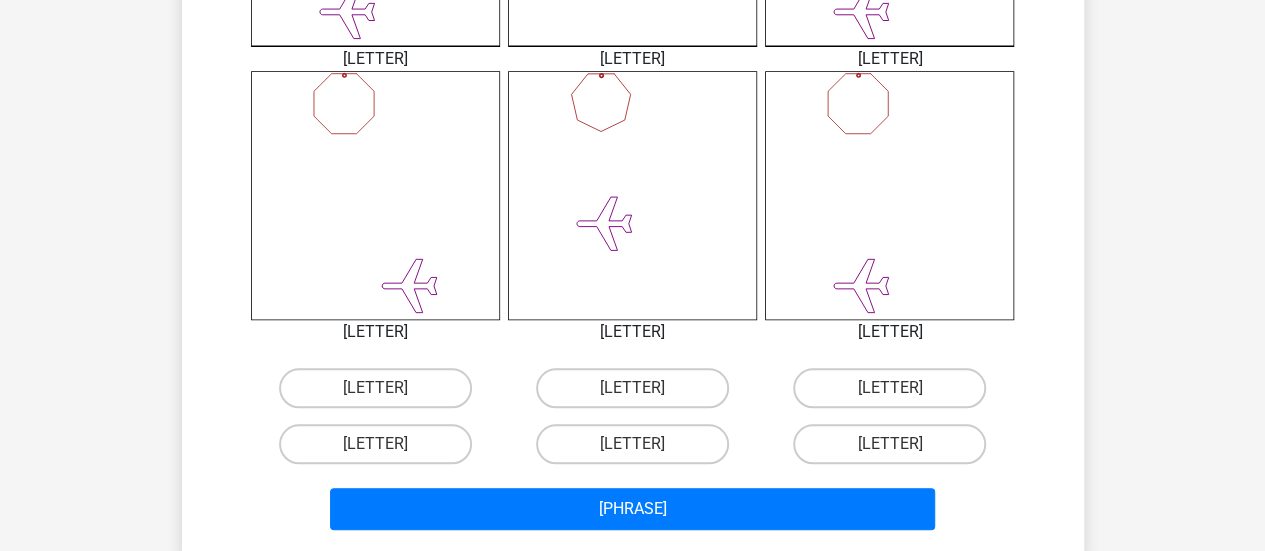 scroll, scrollTop: 774, scrollLeft: 0, axis: vertical 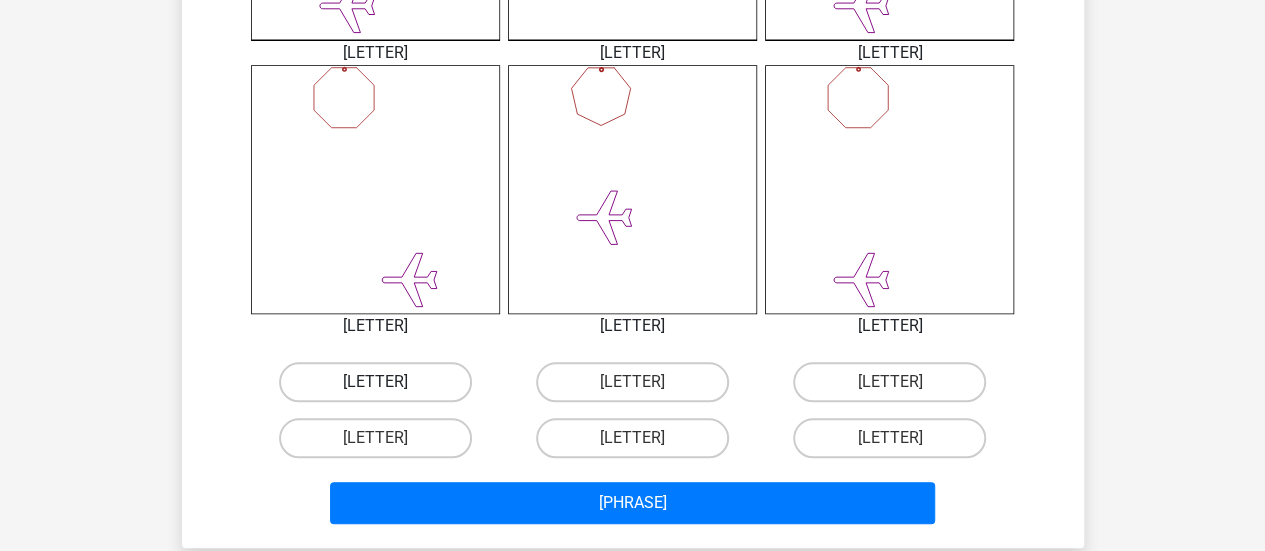 click on "[LETTER]" at bounding box center [375, 382] 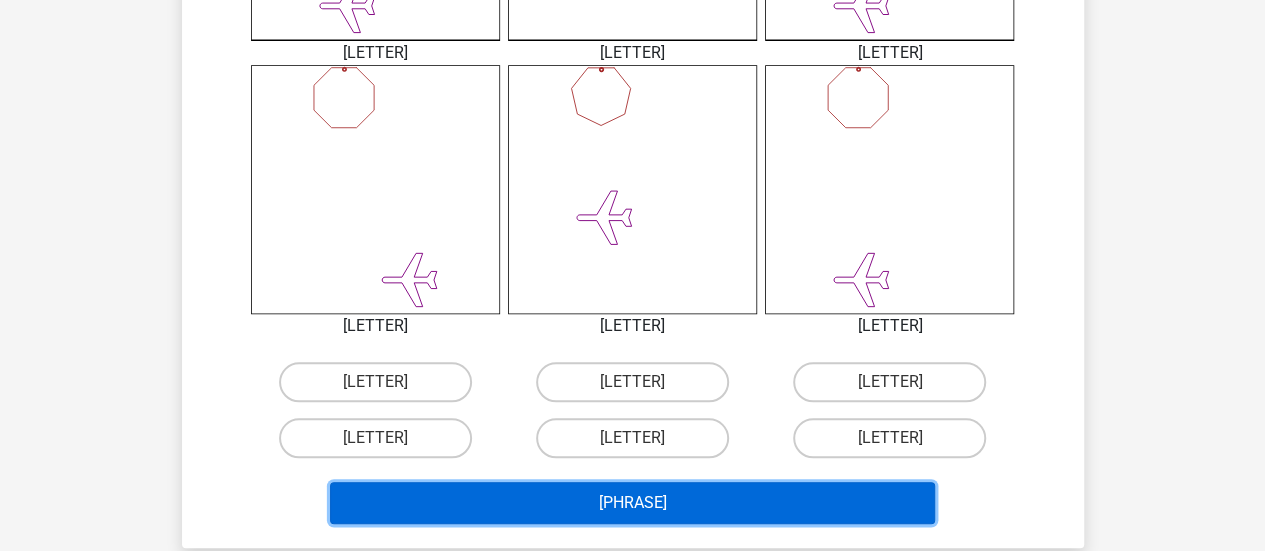 click on "[PHRASE]" at bounding box center (632, 503) 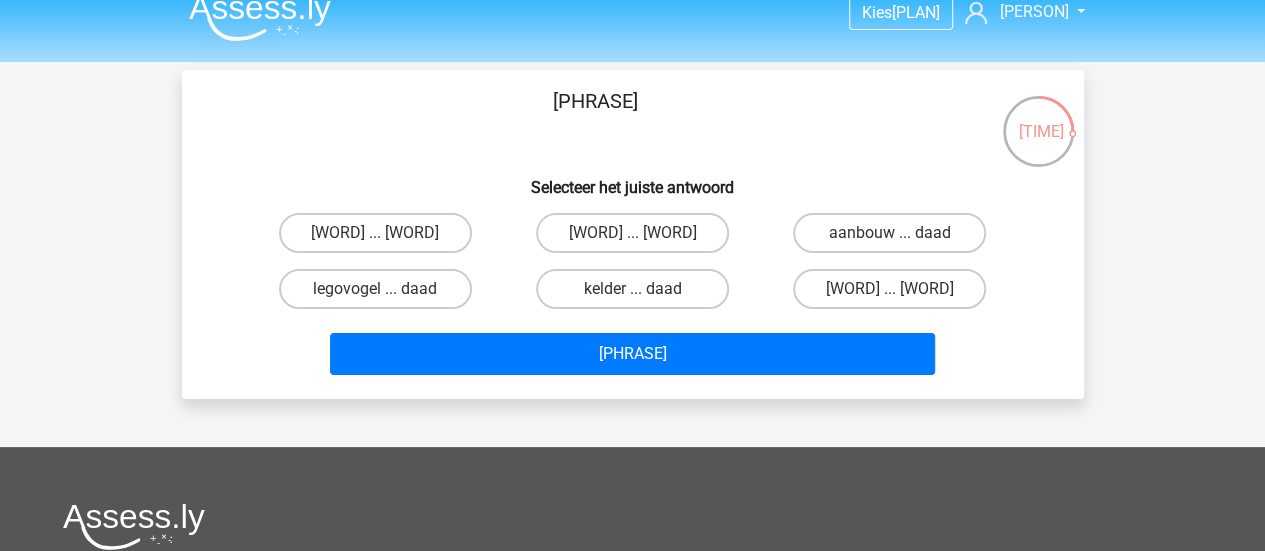 scroll, scrollTop: 23, scrollLeft: 0, axis: vertical 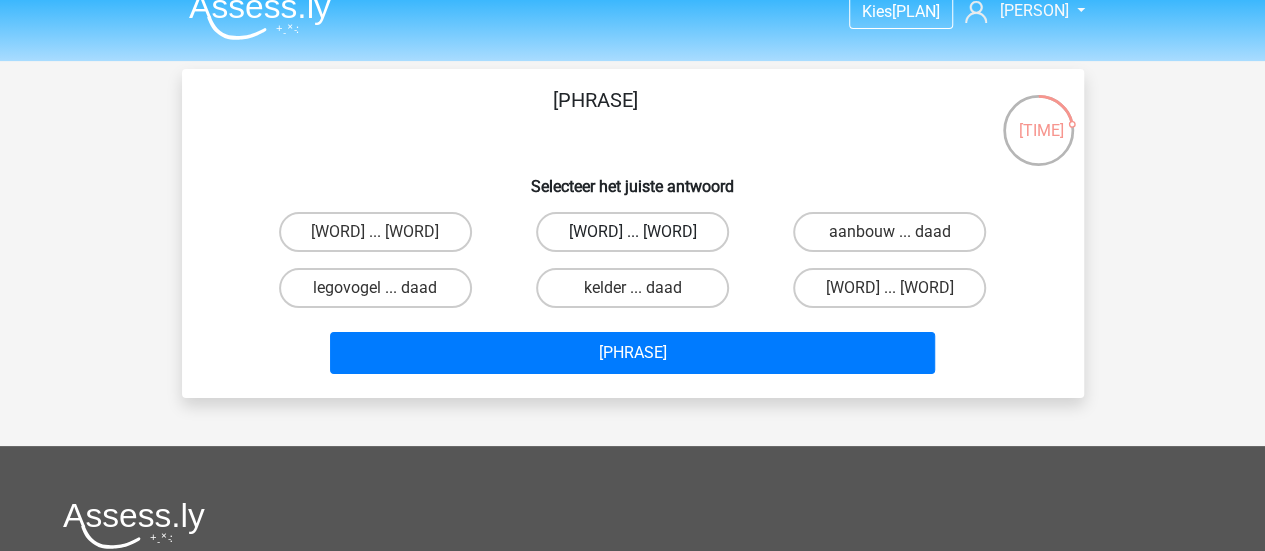 click on "[WORD] ... [WORD]" at bounding box center [632, 232] 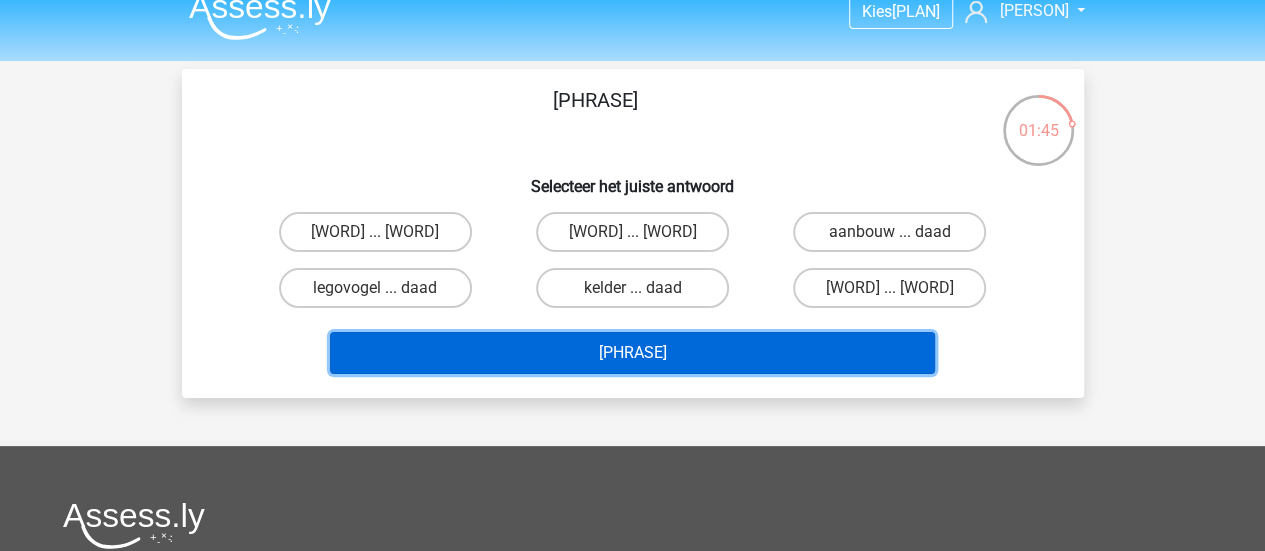 click on "[PHRASE]" at bounding box center (632, 353) 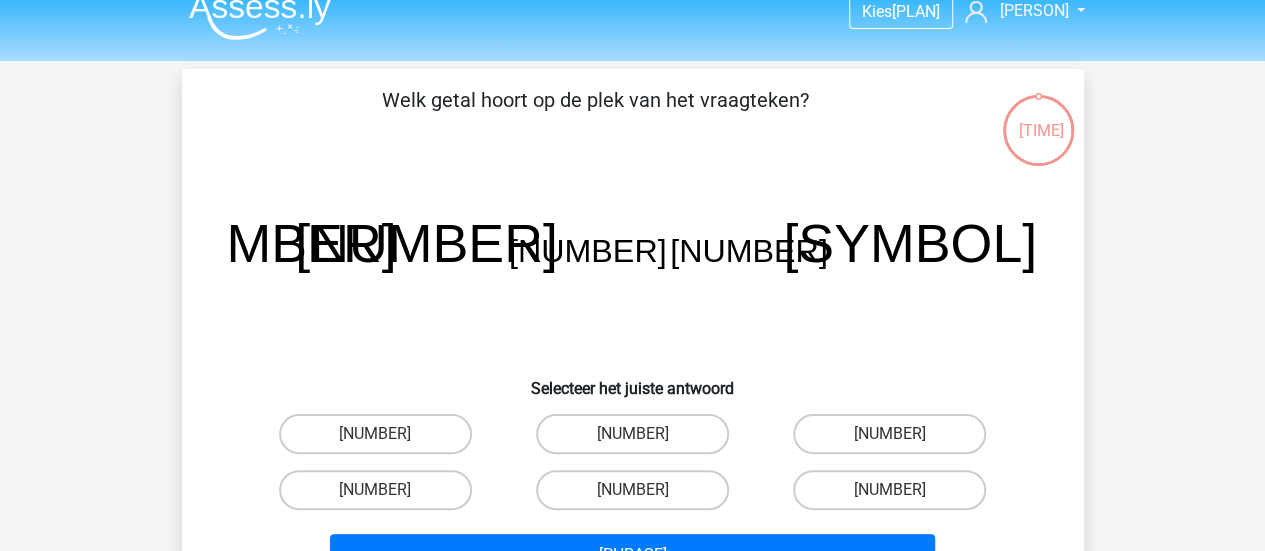 scroll, scrollTop: 92, scrollLeft: 0, axis: vertical 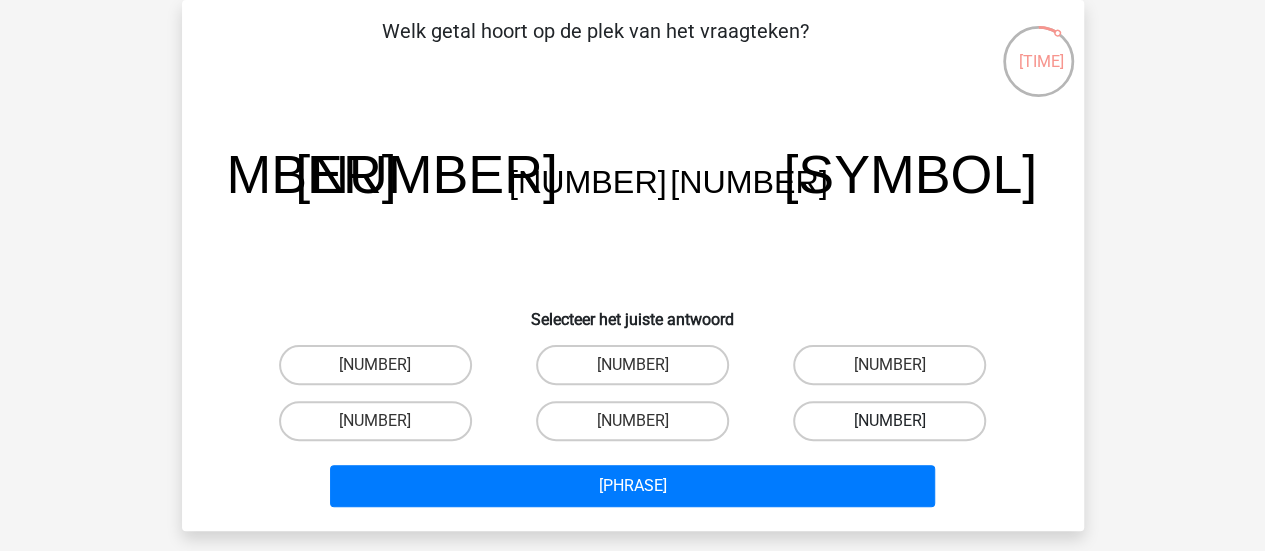 click on "[NUMBER]" at bounding box center [889, 421] 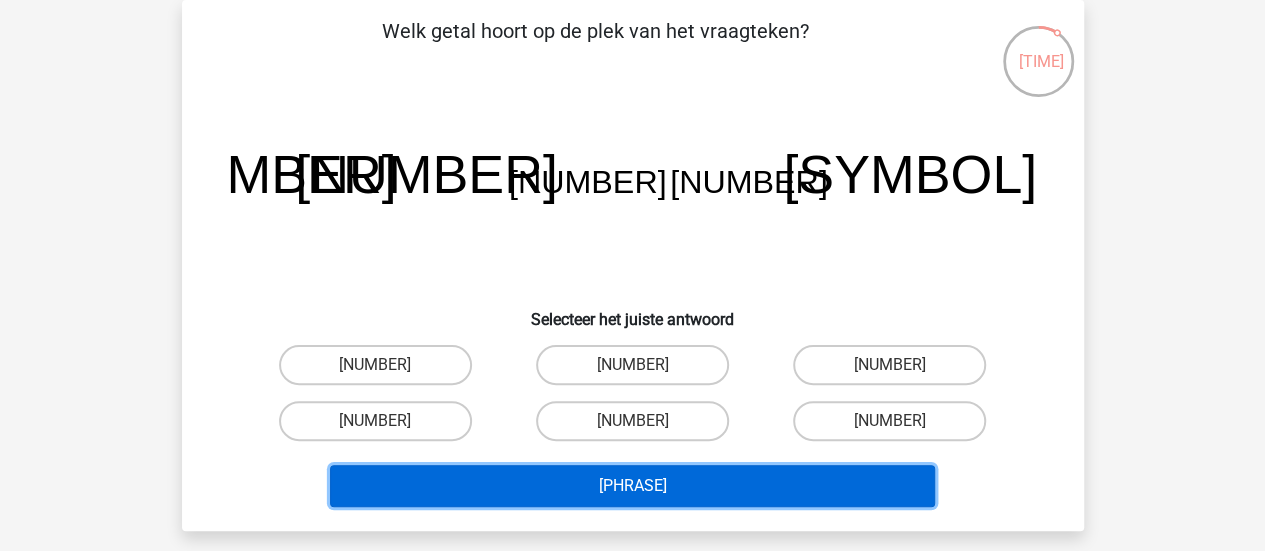 click on "[PHRASE]" at bounding box center (632, 486) 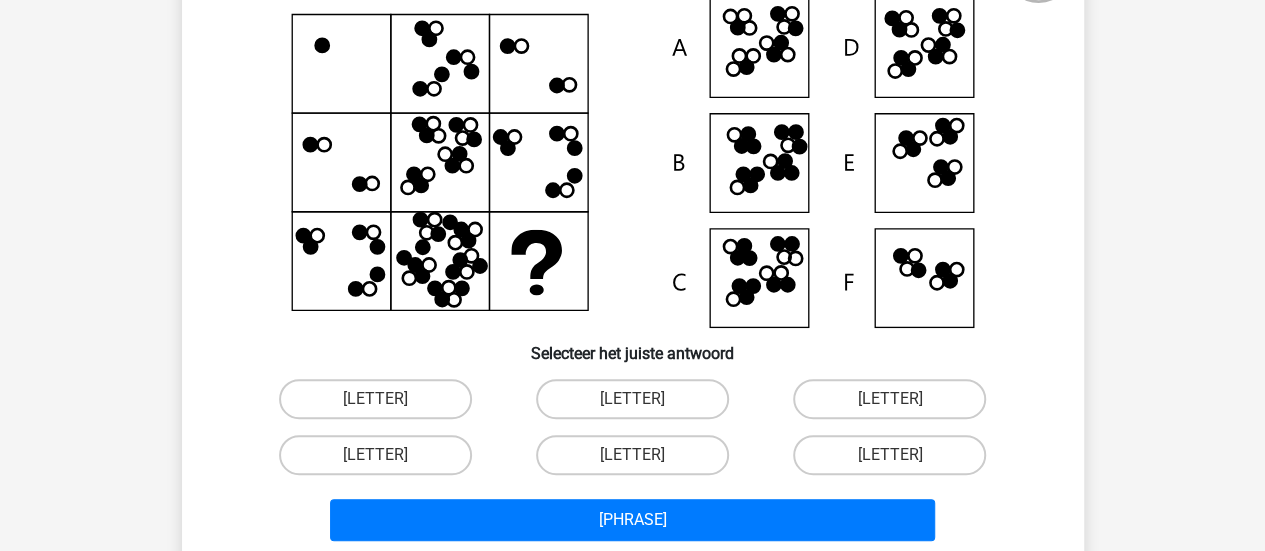scroll, scrollTop: 187, scrollLeft: 0, axis: vertical 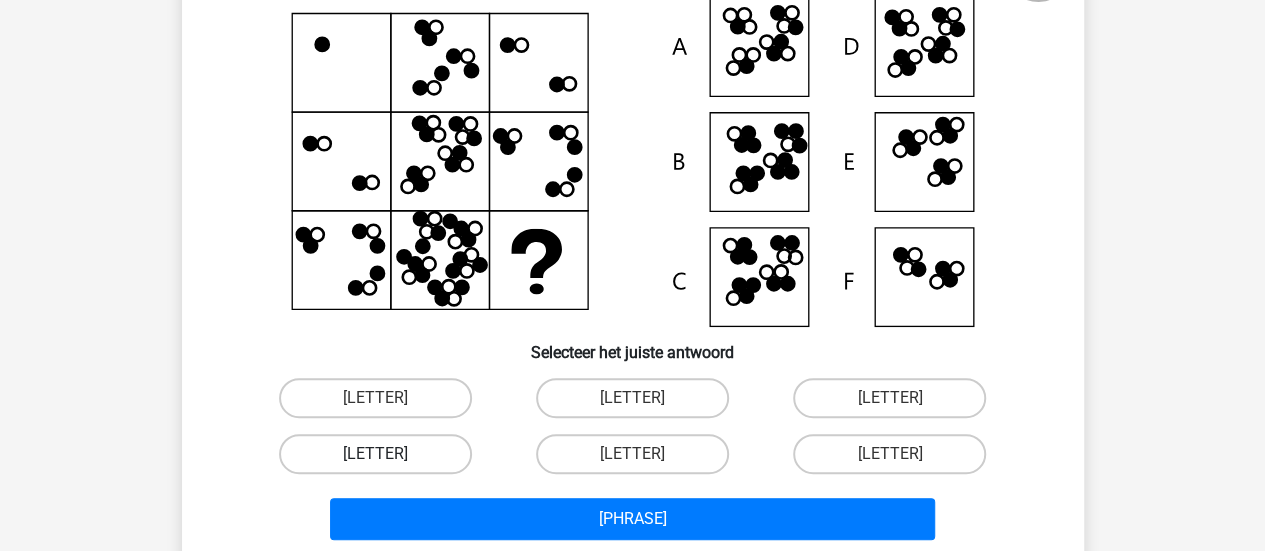 click on "[LETTER]" at bounding box center [375, 454] 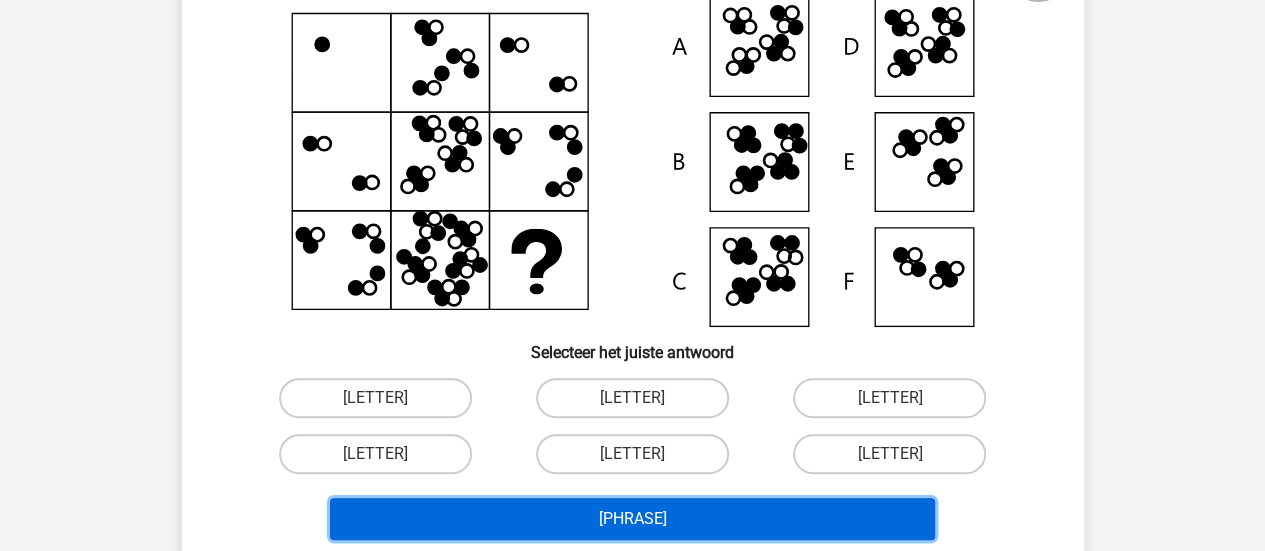click on "[PHRASE]" at bounding box center (632, 519) 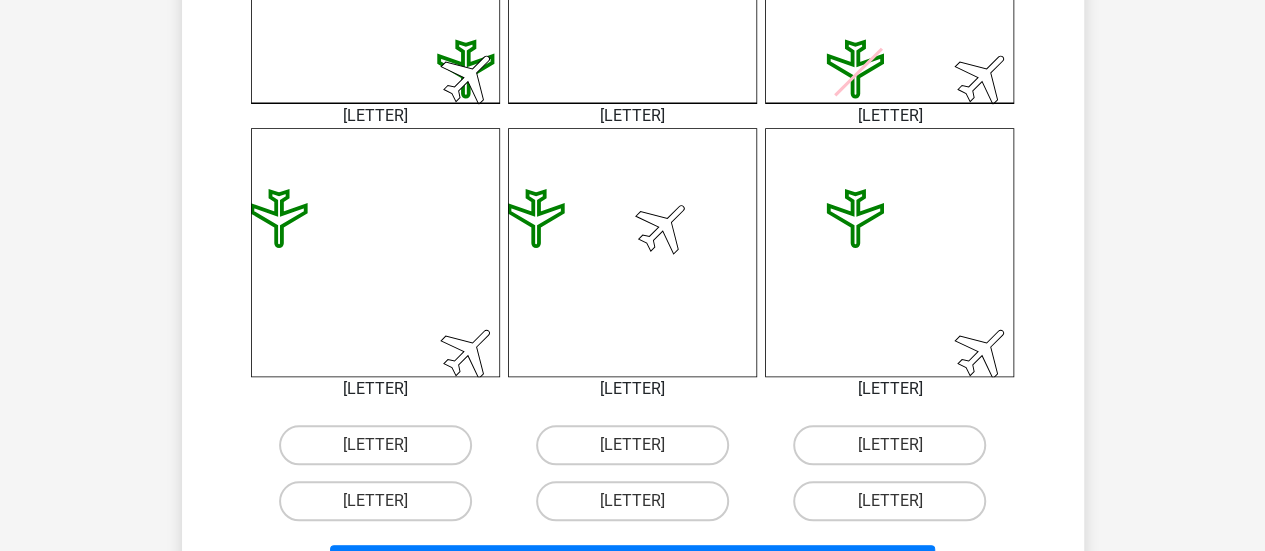 scroll, scrollTop: 713, scrollLeft: 0, axis: vertical 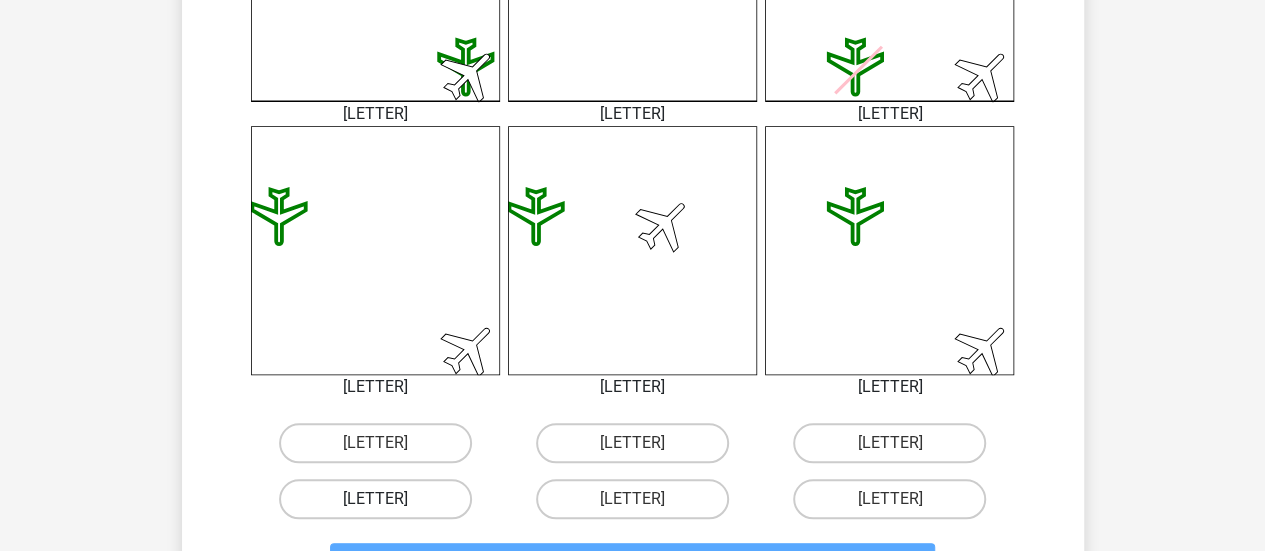 click on "[LETTER]" at bounding box center [375, 499] 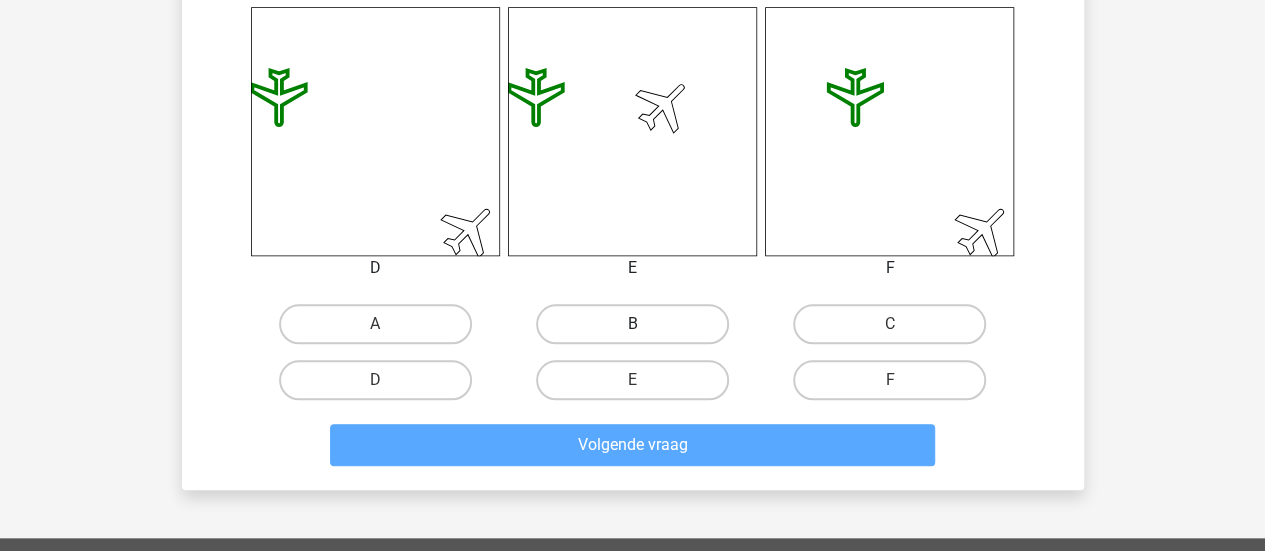 scroll, scrollTop: 834, scrollLeft: 0, axis: vertical 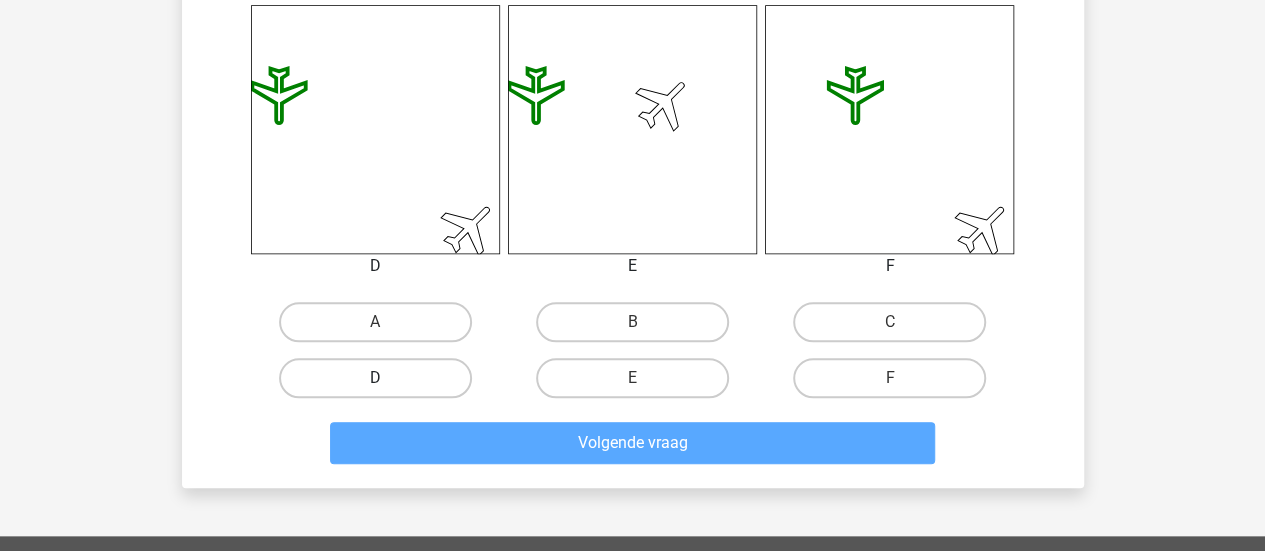 click on "D" at bounding box center (375, 378) 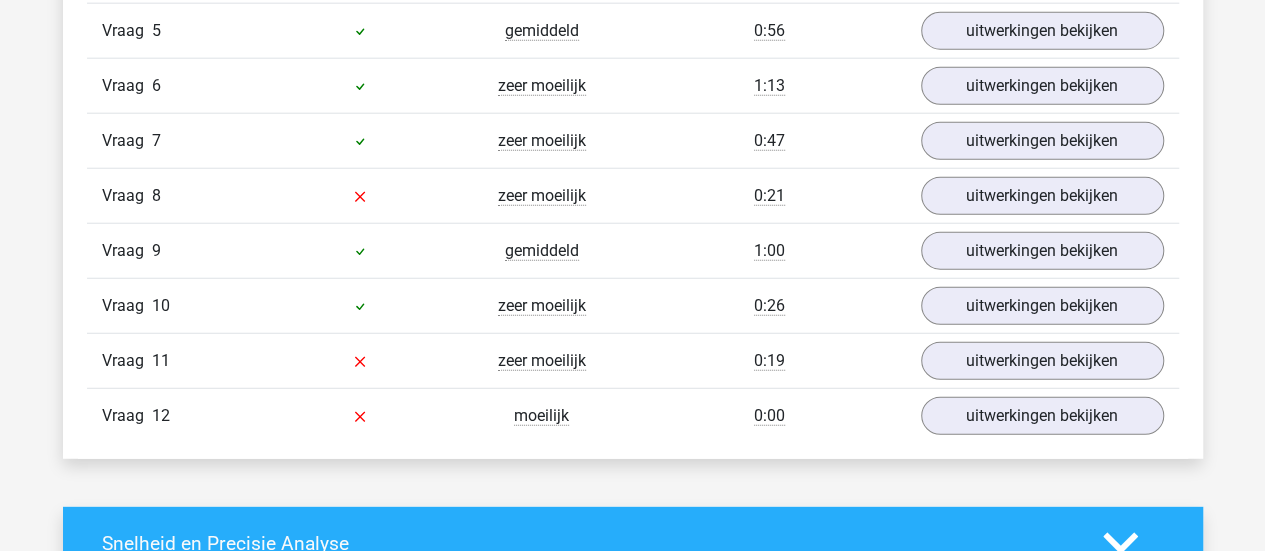 scroll, scrollTop: 2536, scrollLeft: 0, axis: vertical 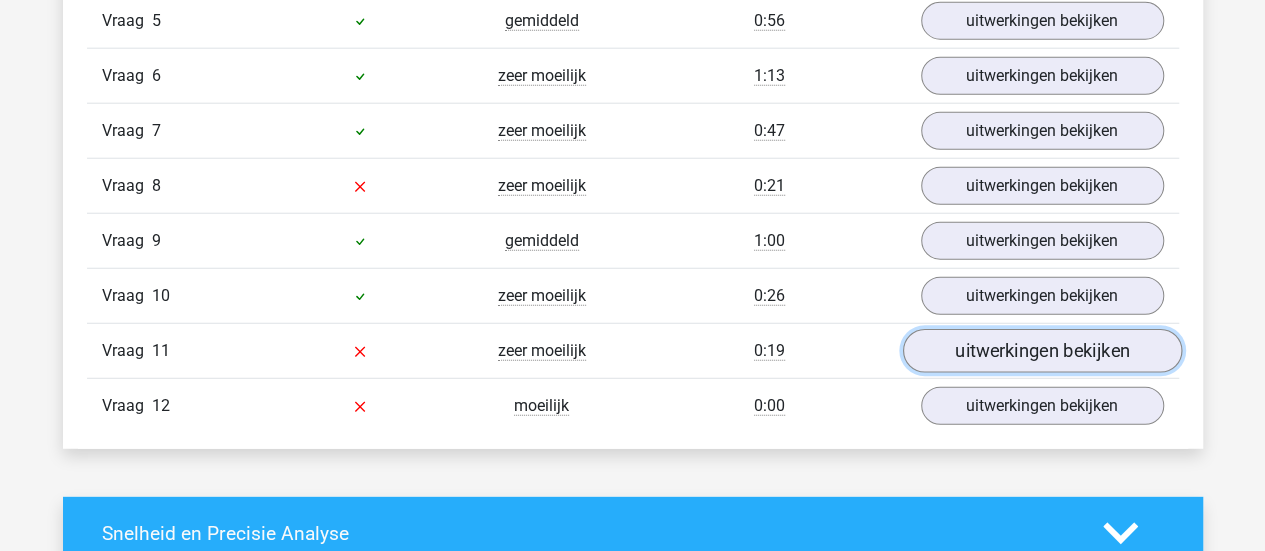 click on "uitwerkingen bekijken" at bounding box center [1041, 351] 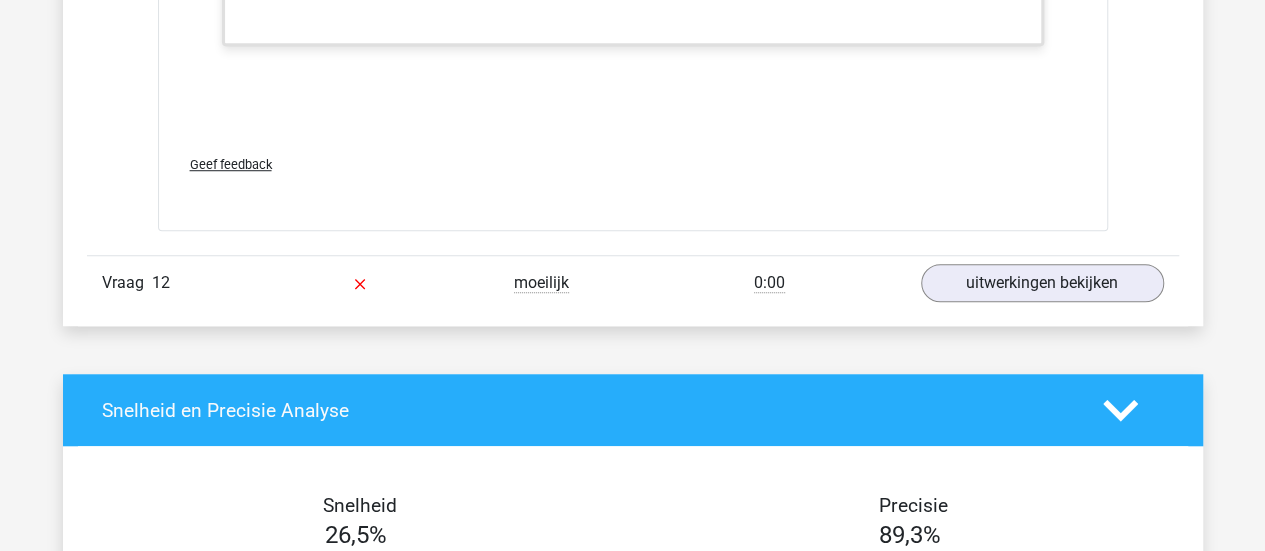 scroll, scrollTop: 4460, scrollLeft: 0, axis: vertical 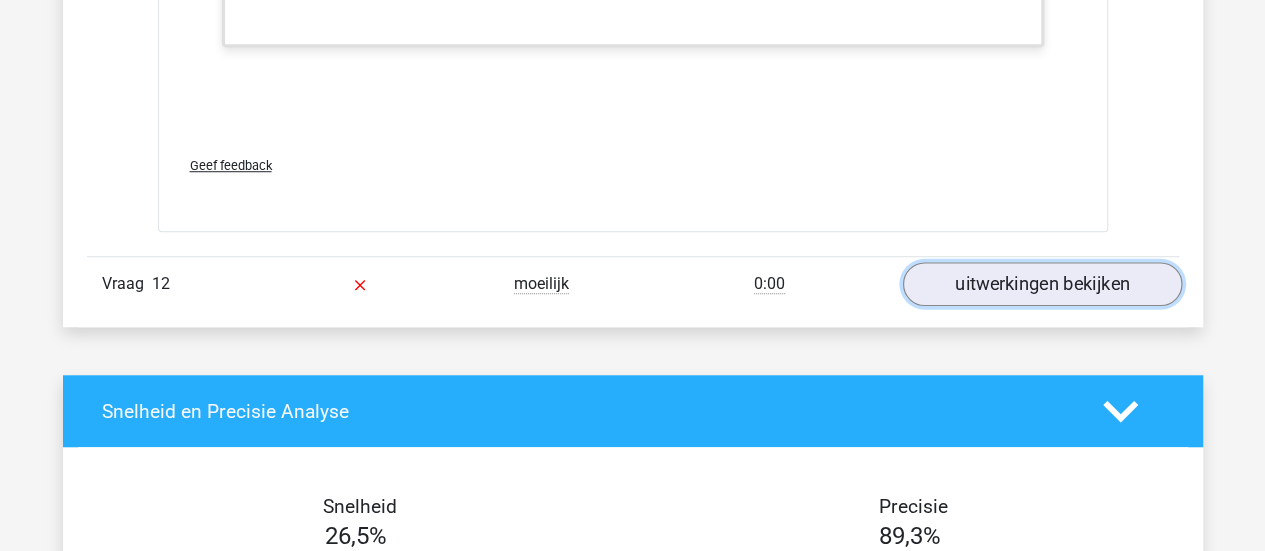 click on "uitwerkingen bekijken" at bounding box center (1041, 285) 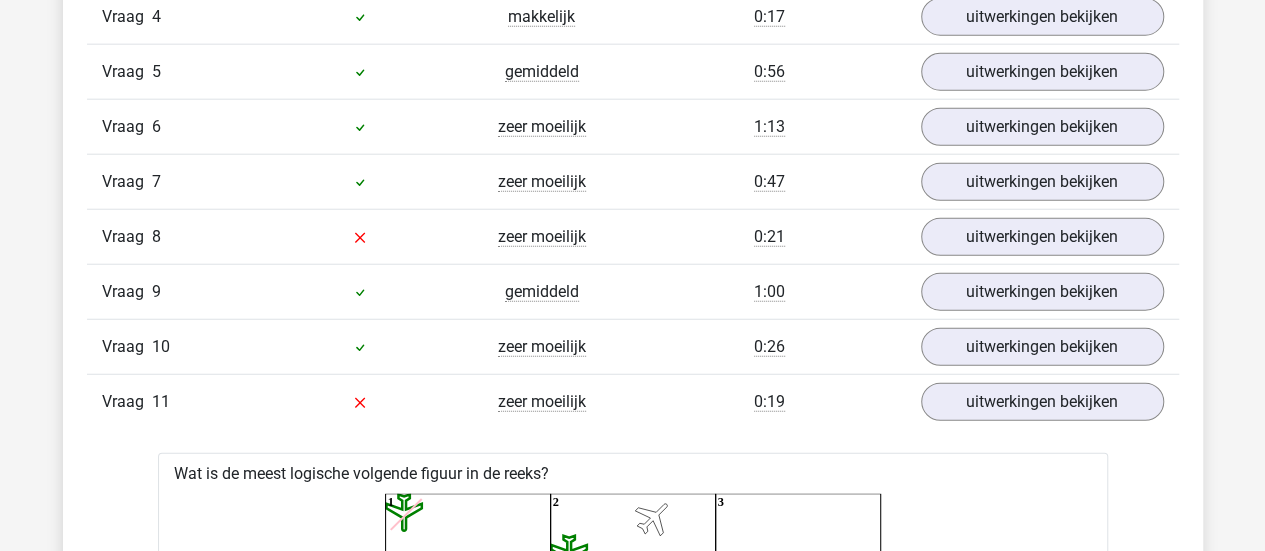 scroll, scrollTop: 2446, scrollLeft: 0, axis: vertical 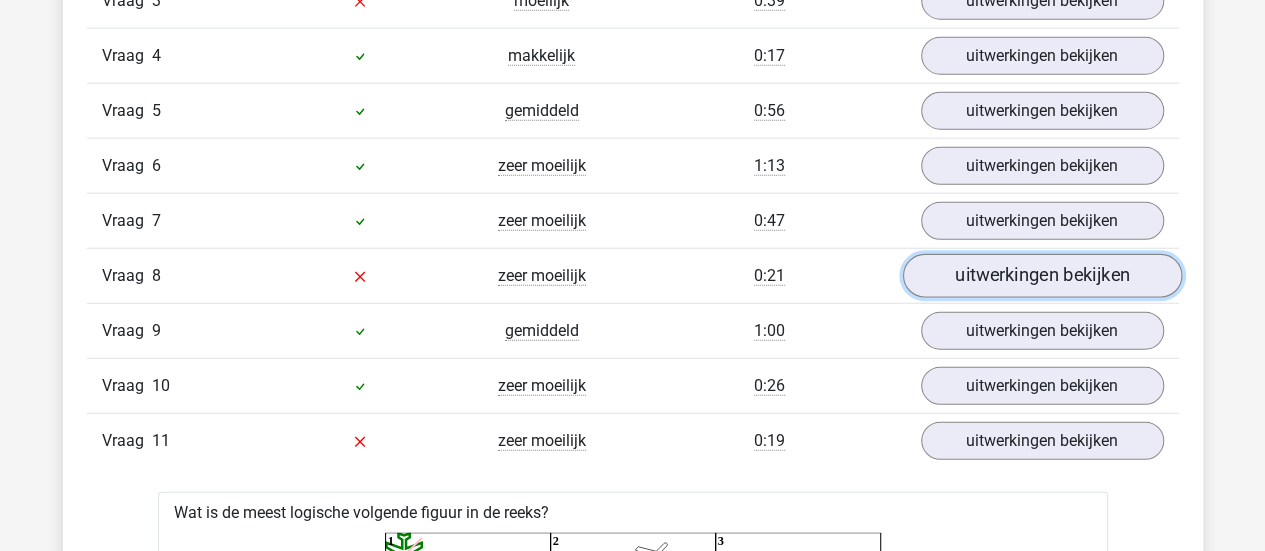 click on "uitwerkingen bekijken" at bounding box center [1041, 276] 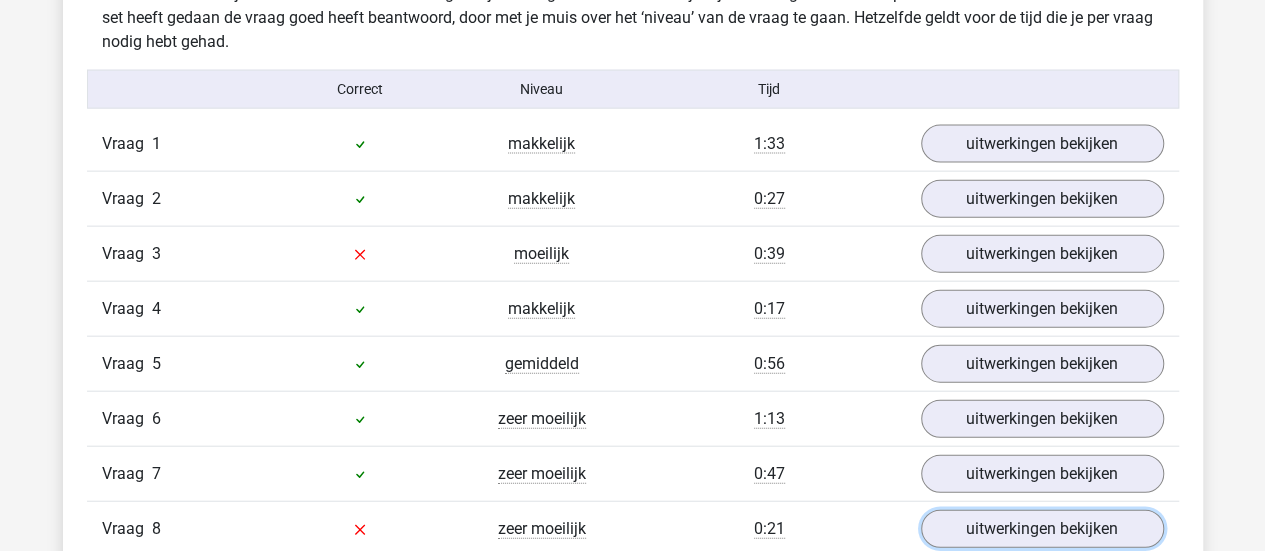 scroll, scrollTop: 2192, scrollLeft: 0, axis: vertical 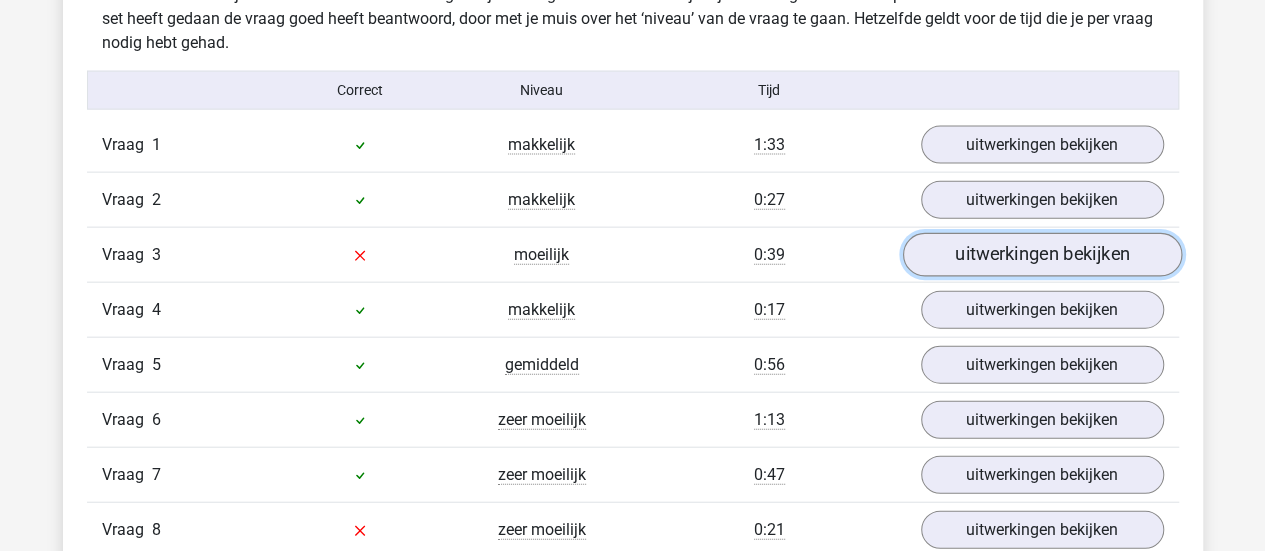 click on "uitwerkingen bekijken" at bounding box center (1041, 255) 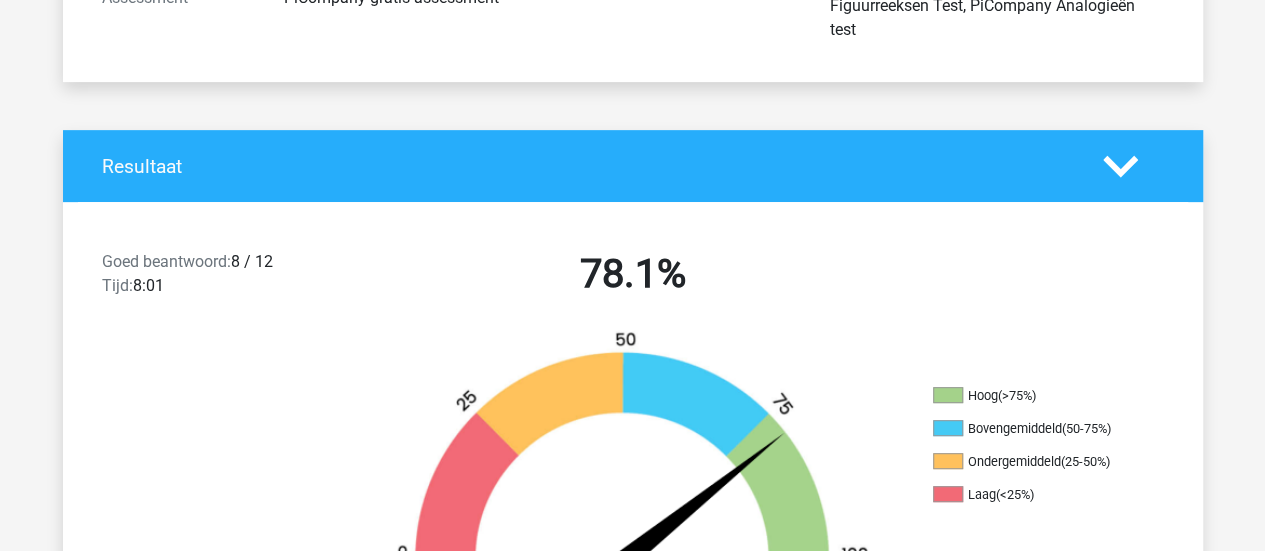 scroll, scrollTop: 0, scrollLeft: 0, axis: both 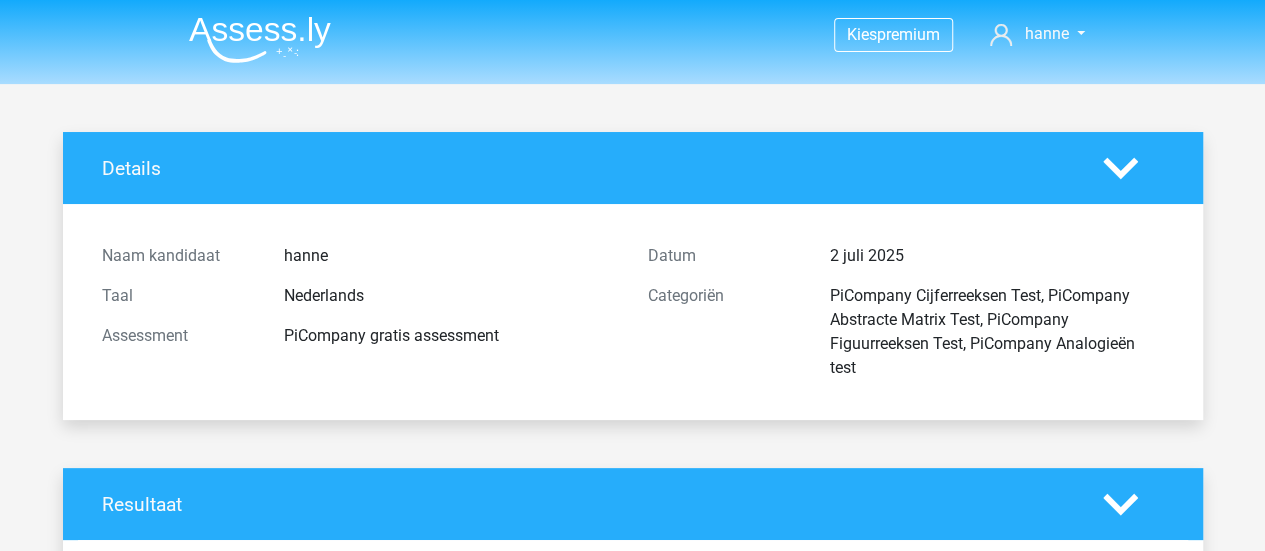 click at bounding box center [260, 39] 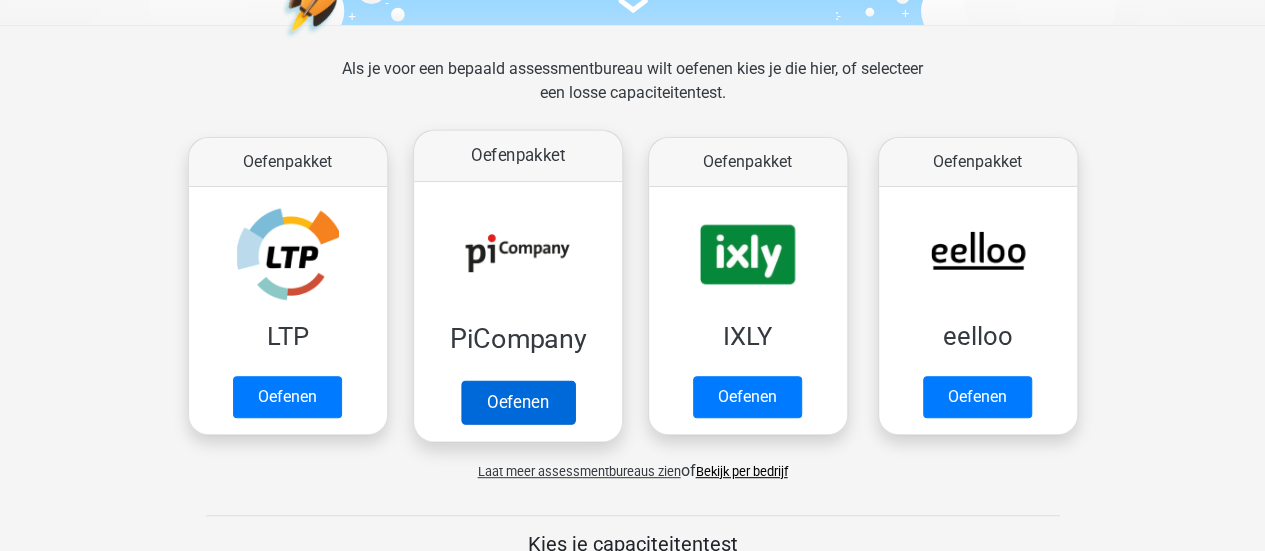 scroll, scrollTop: 262, scrollLeft: 0, axis: vertical 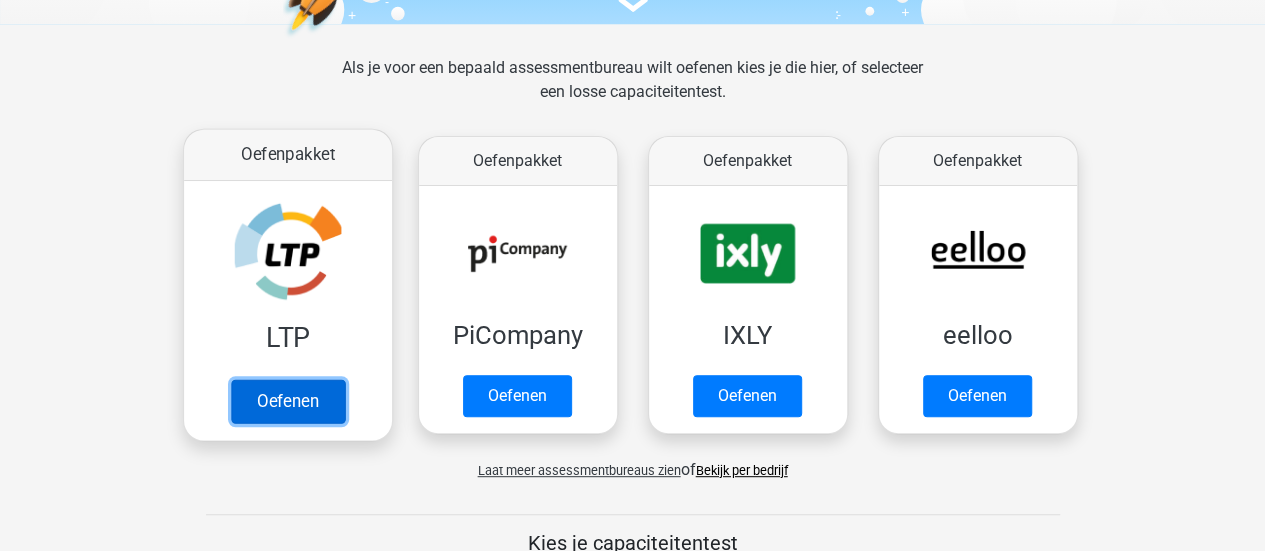 click on "Oefenen" at bounding box center (287, 401) 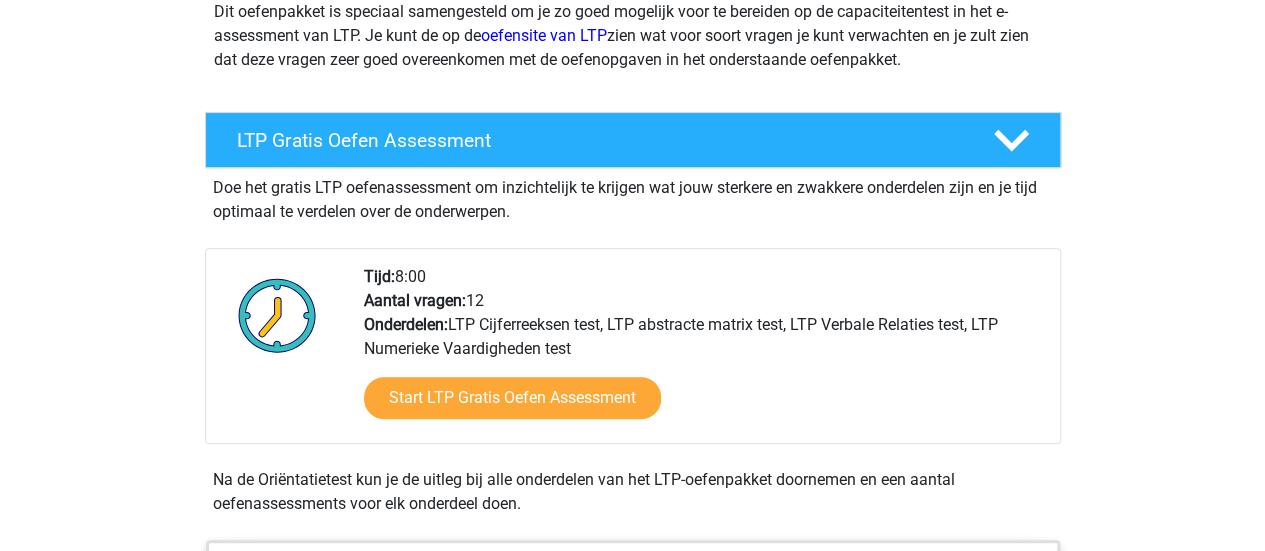 scroll, scrollTop: 275, scrollLeft: 0, axis: vertical 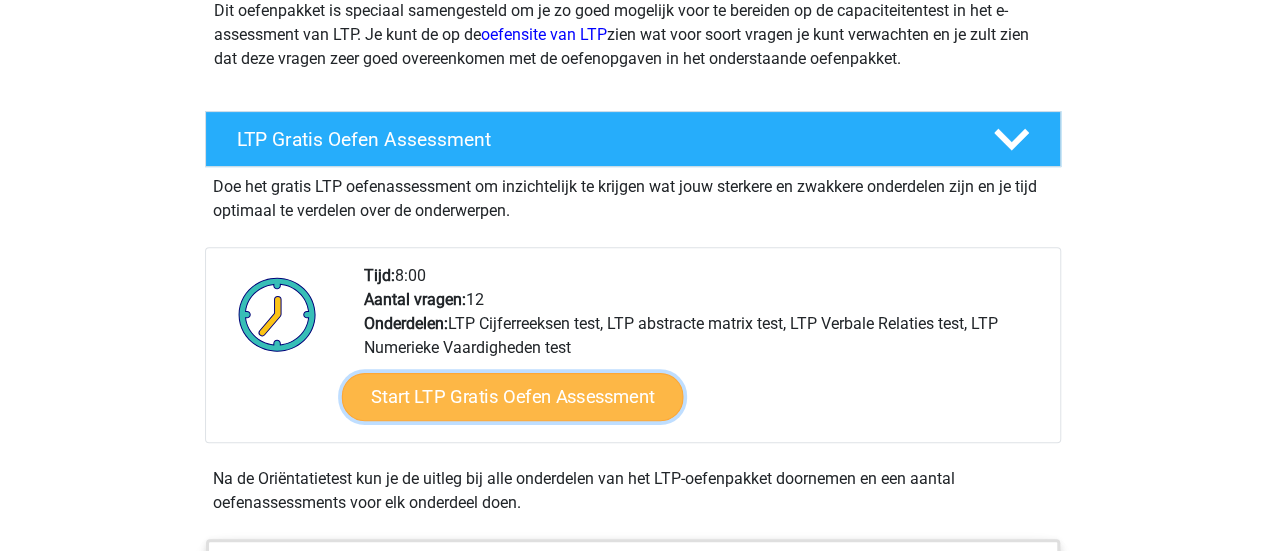 click on "Start LTP Gratis Oefen Assessment" at bounding box center (512, 397) 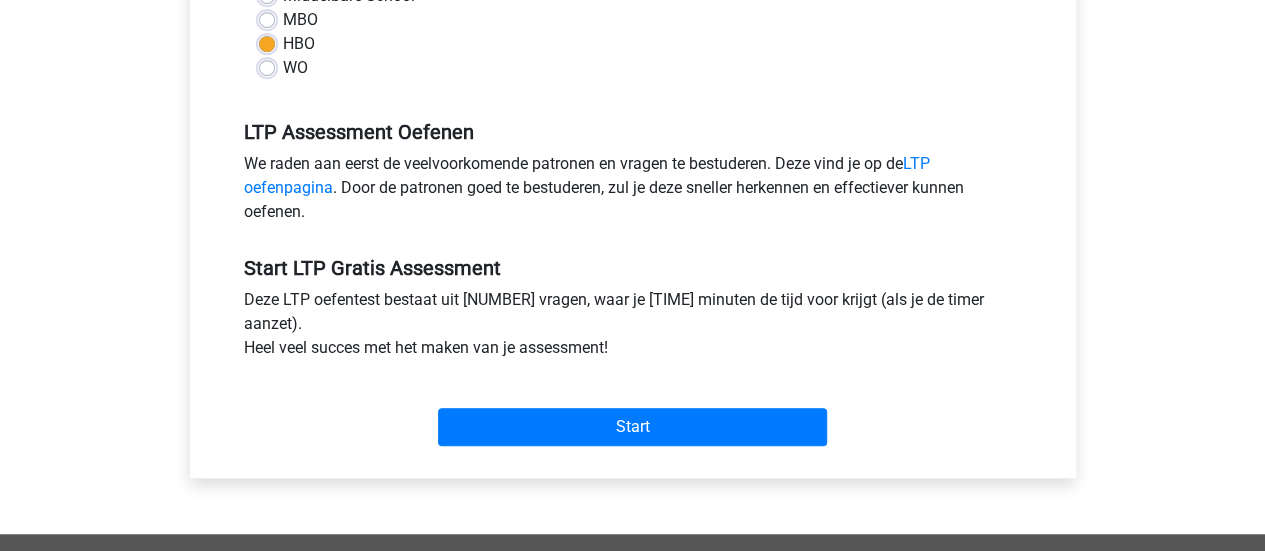 scroll, scrollTop: 536, scrollLeft: 0, axis: vertical 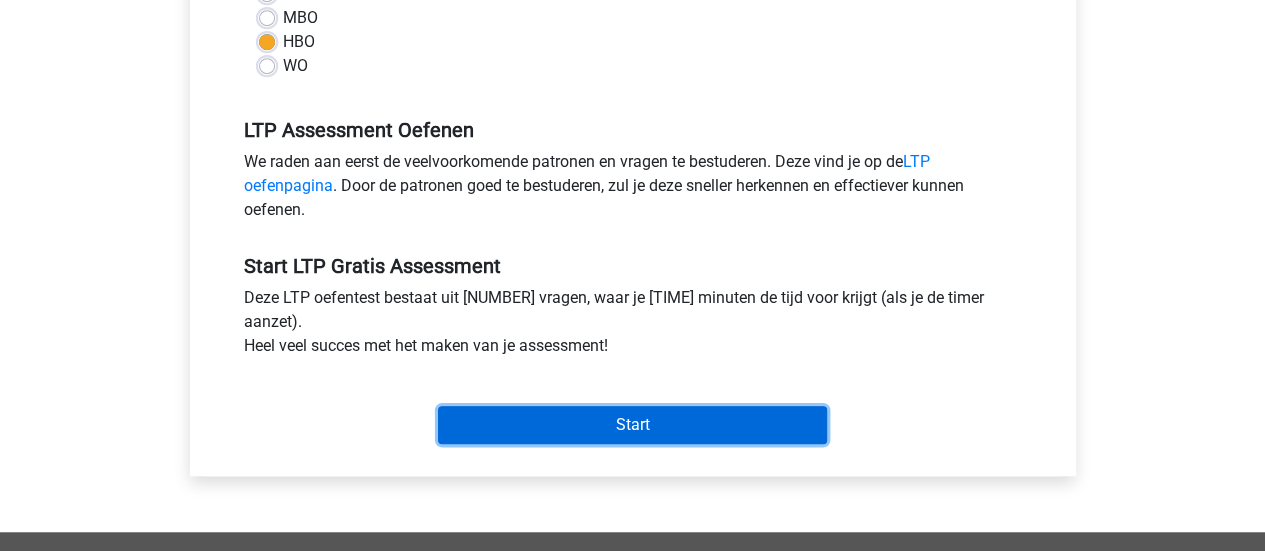 click on "Start" at bounding box center (632, 425) 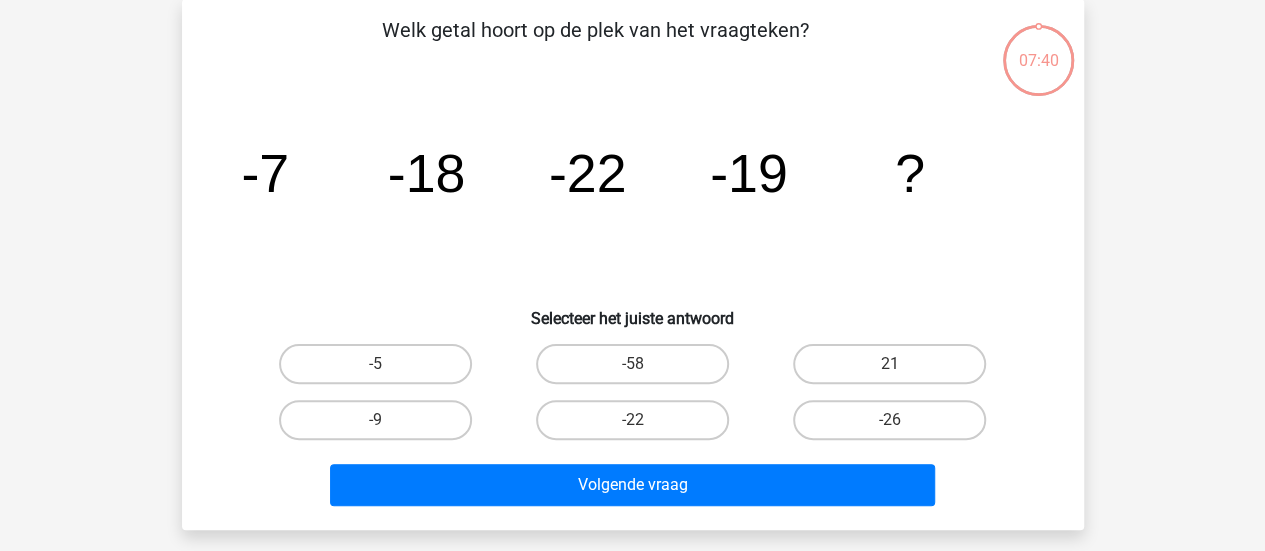 scroll, scrollTop: 94, scrollLeft: 0, axis: vertical 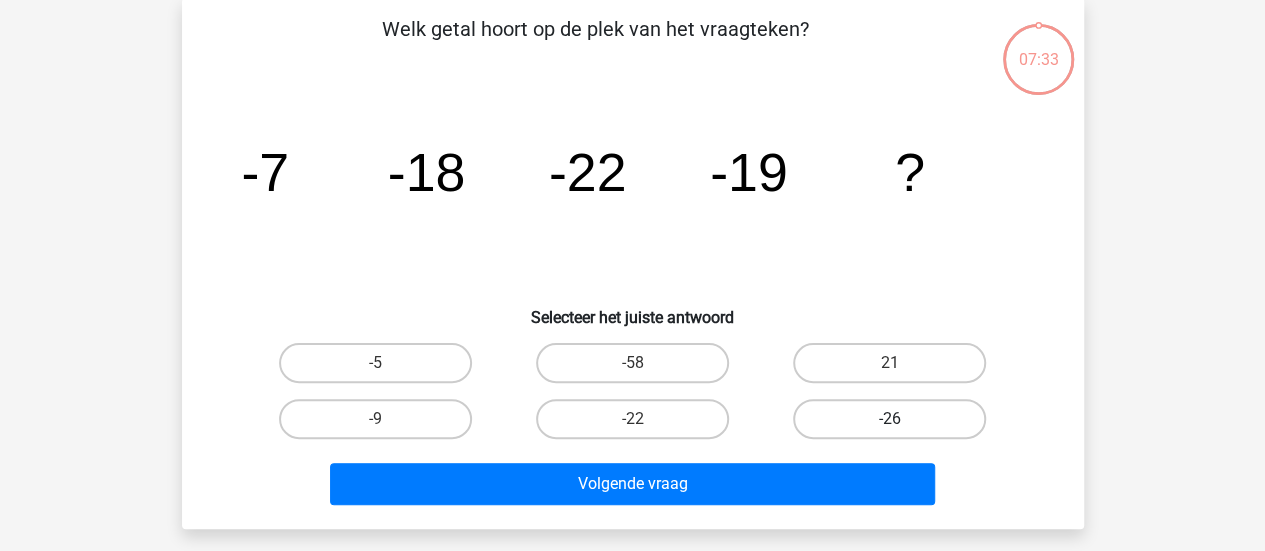 click on "-26" at bounding box center (889, 419) 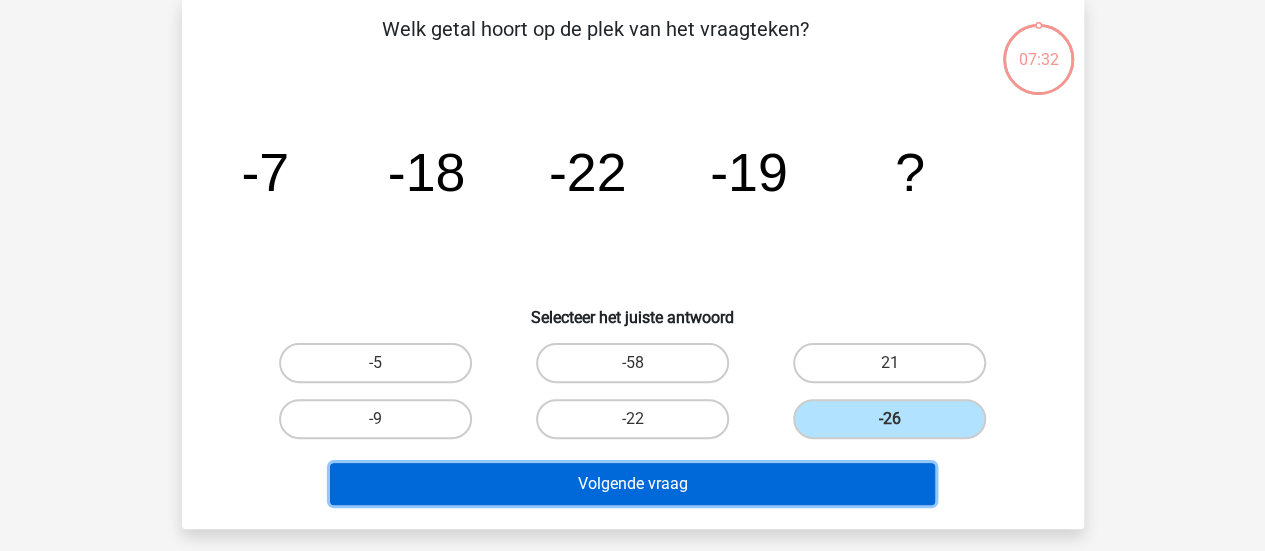 click on "Volgende vraag" at bounding box center [632, 484] 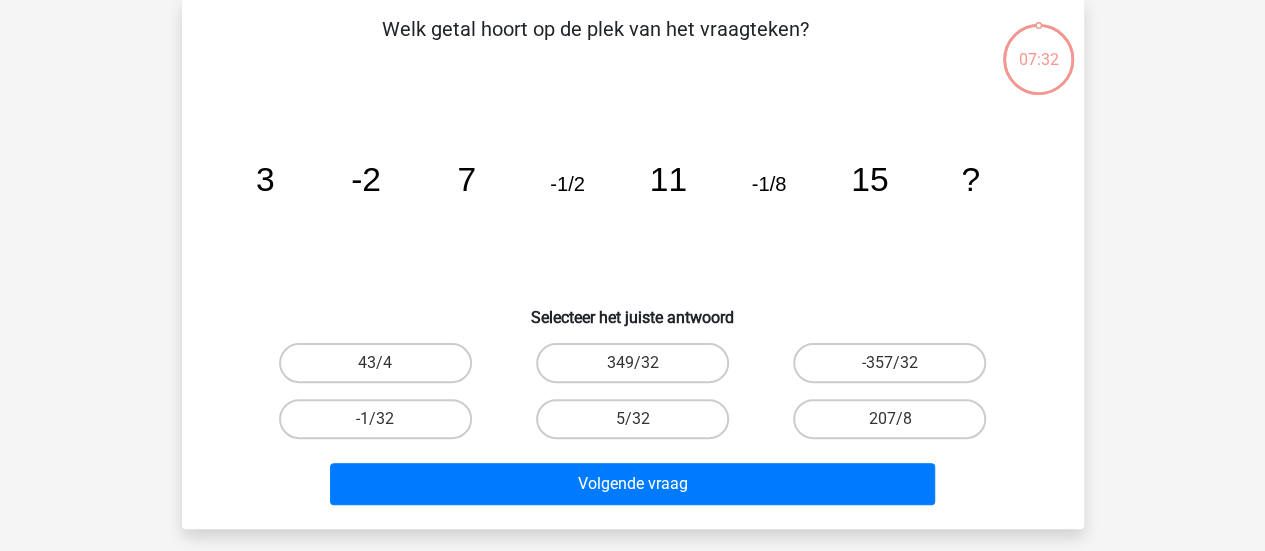 scroll, scrollTop: 92, scrollLeft: 0, axis: vertical 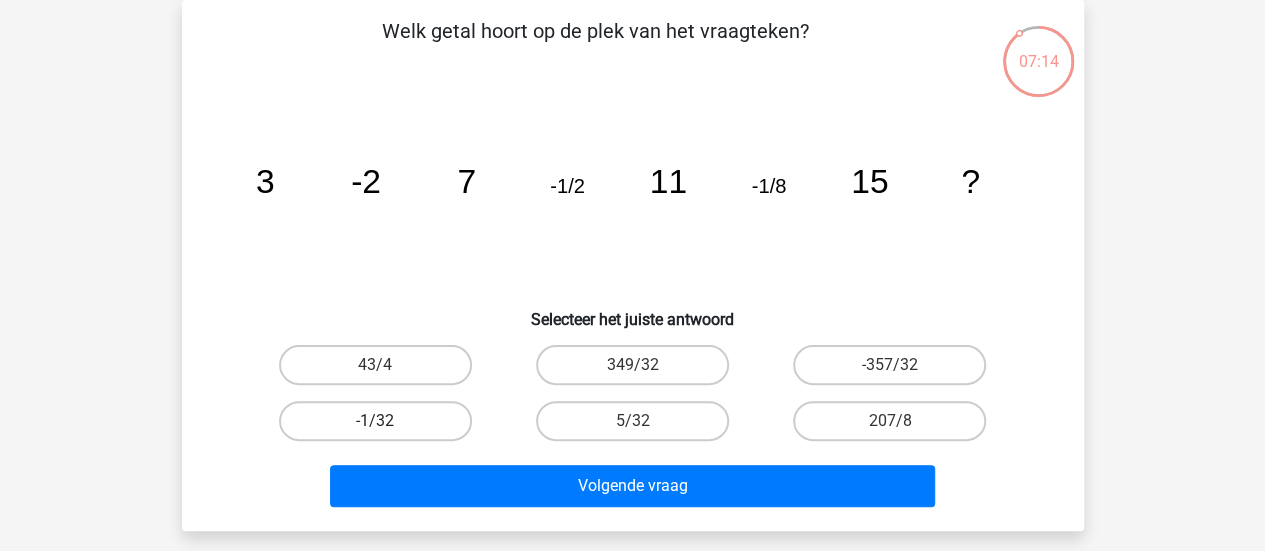 click on "-1/32" at bounding box center [375, 421] 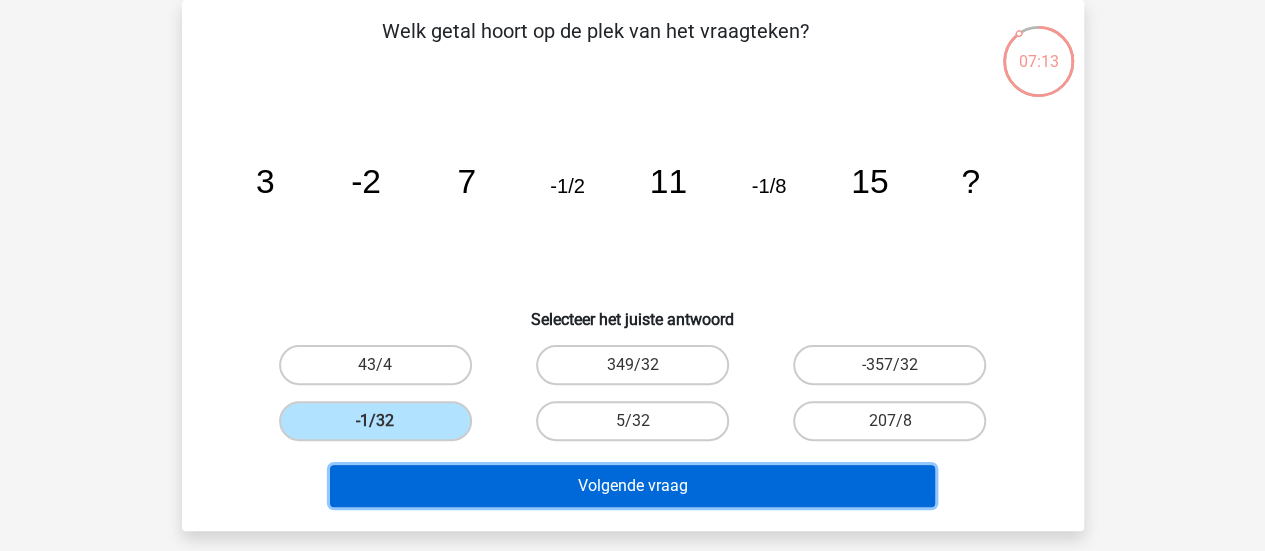click on "Volgende vraag" at bounding box center (632, 486) 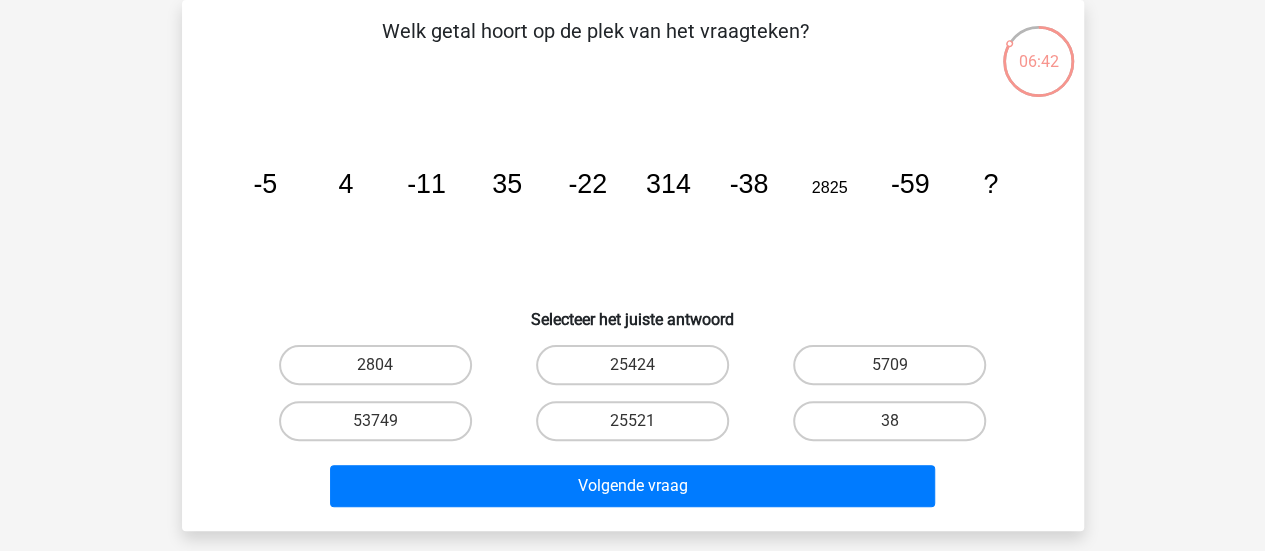 click on "5709" at bounding box center (889, 365) 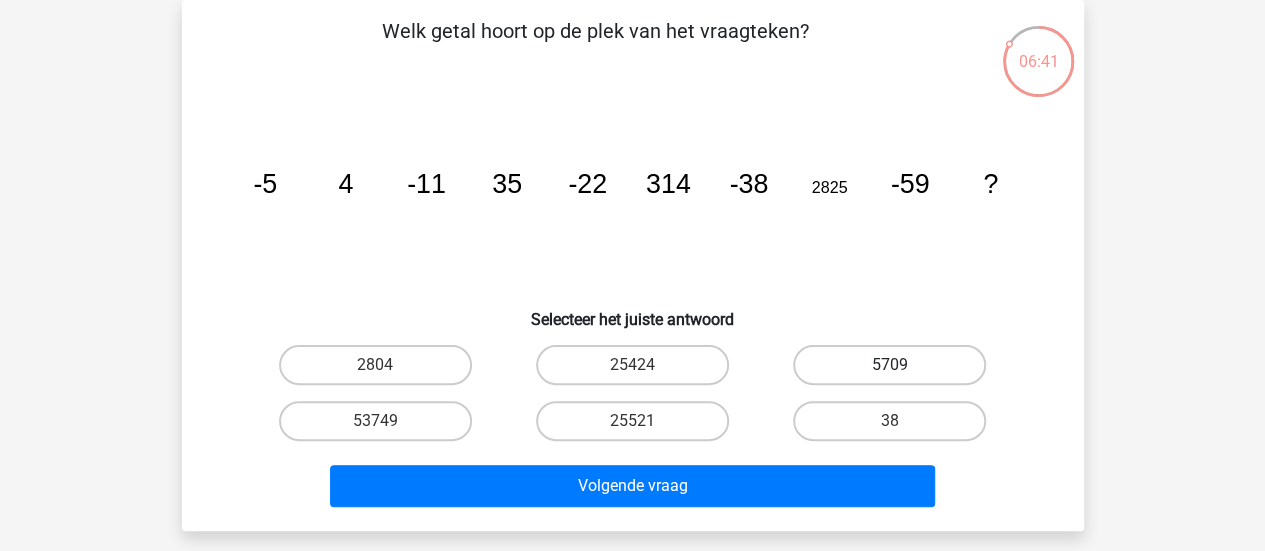 click on "5709" at bounding box center [889, 365] 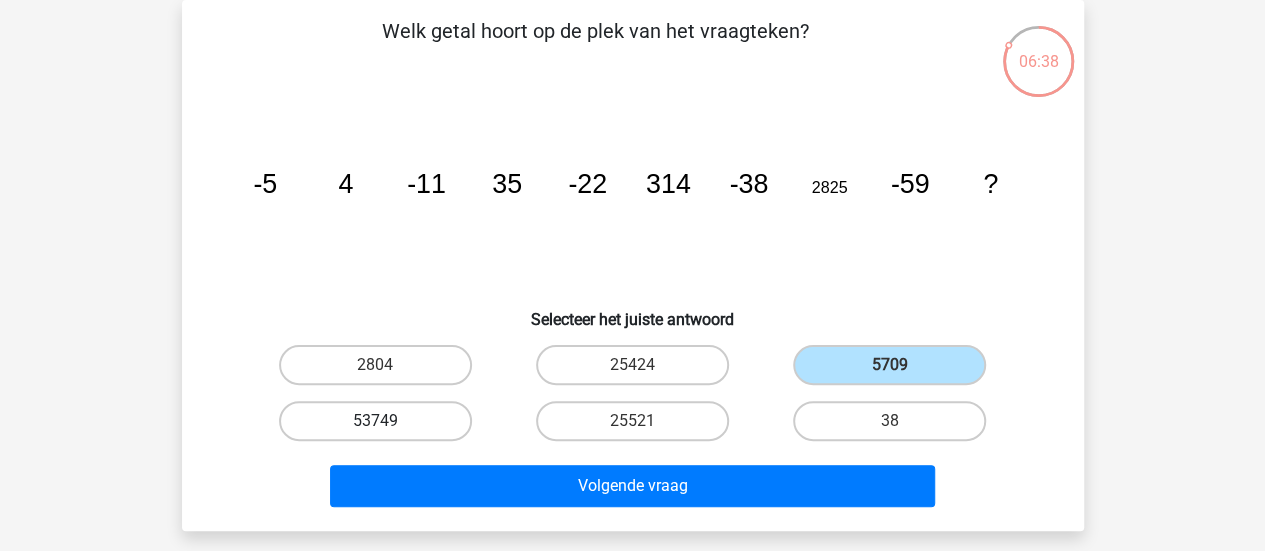 click on "53749" at bounding box center [375, 421] 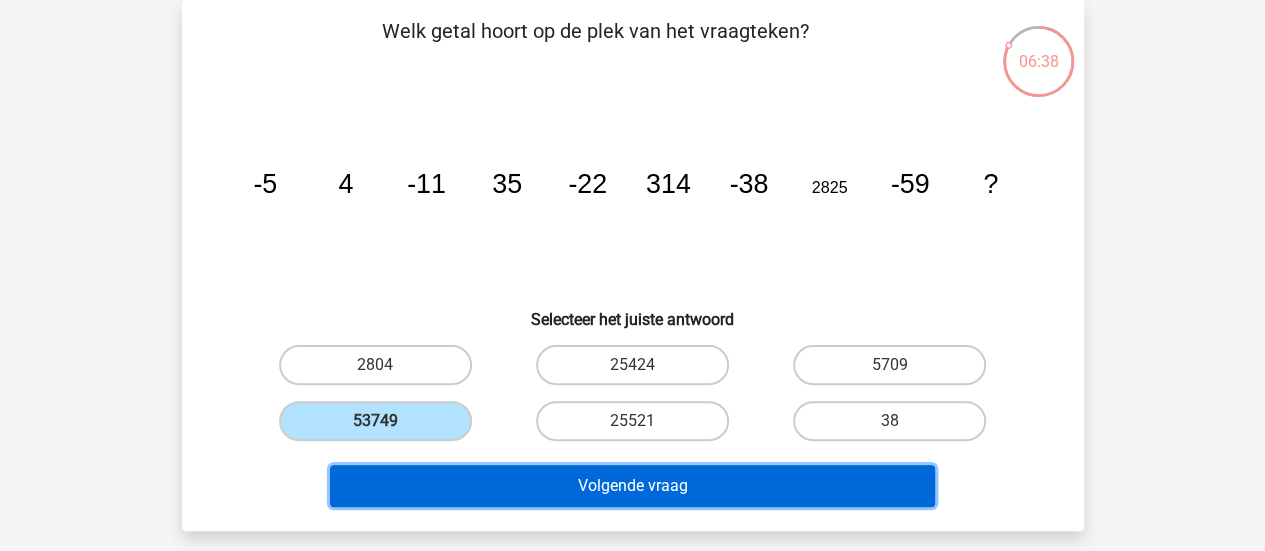 click on "Volgende vraag" at bounding box center (632, 486) 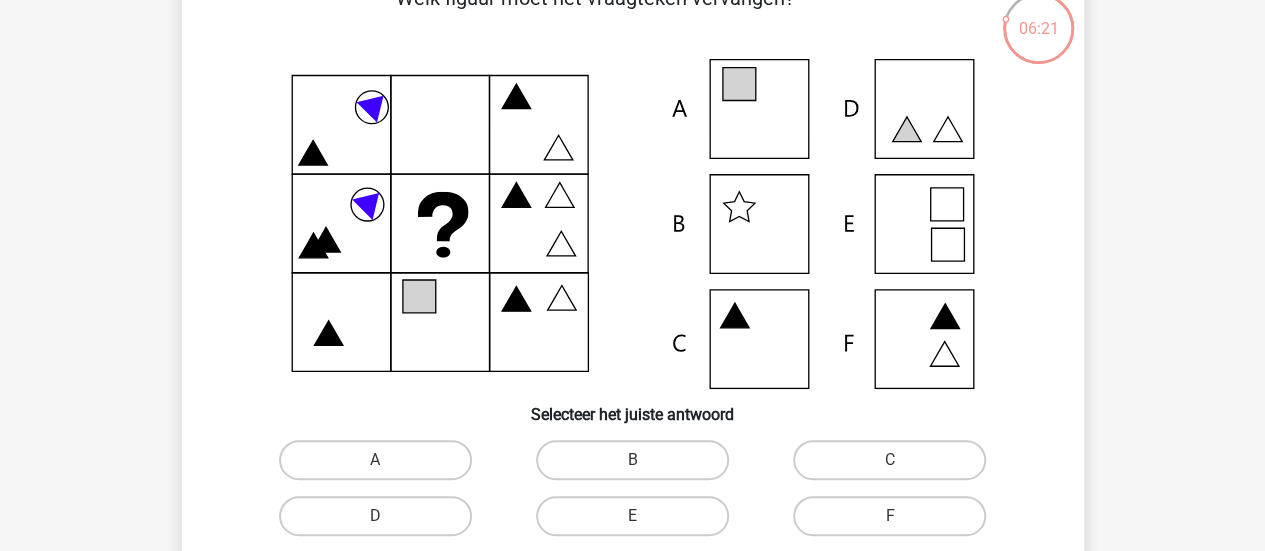 scroll, scrollTop: 127, scrollLeft: 0, axis: vertical 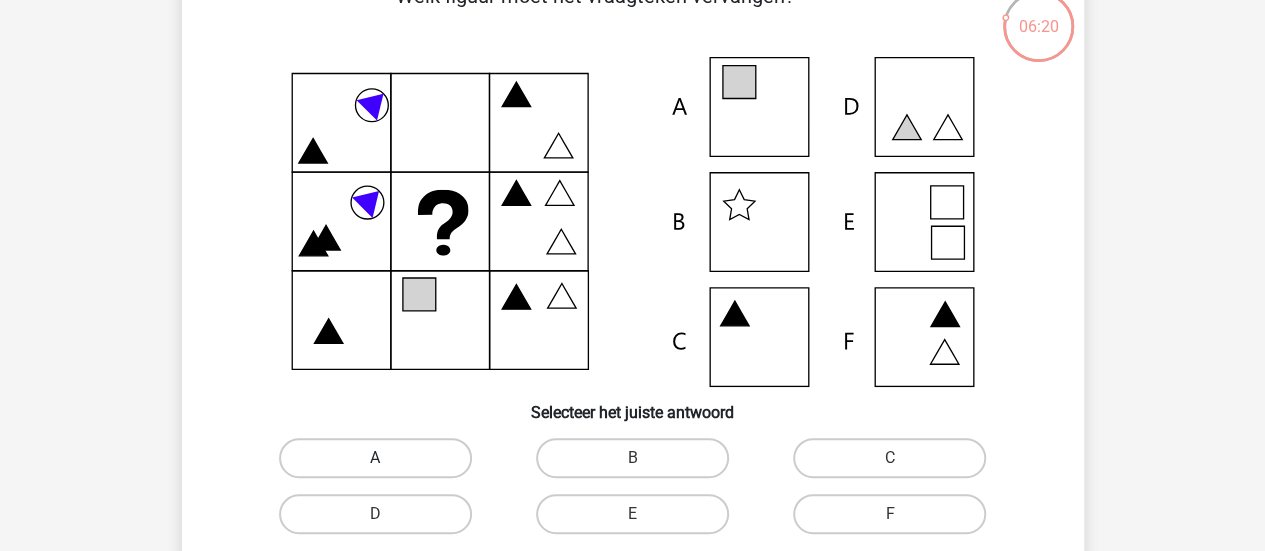 click on "A" at bounding box center [375, 458] 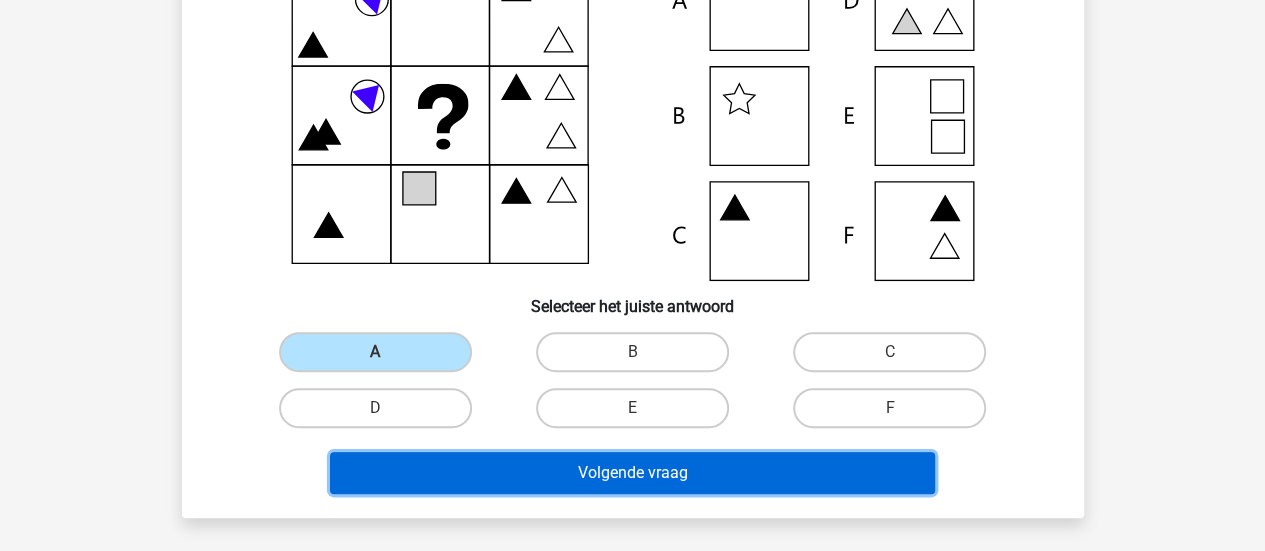 click on "Volgende vraag" at bounding box center [632, 473] 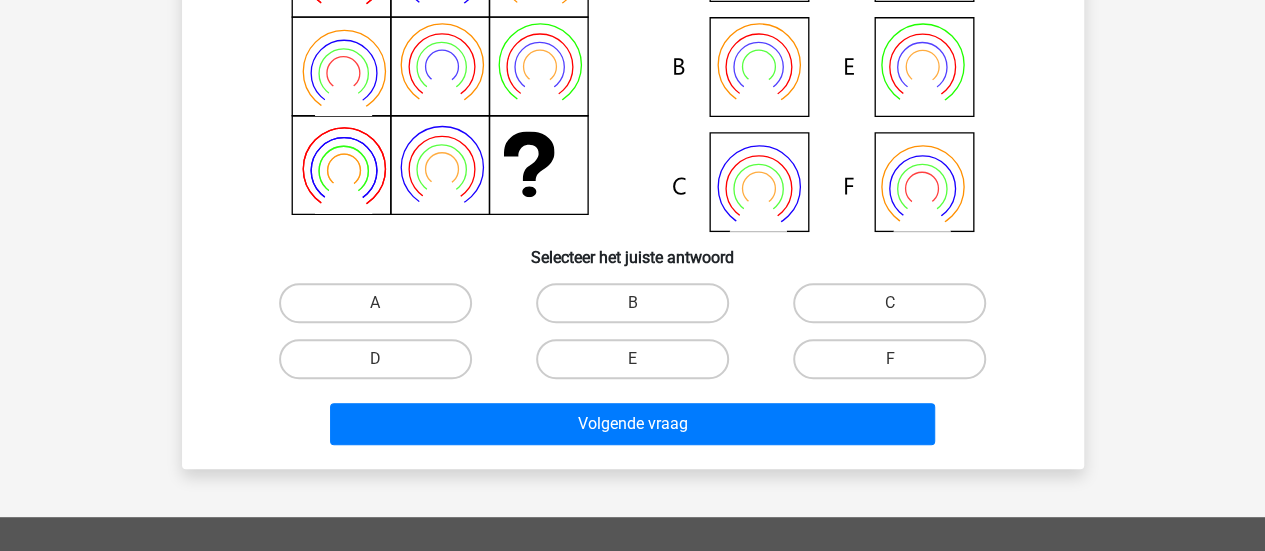 scroll, scrollTop: 283, scrollLeft: 0, axis: vertical 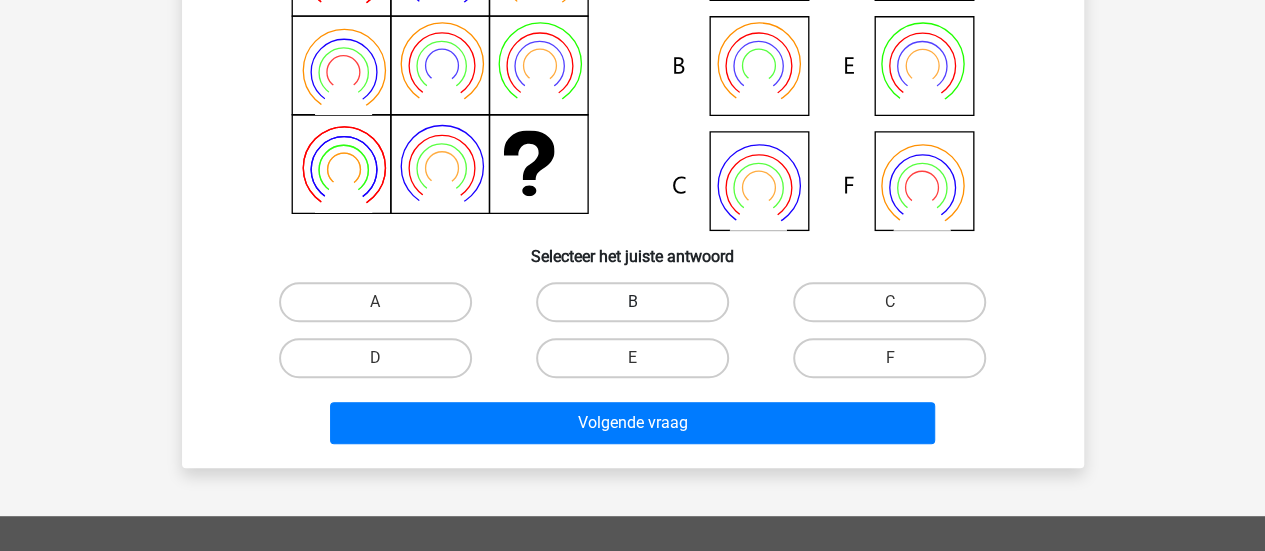 click on "B" at bounding box center [632, 302] 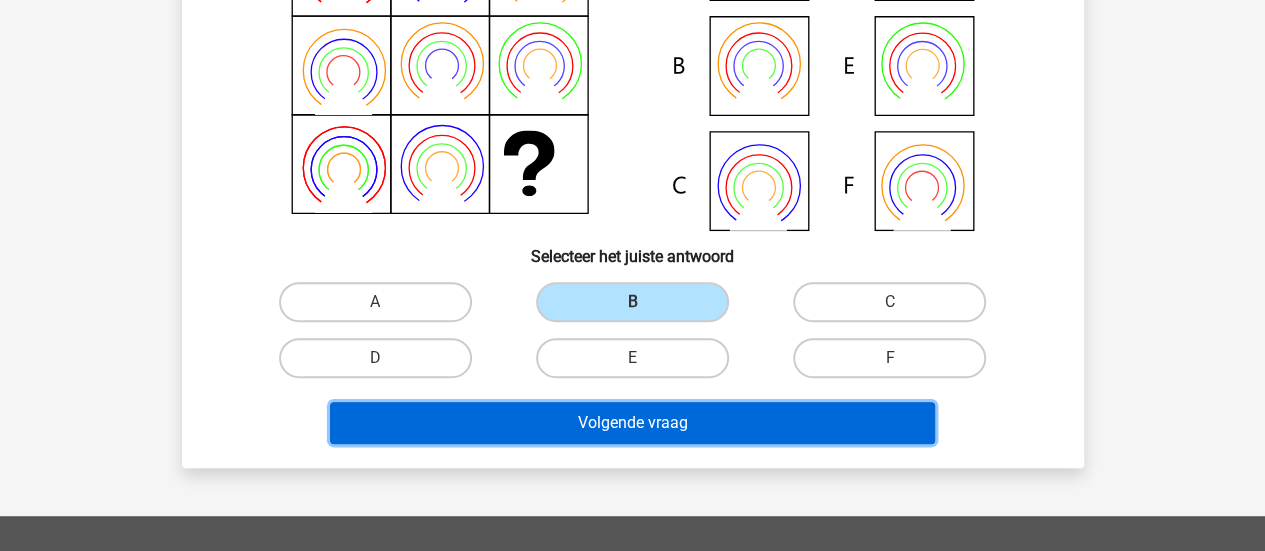 click on "[PHRASE]" at bounding box center (632, 423) 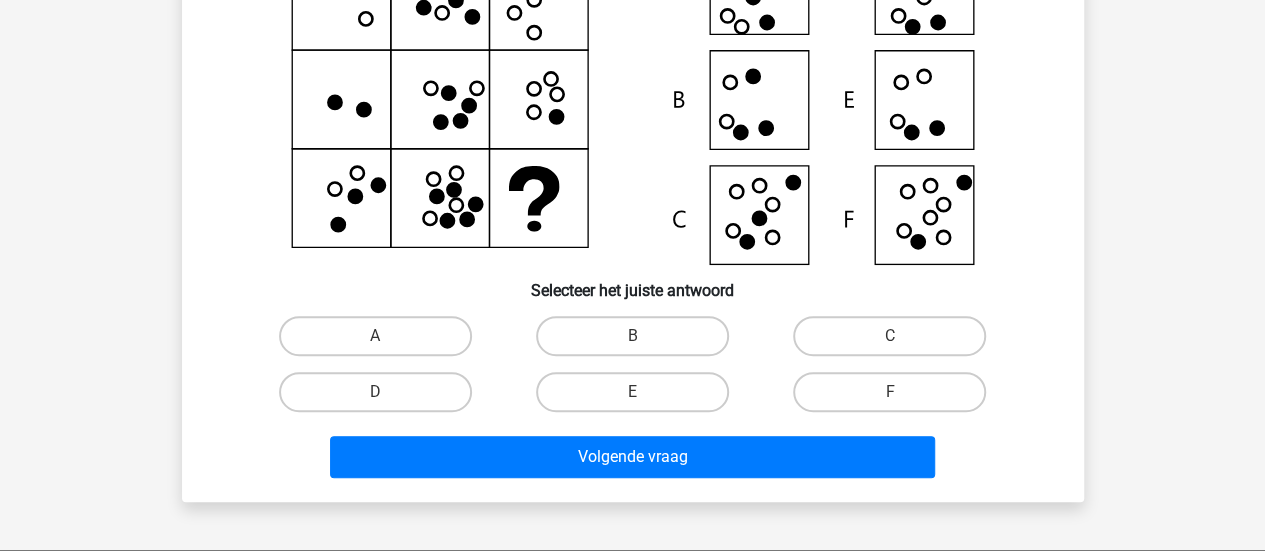 scroll, scrollTop: 272, scrollLeft: 0, axis: vertical 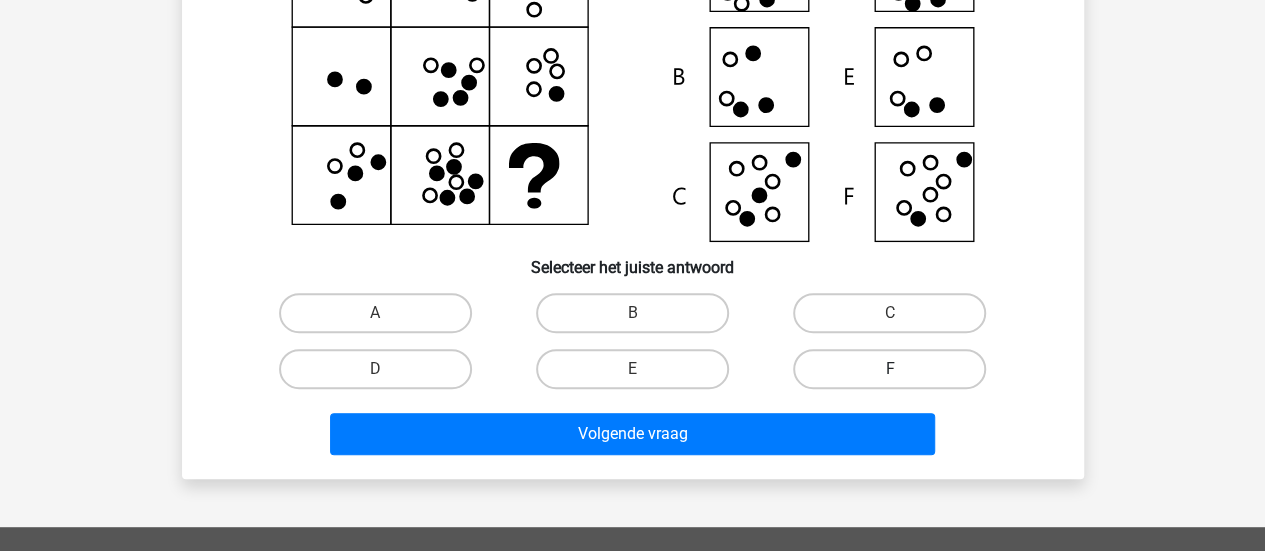 click on "[LETTER]" at bounding box center [889, 369] 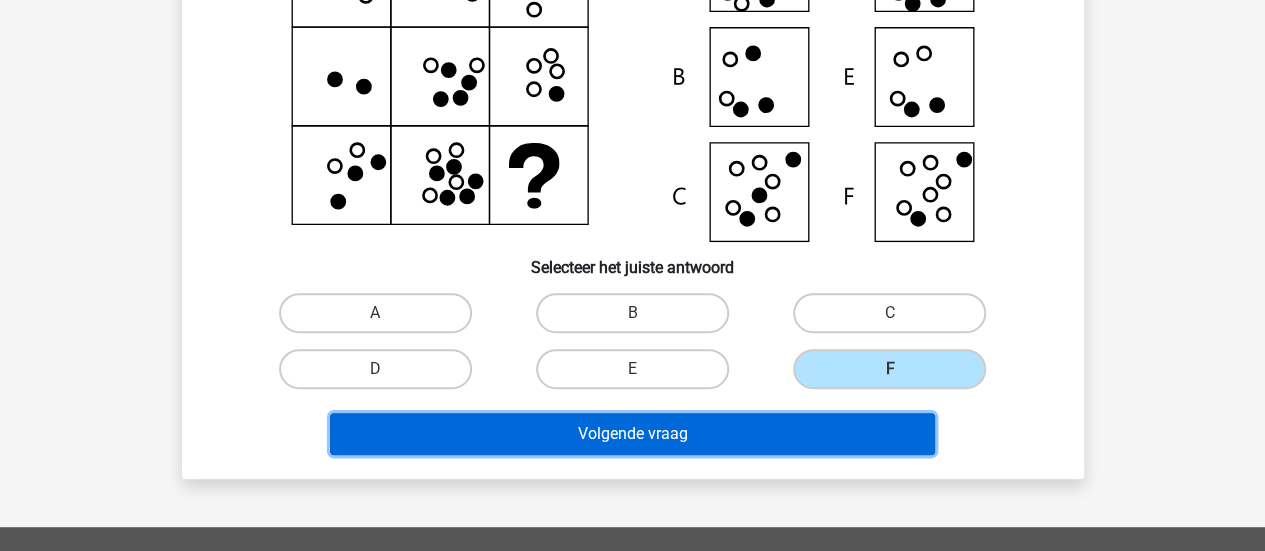 click on "[PHRASE]" at bounding box center (632, 434) 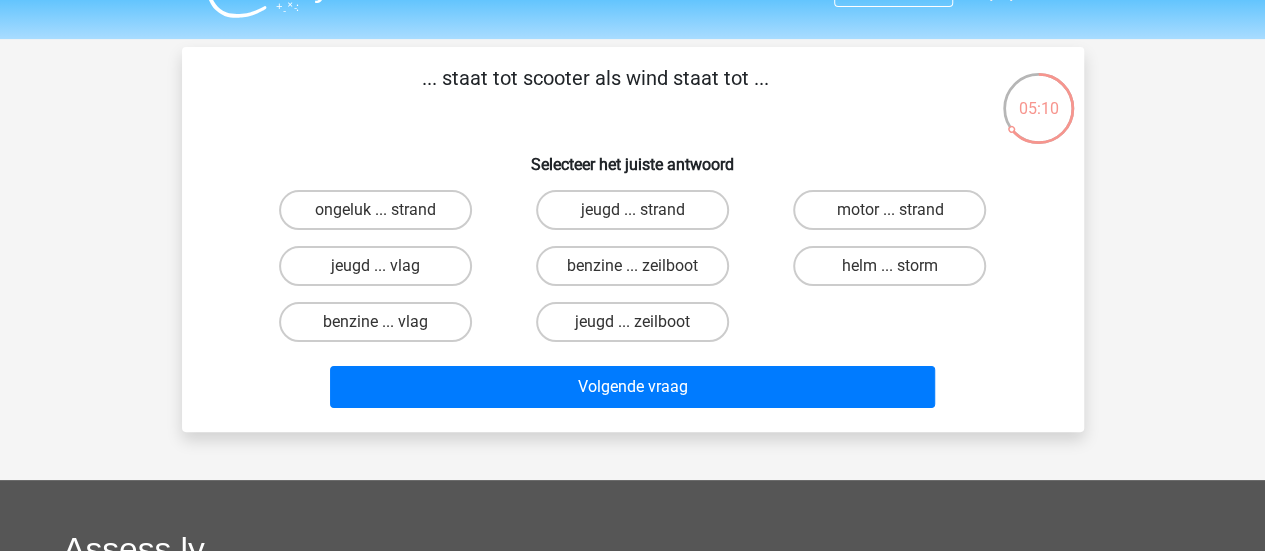 scroll, scrollTop: 40, scrollLeft: 0, axis: vertical 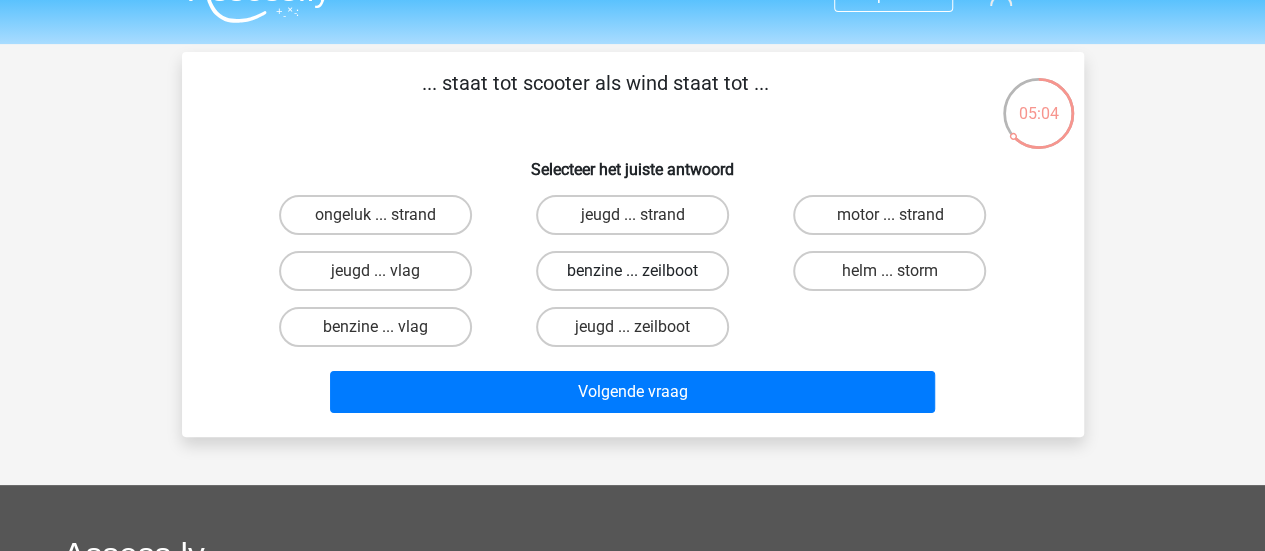 click on "benzine ... zeilboot" at bounding box center [632, 271] 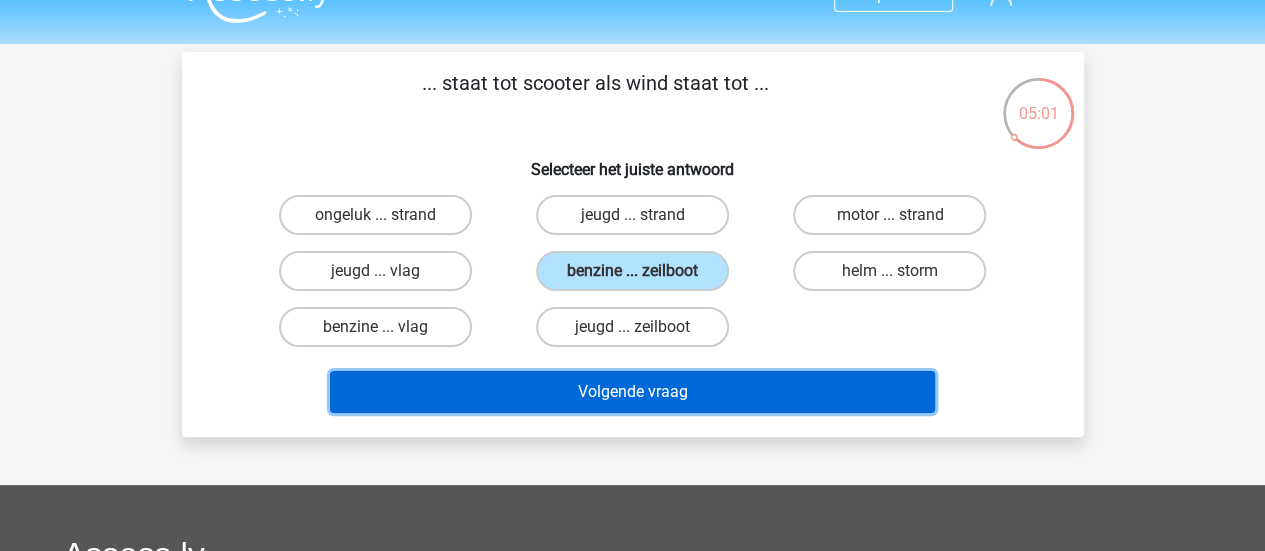 click on "[PHRASE]" at bounding box center [632, 392] 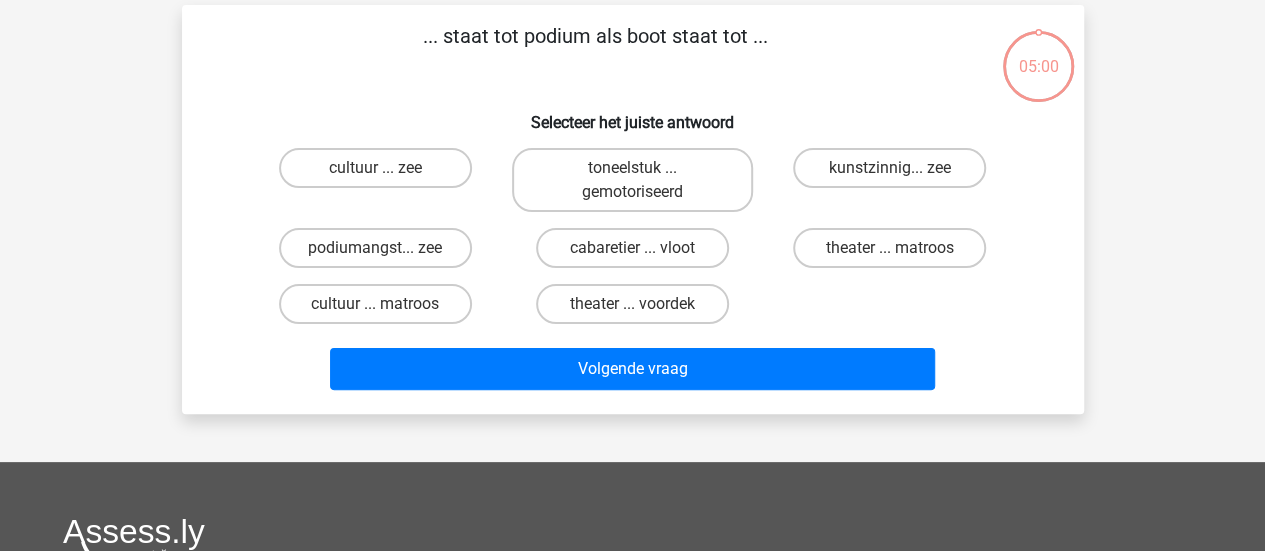 scroll, scrollTop: 92, scrollLeft: 0, axis: vertical 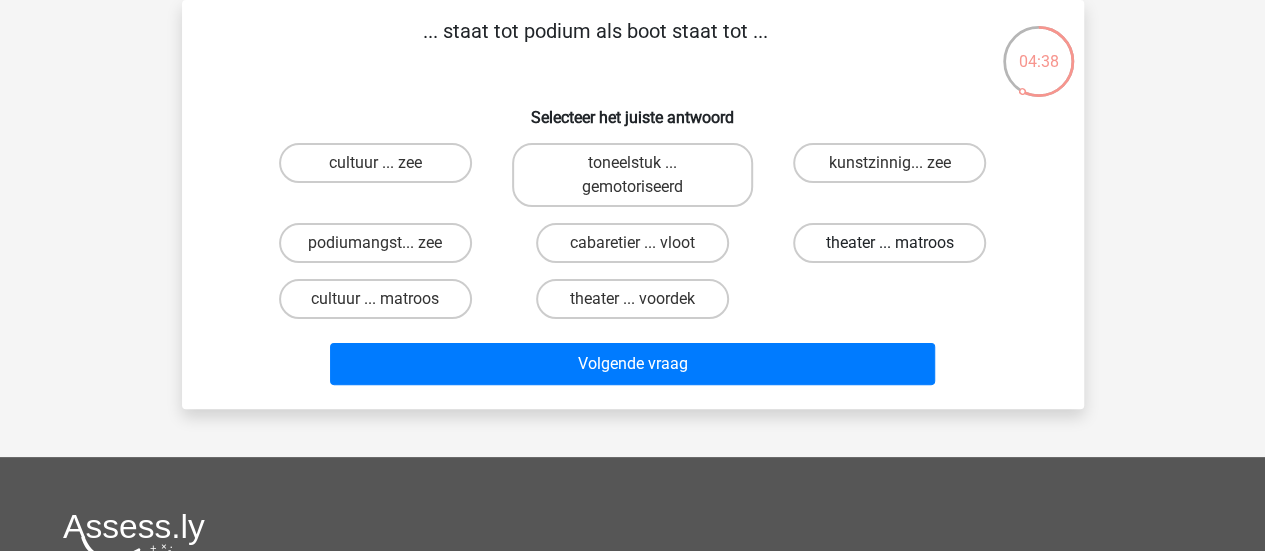 click on "theater ... matroos" at bounding box center [889, 243] 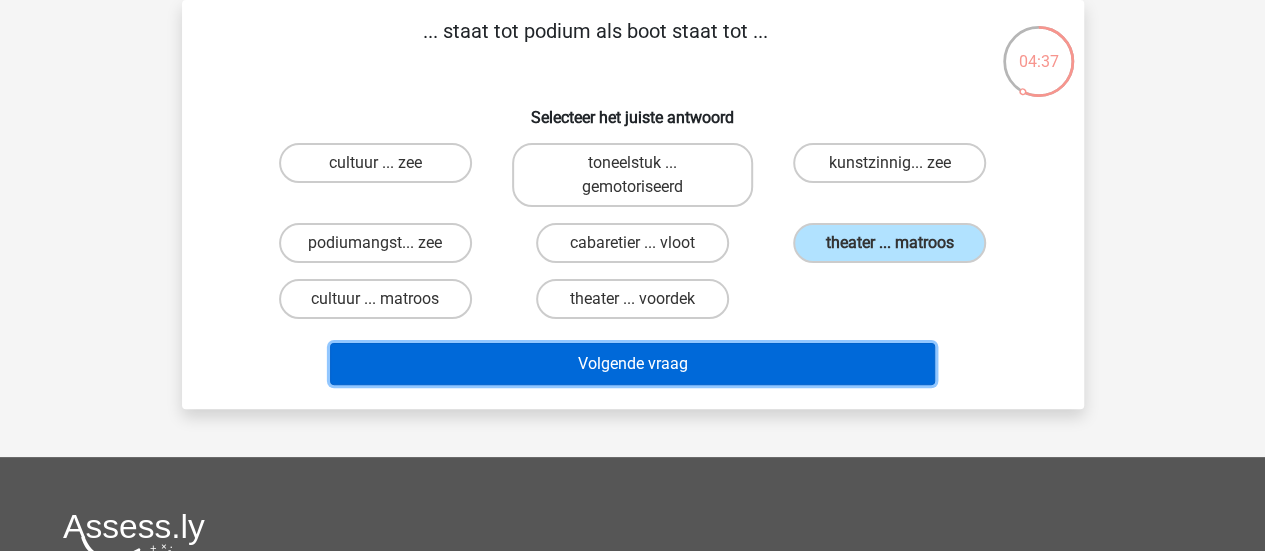 click on "[PHRASE]" at bounding box center (632, 364) 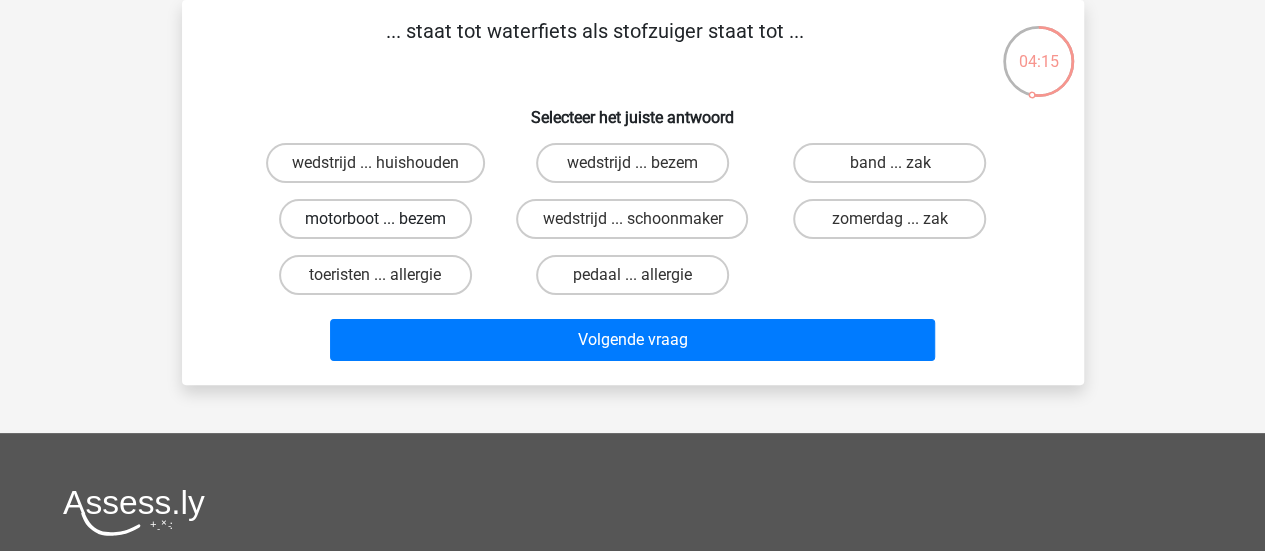 click on "motorboot ... bezem" at bounding box center (375, 219) 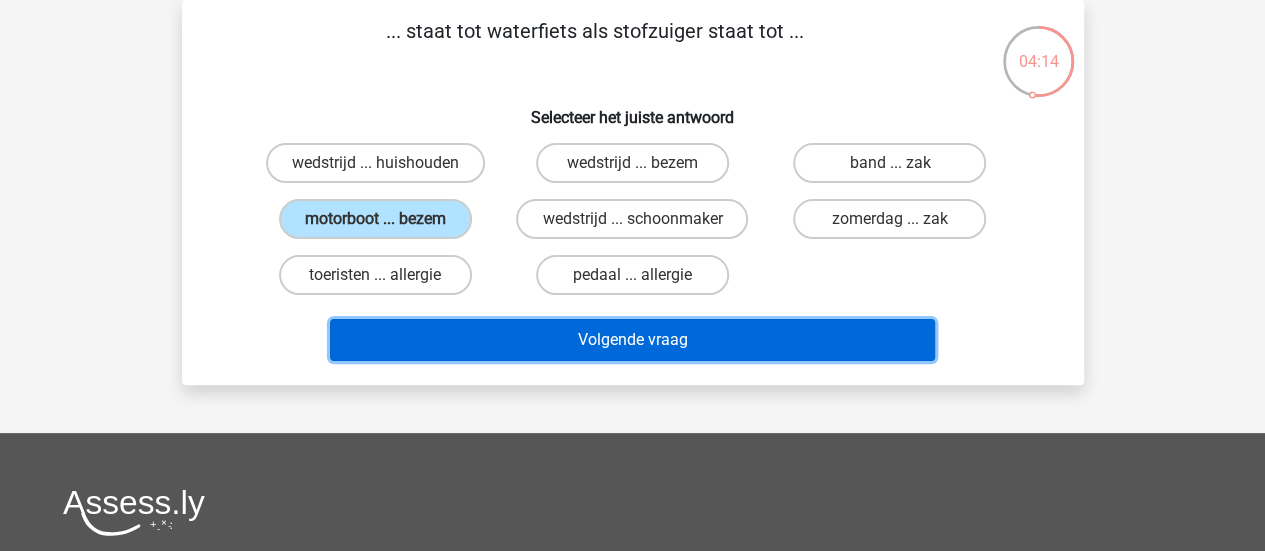 click on "[PHRASE]" at bounding box center (632, 340) 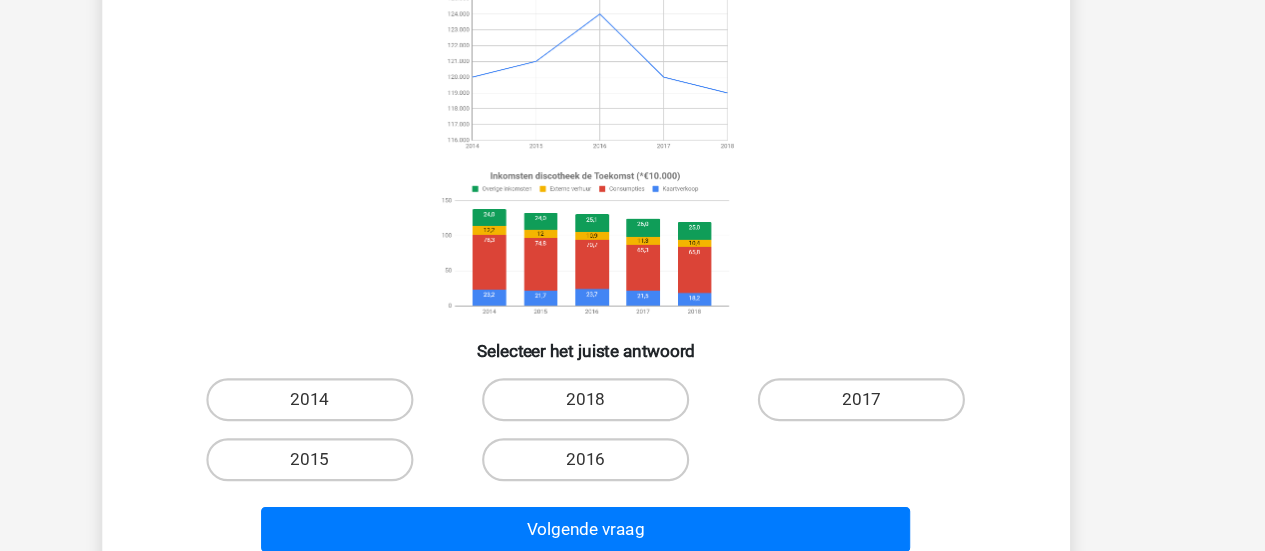scroll, scrollTop: 194, scrollLeft: 0, axis: vertical 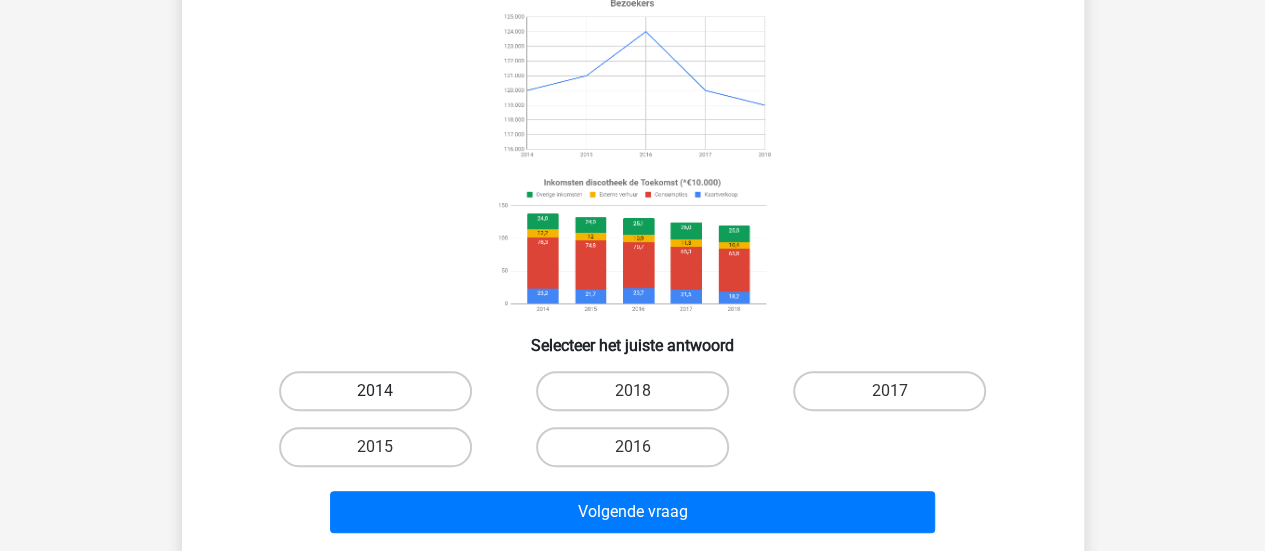 click on "2014" at bounding box center (375, 391) 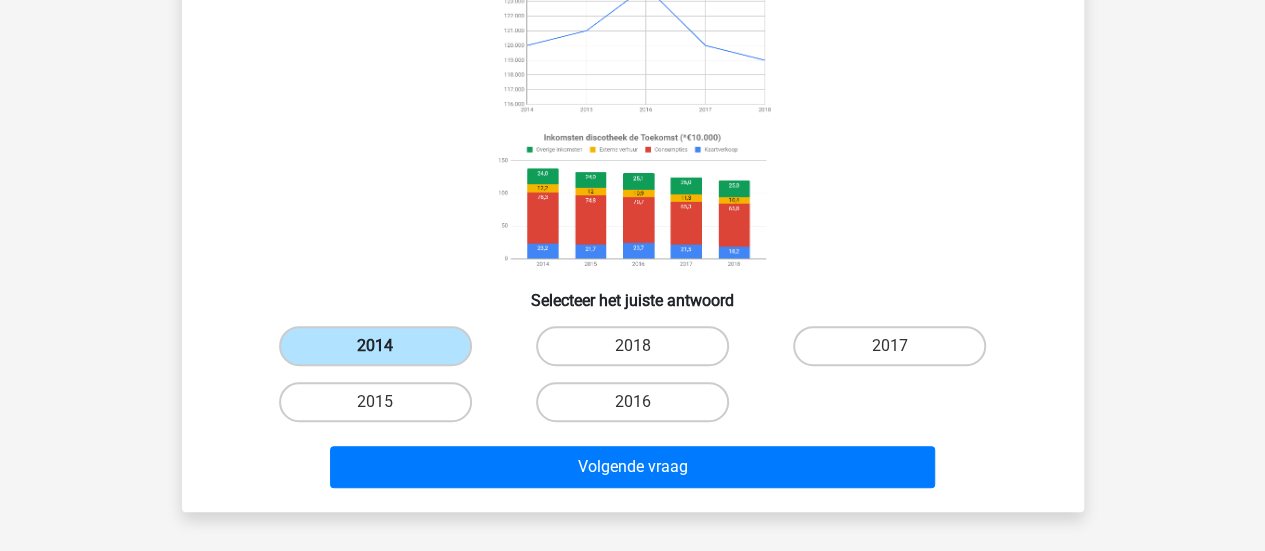 scroll, scrollTop: 240, scrollLeft: 0, axis: vertical 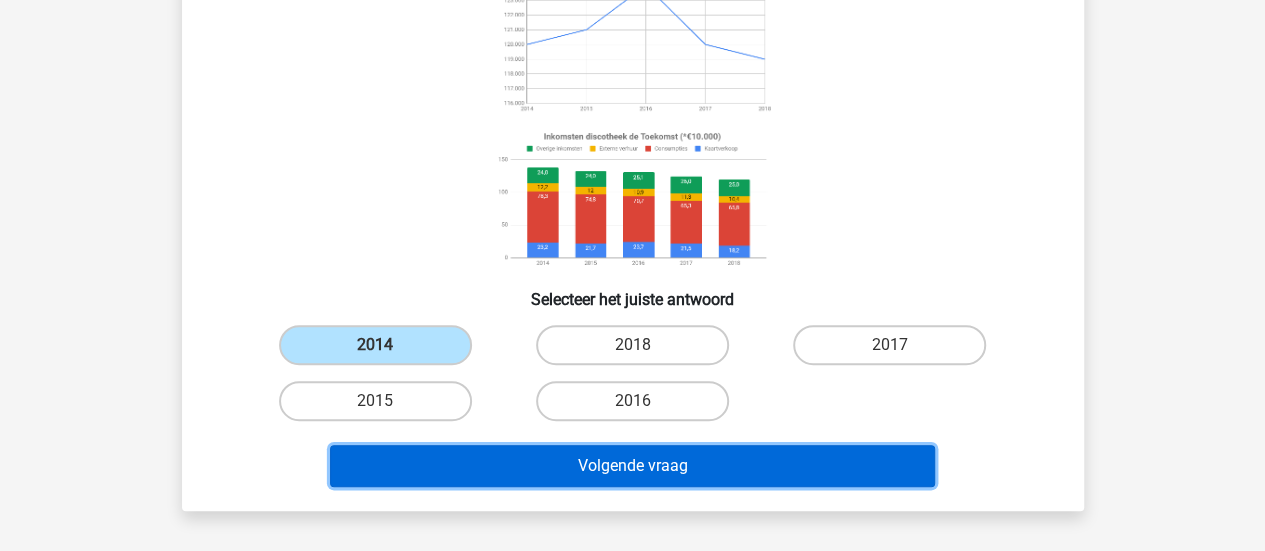 click on "[PHRASE]" at bounding box center (632, 466) 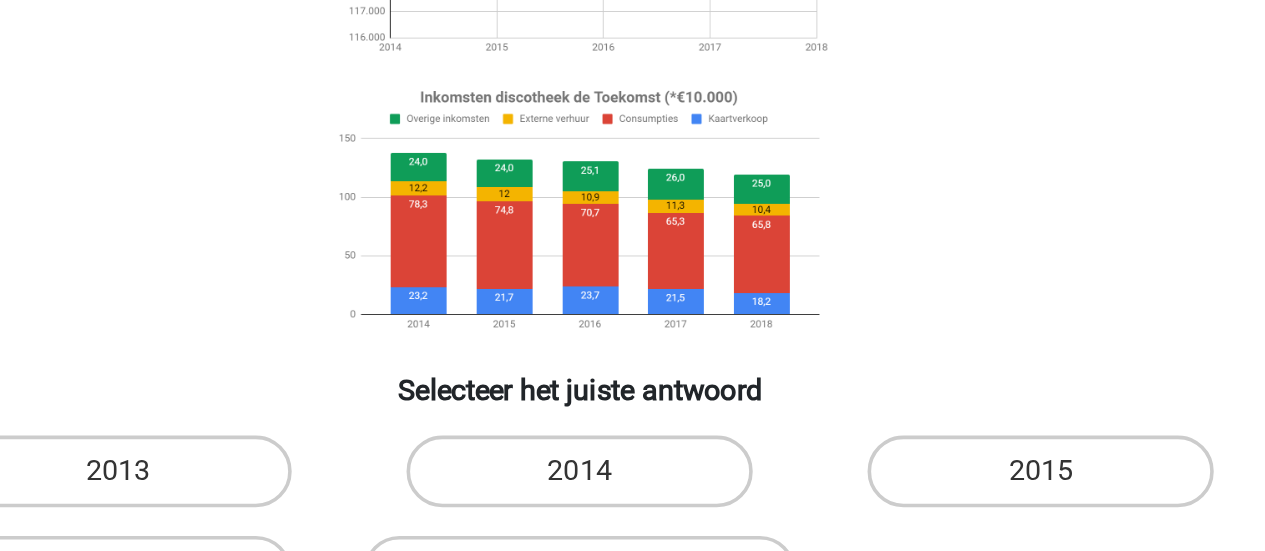 scroll, scrollTop: 94, scrollLeft: 0, axis: vertical 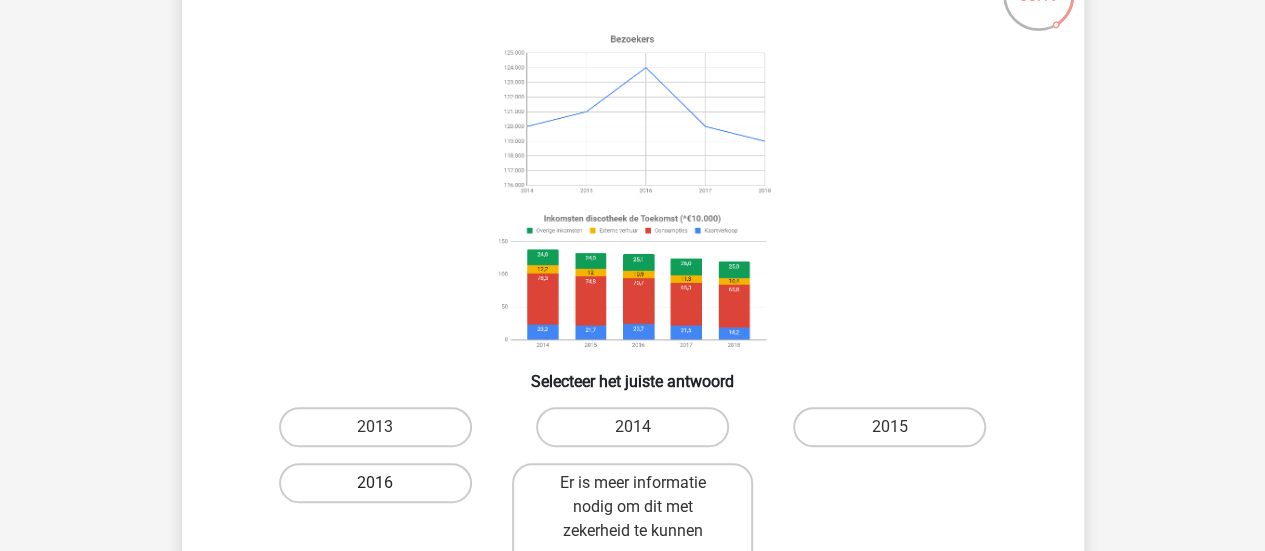 click on "2016" at bounding box center [375, 483] 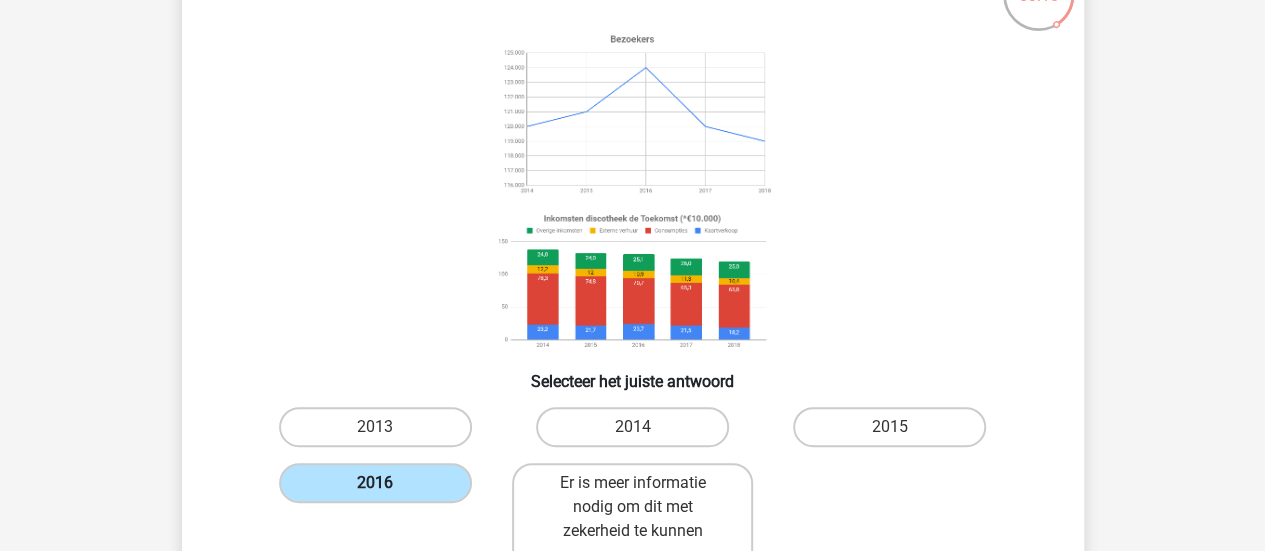 scroll, scrollTop: 285, scrollLeft: 0, axis: vertical 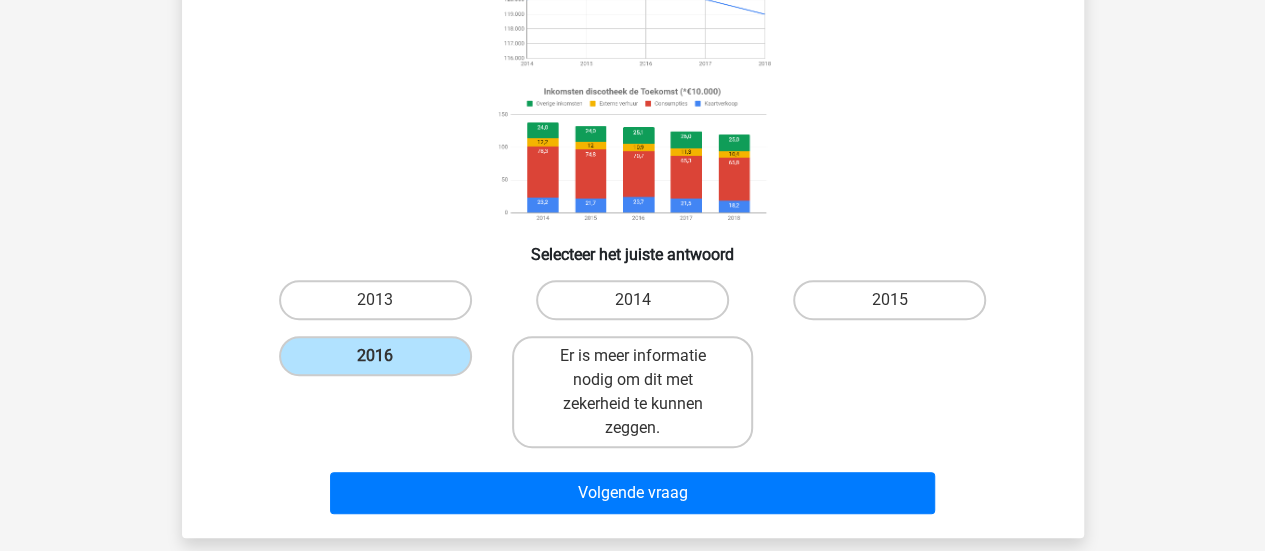 click on "[PHRASE]" at bounding box center (633, 497) 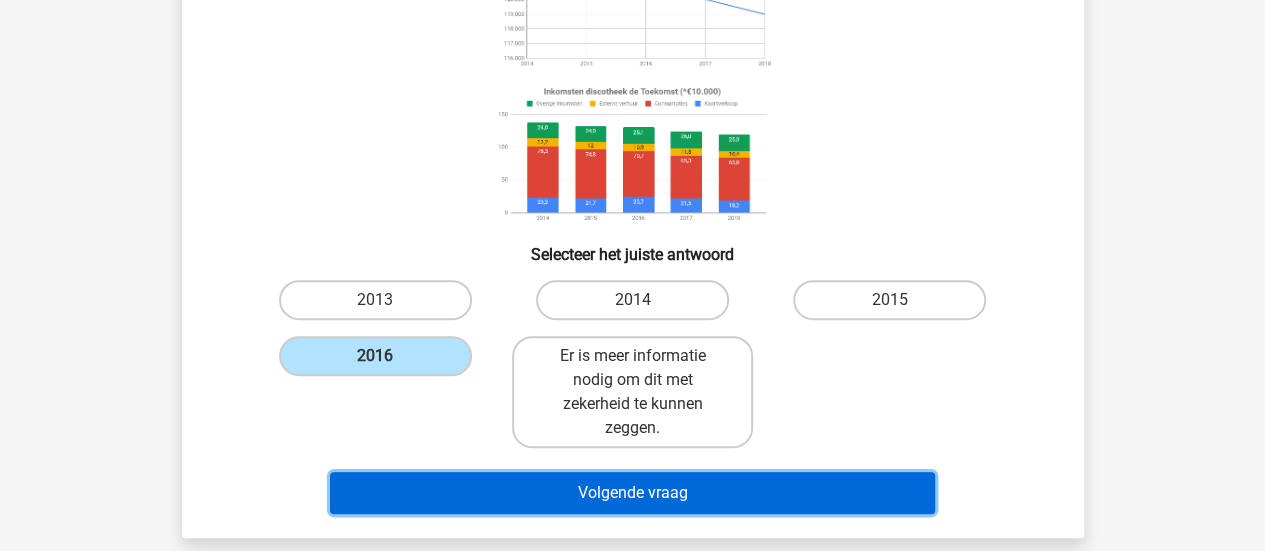 click on "[PHRASE]" at bounding box center (632, 493) 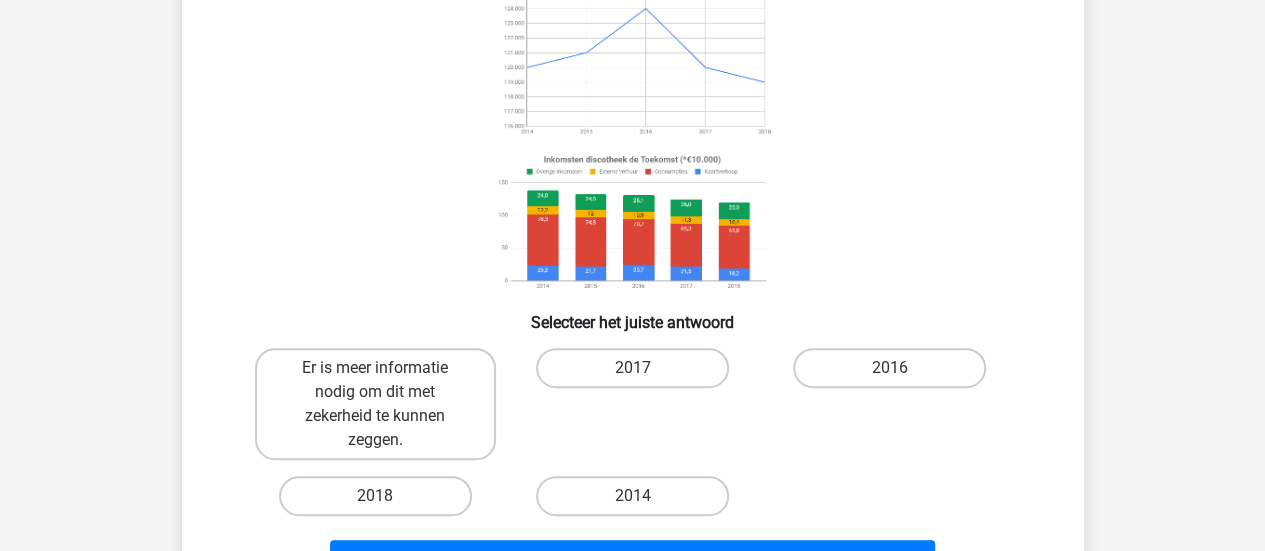scroll, scrollTop: 218, scrollLeft: 0, axis: vertical 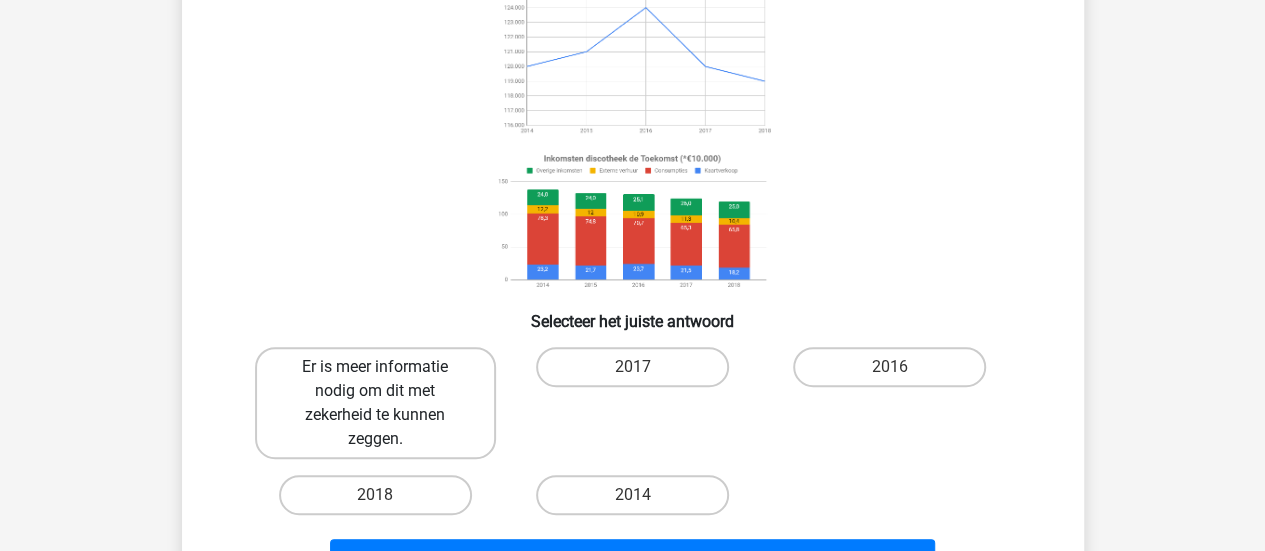 click on "Er is meer informatie nodig om dit met zekerheid te kunnen zeggen." at bounding box center [375, 403] 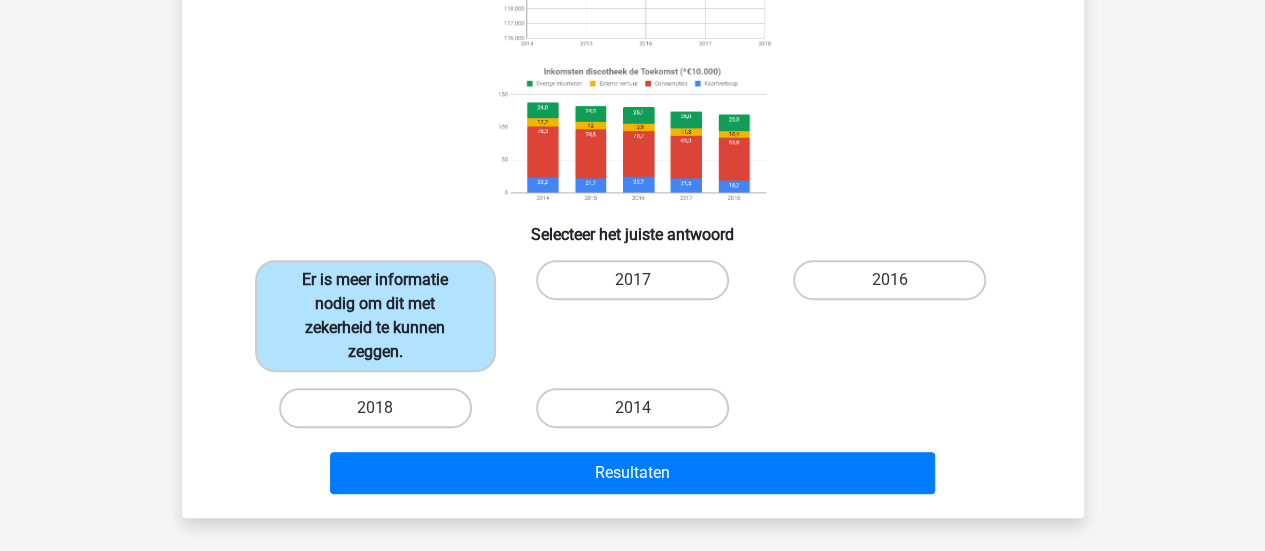 scroll, scrollTop: 306, scrollLeft: 0, axis: vertical 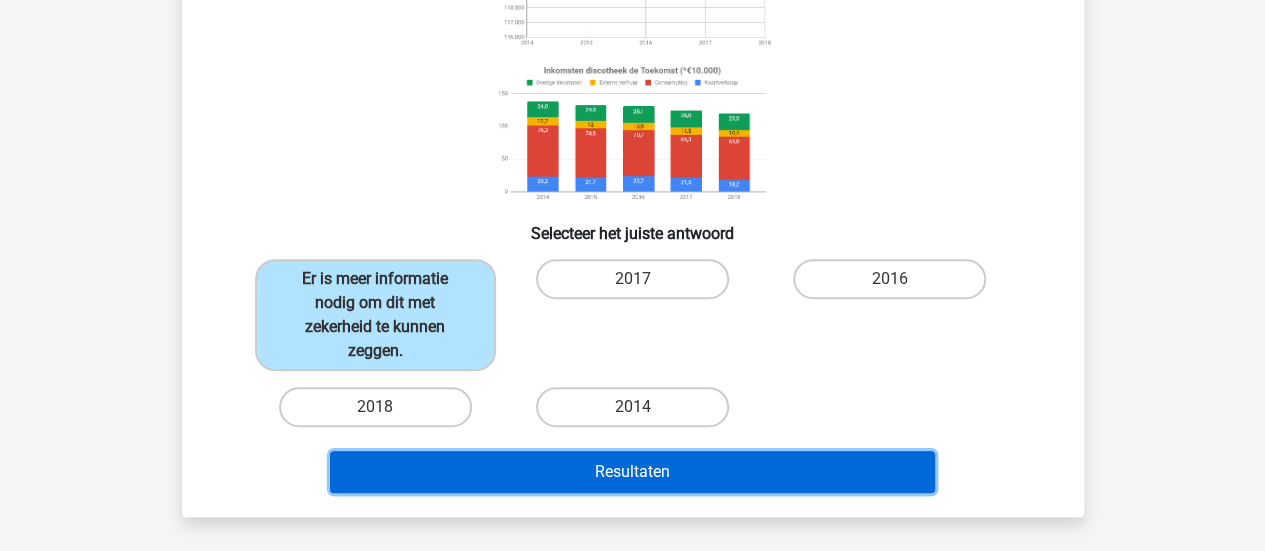 click on "Resultaten" at bounding box center (632, 472) 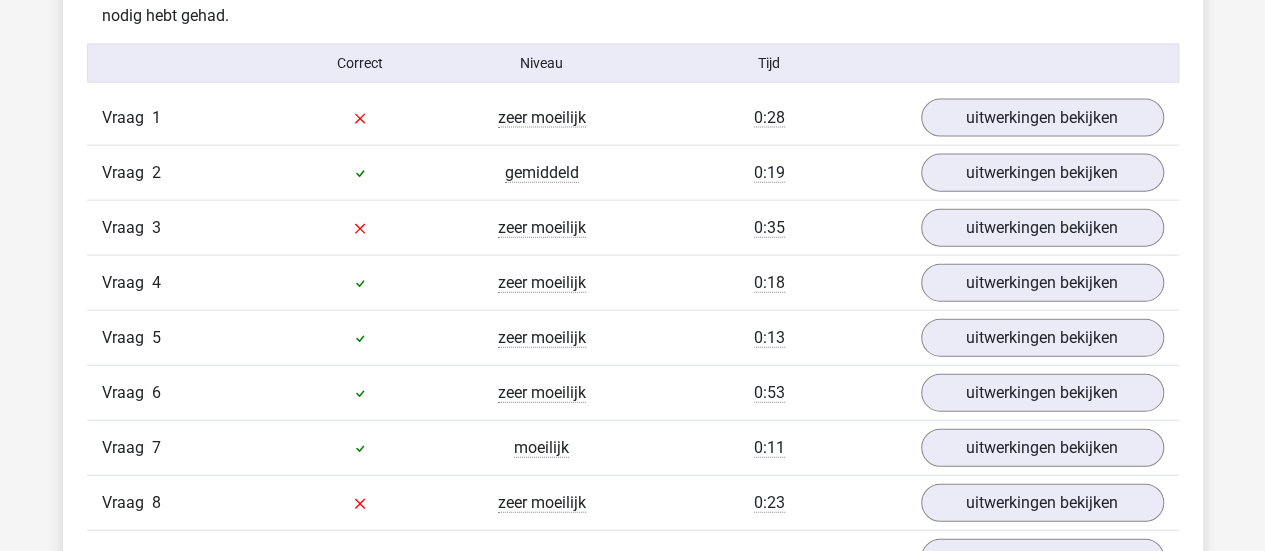 scroll, scrollTop: 2225, scrollLeft: 0, axis: vertical 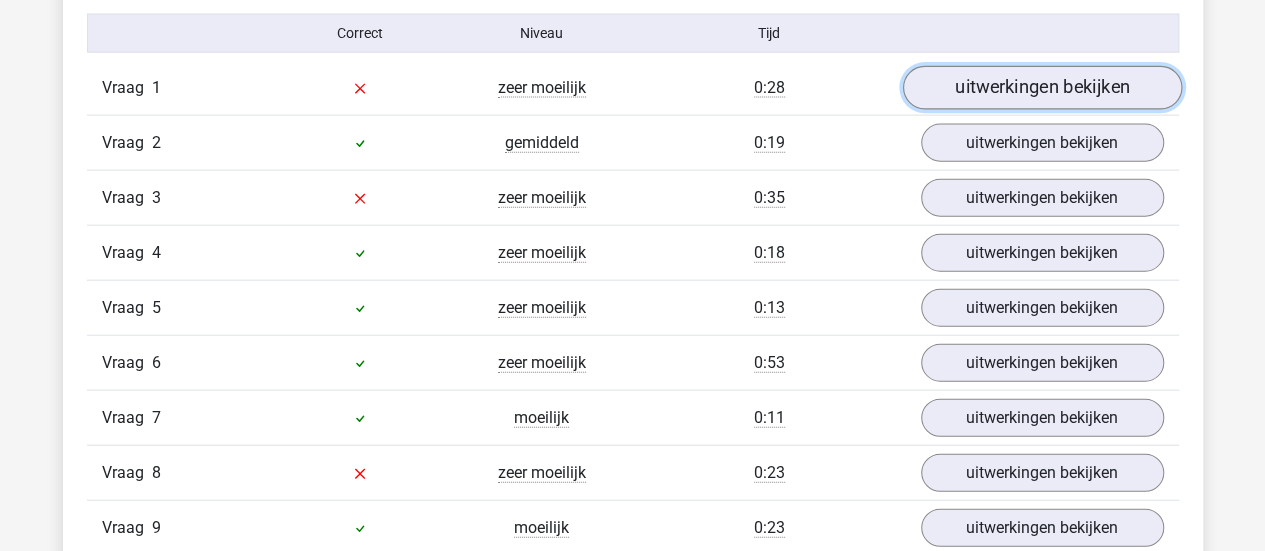 click on "uitwerkingen bekijken" at bounding box center (1041, 88) 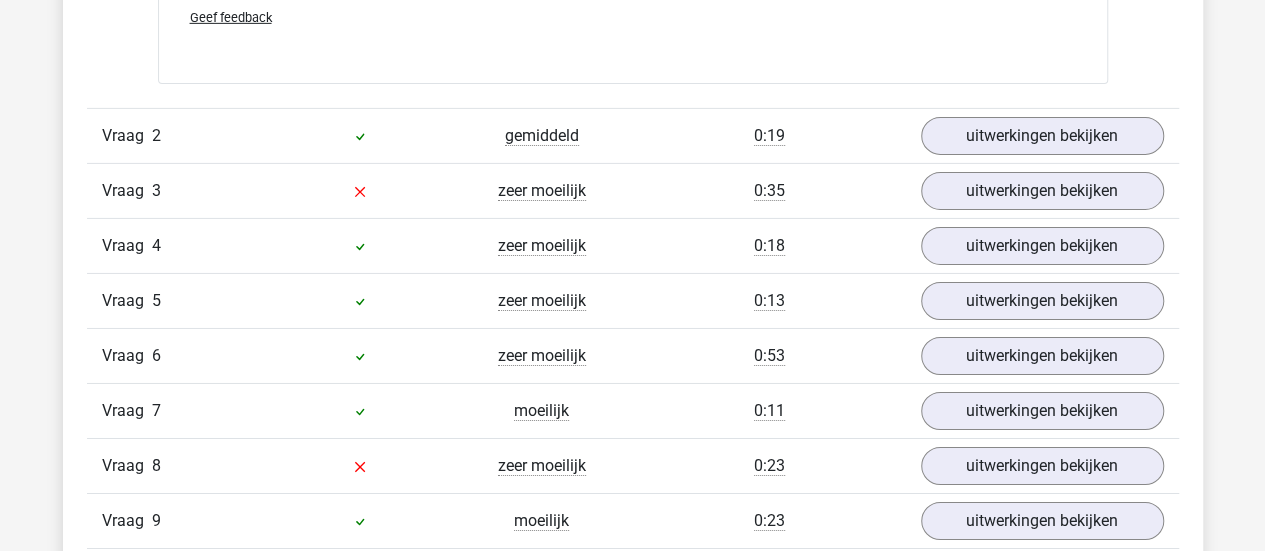 scroll, scrollTop: 3250, scrollLeft: 0, axis: vertical 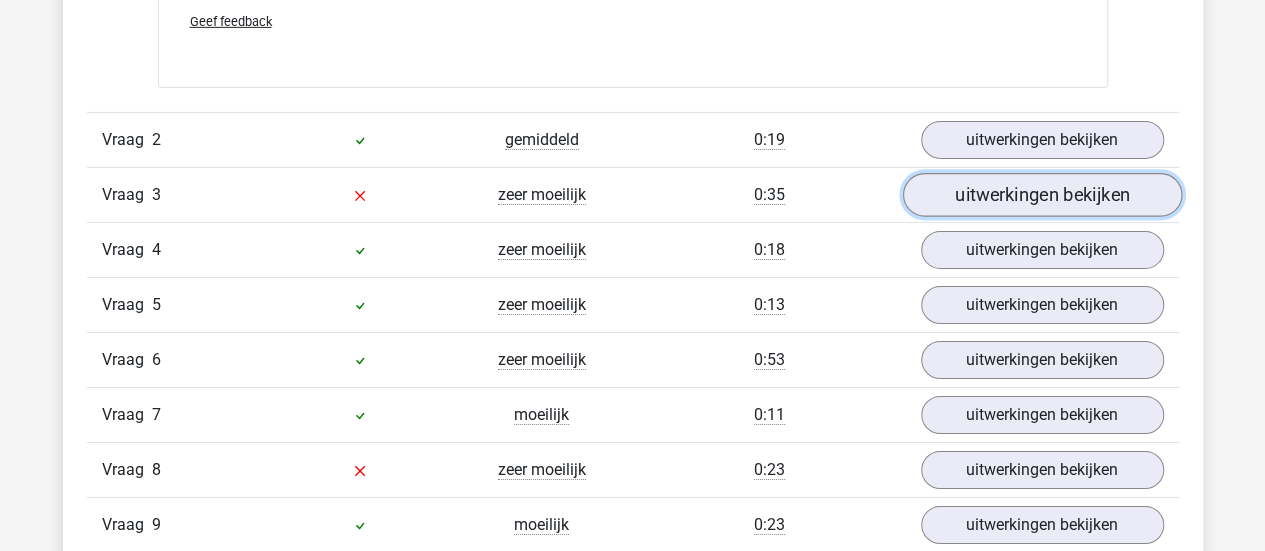 click on "uitwerkingen bekijken" at bounding box center [1041, 195] 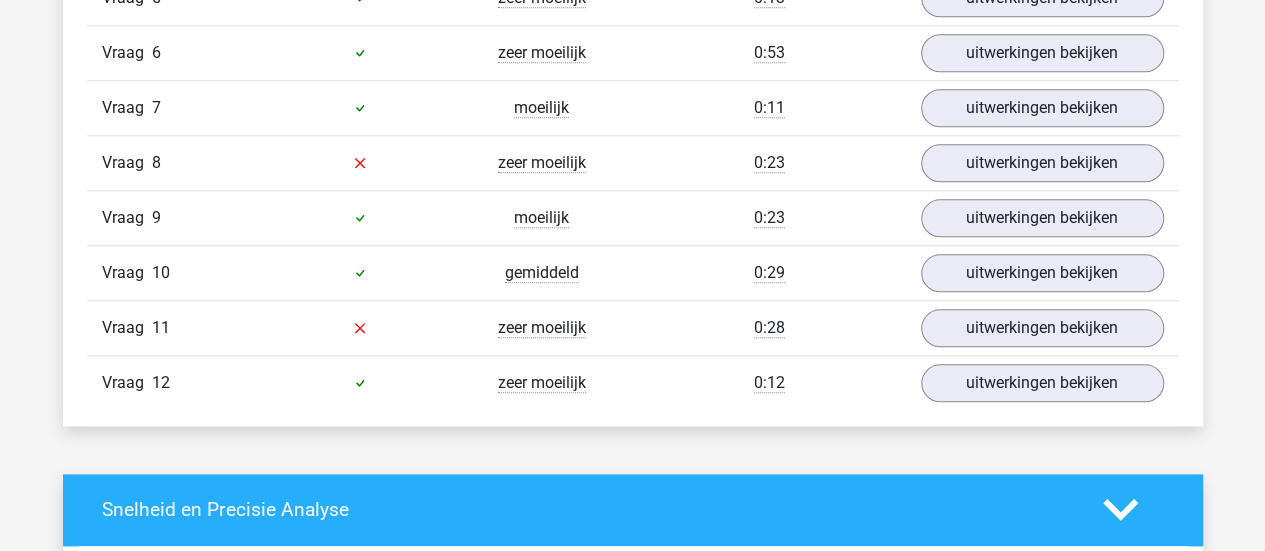 scroll, scrollTop: 4776, scrollLeft: 0, axis: vertical 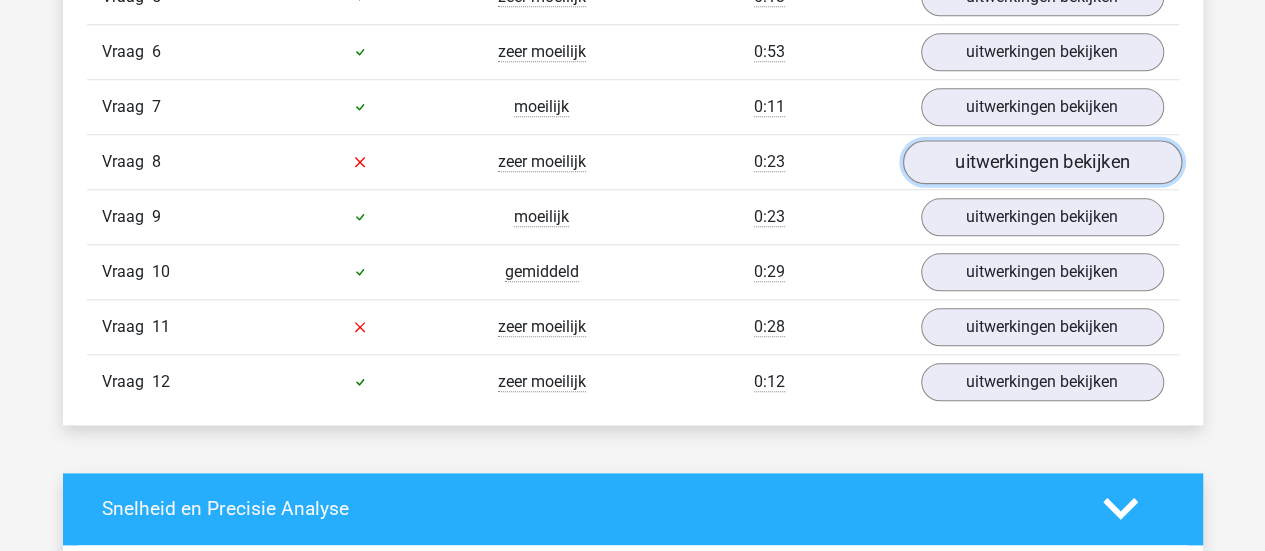 click on "uitwerkingen bekijken" at bounding box center [1041, 162] 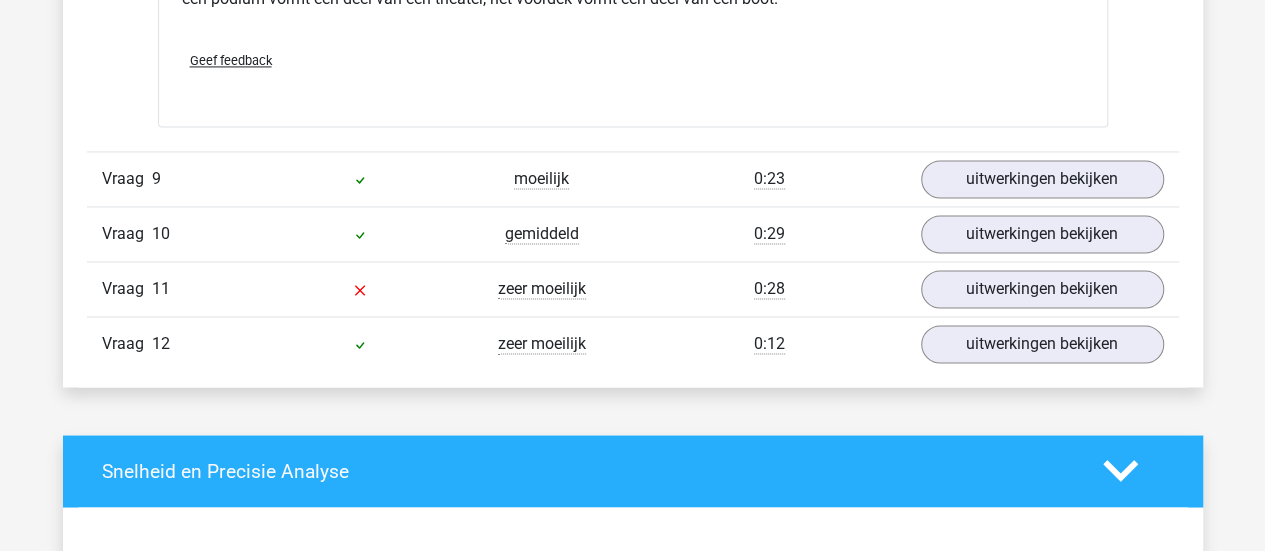 scroll, scrollTop: 5373, scrollLeft: 0, axis: vertical 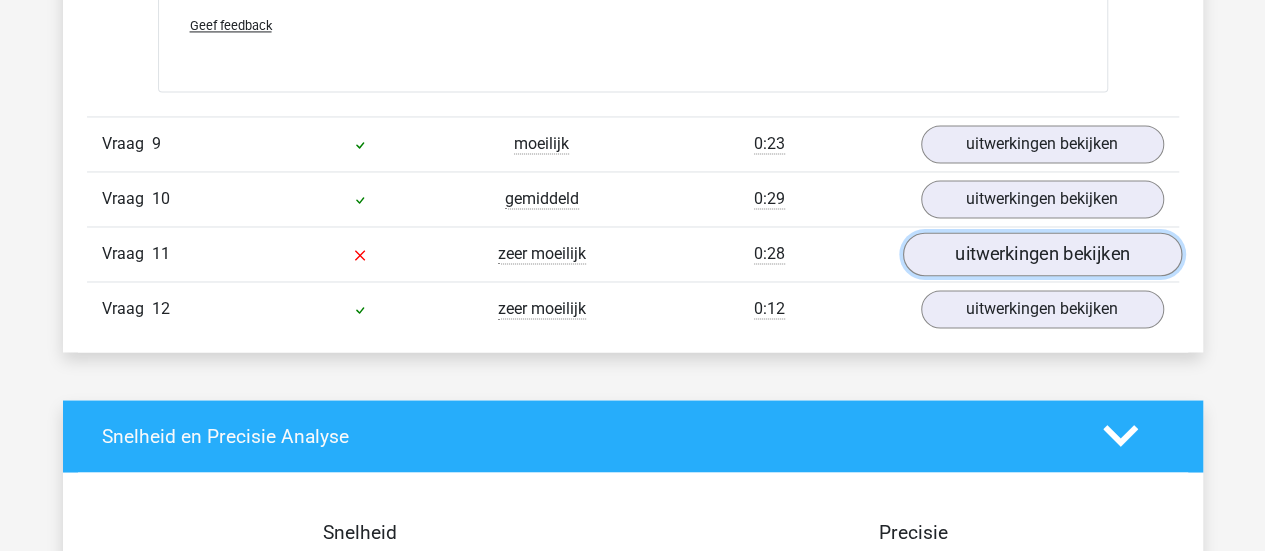 click on "uitwerkingen bekijken" at bounding box center [1041, 254] 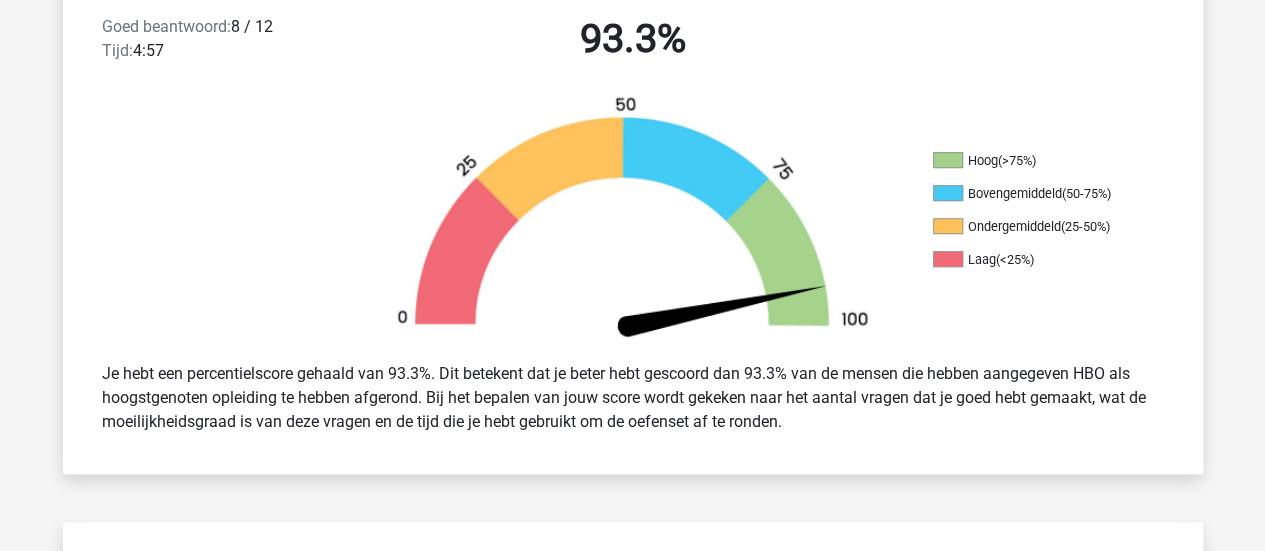scroll, scrollTop: 0, scrollLeft: 0, axis: both 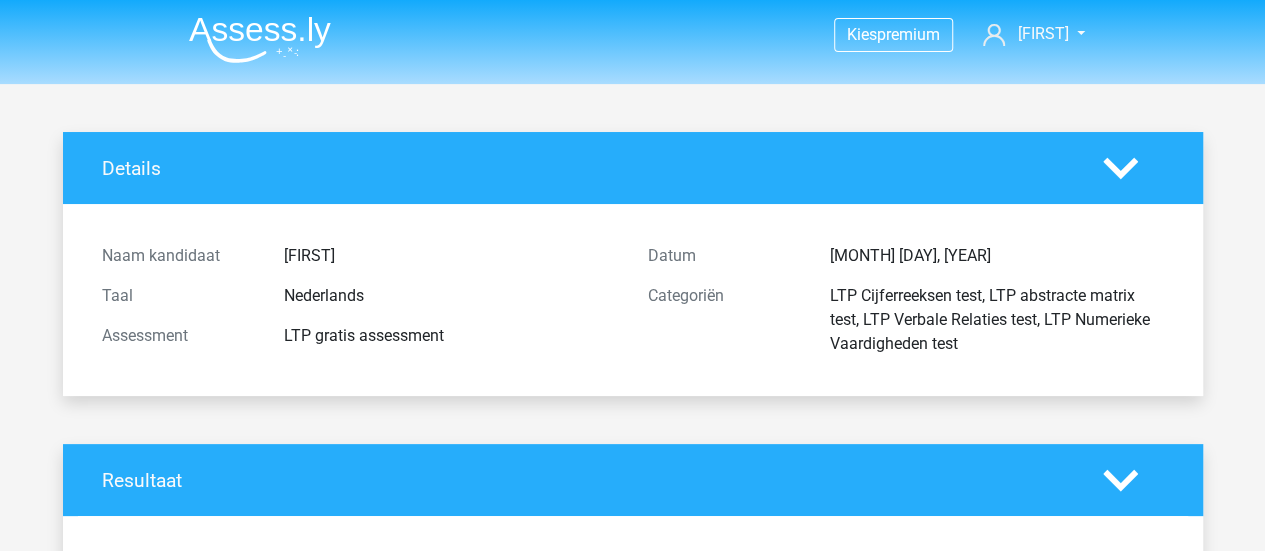 click at bounding box center [260, 39] 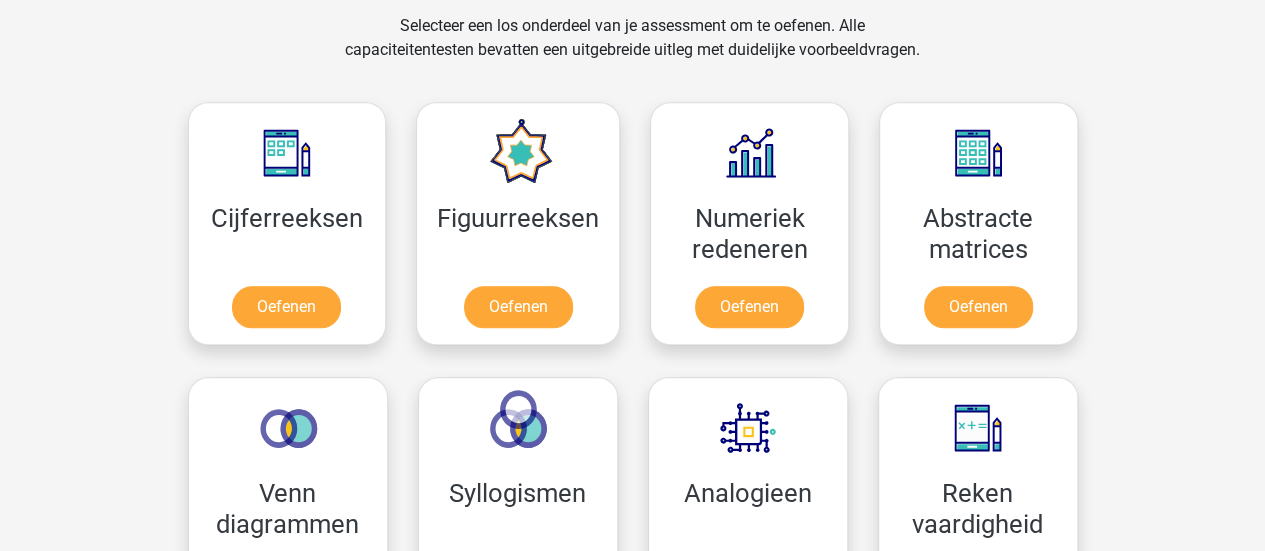 scroll, scrollTop: 844, scrollLeft: 0, axis: vertical 